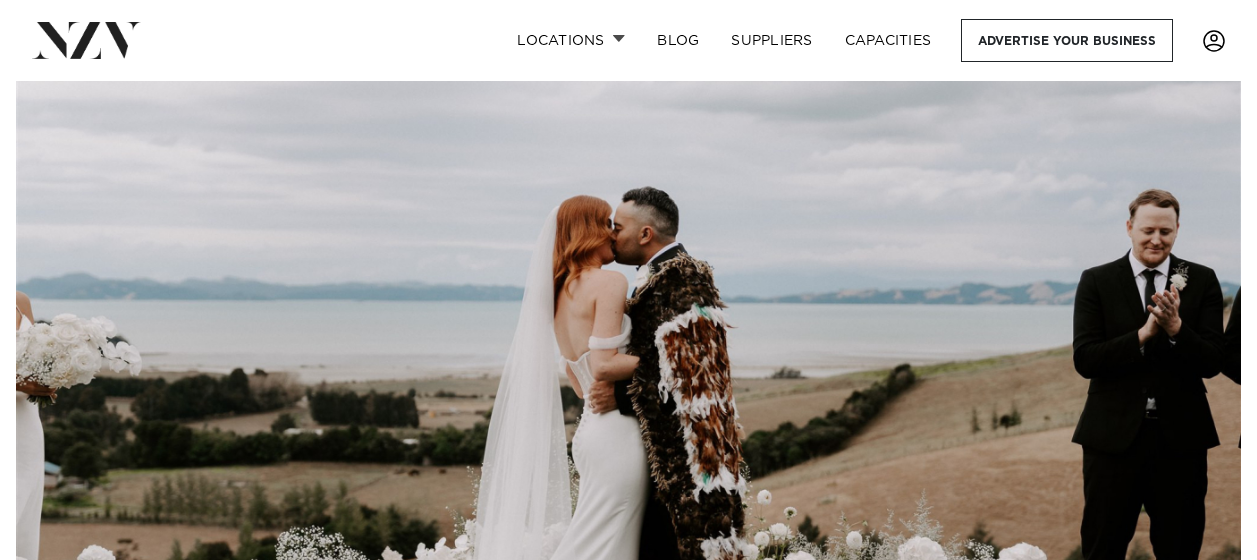 scroll, scrollTop: 0, scrollLeft: 0, axis: both 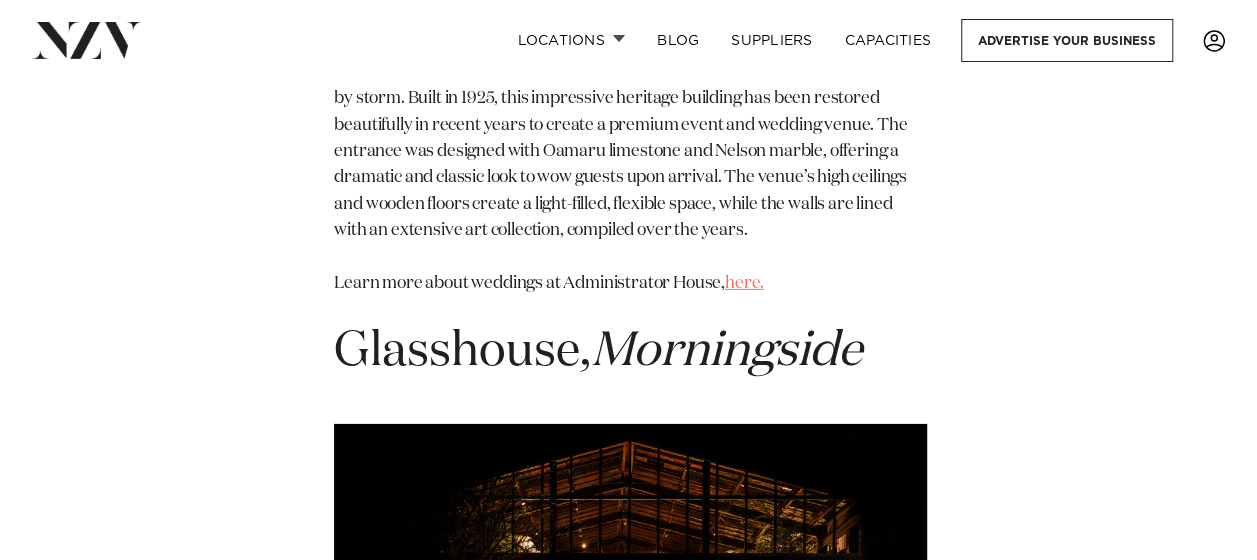 click on "here." at bounding box center [744, 283] 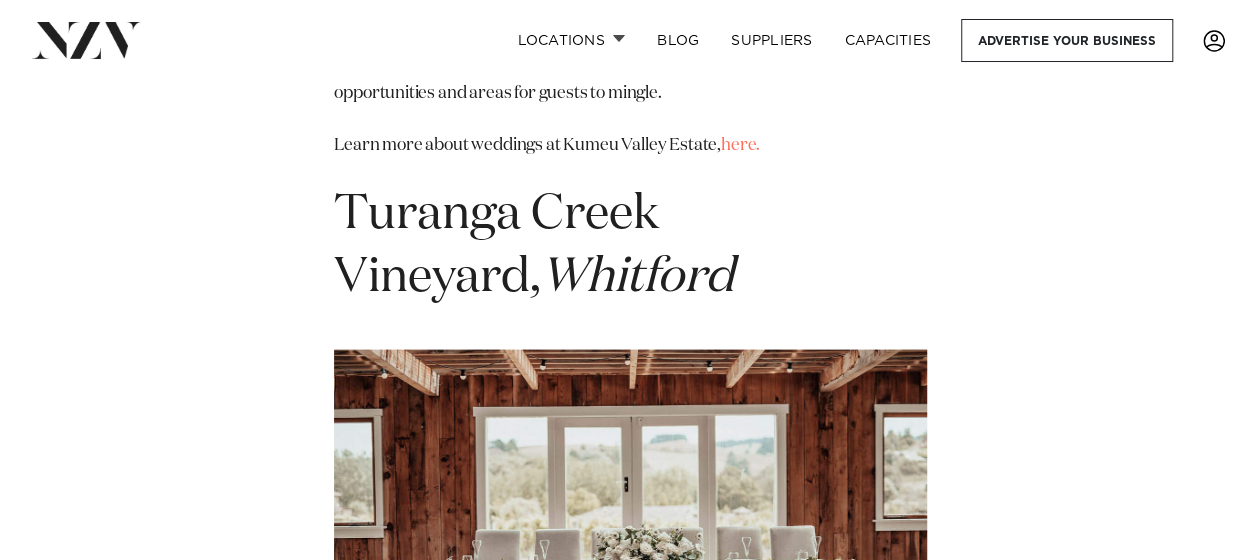 scroll, scrollTop: 31800, scrollLeft: 0, axis: vertical 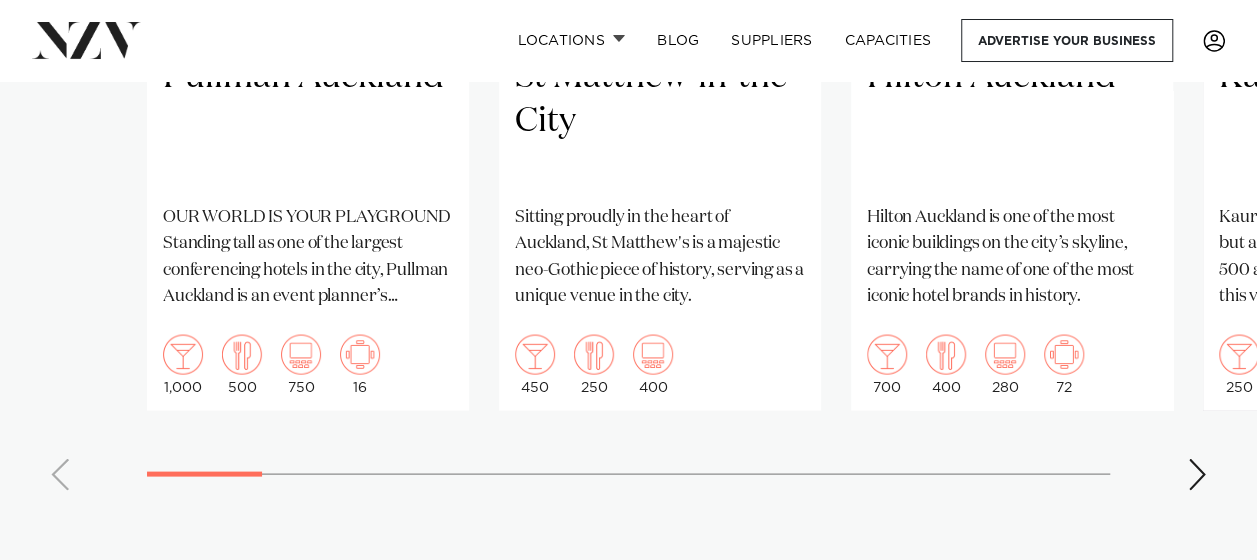 click at bounding box center (1197, 474) 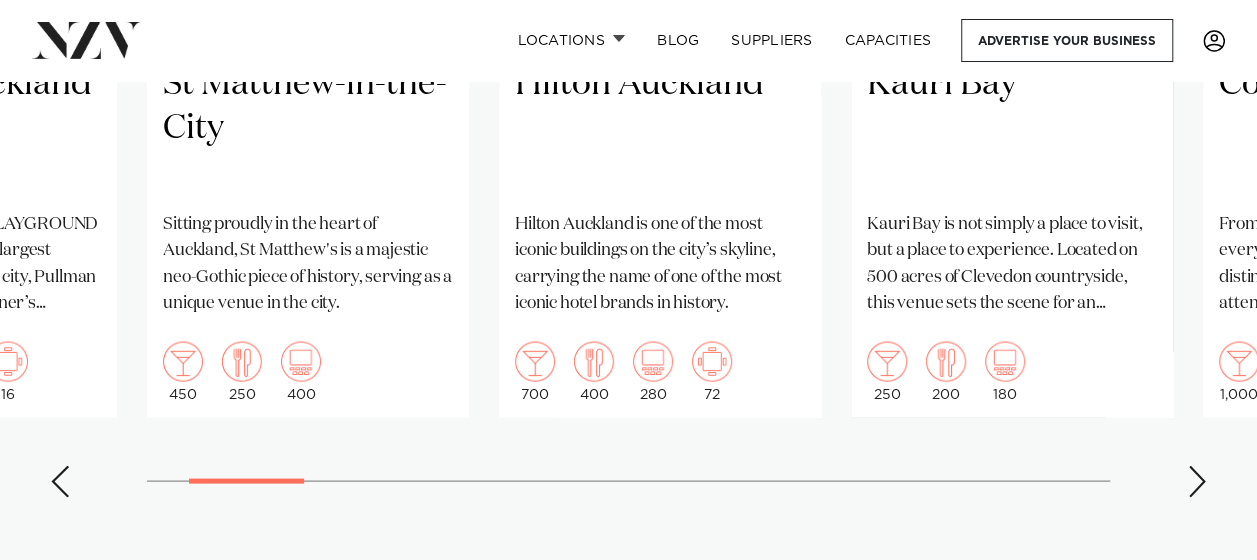 scroll, scrollTop: 1800, scrollLeft: 0, axis: vertical 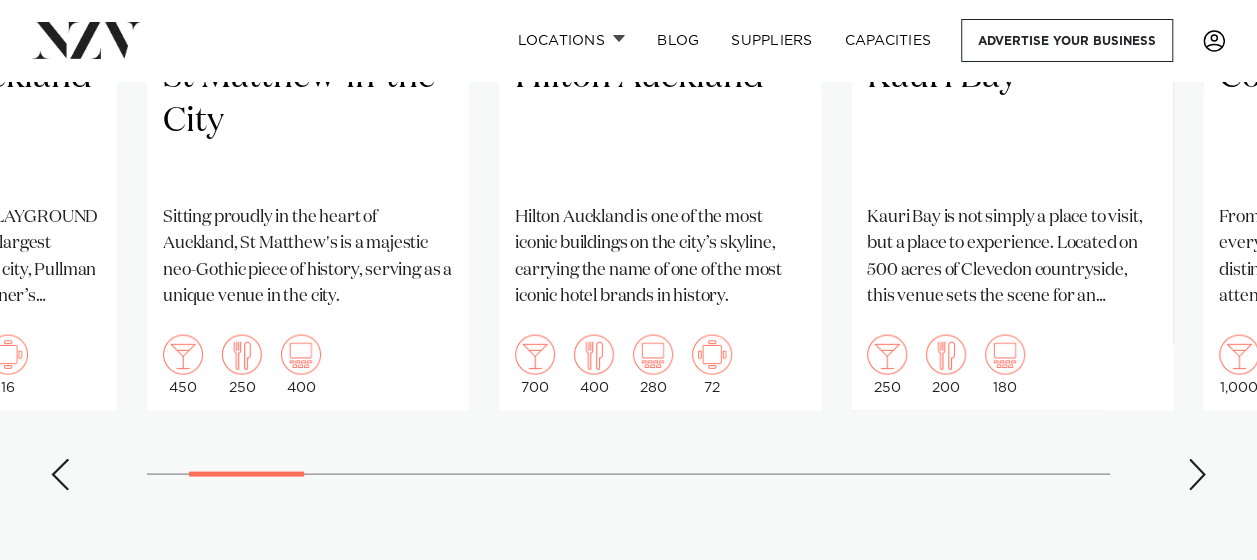 click at bounding box center [1197, 474] 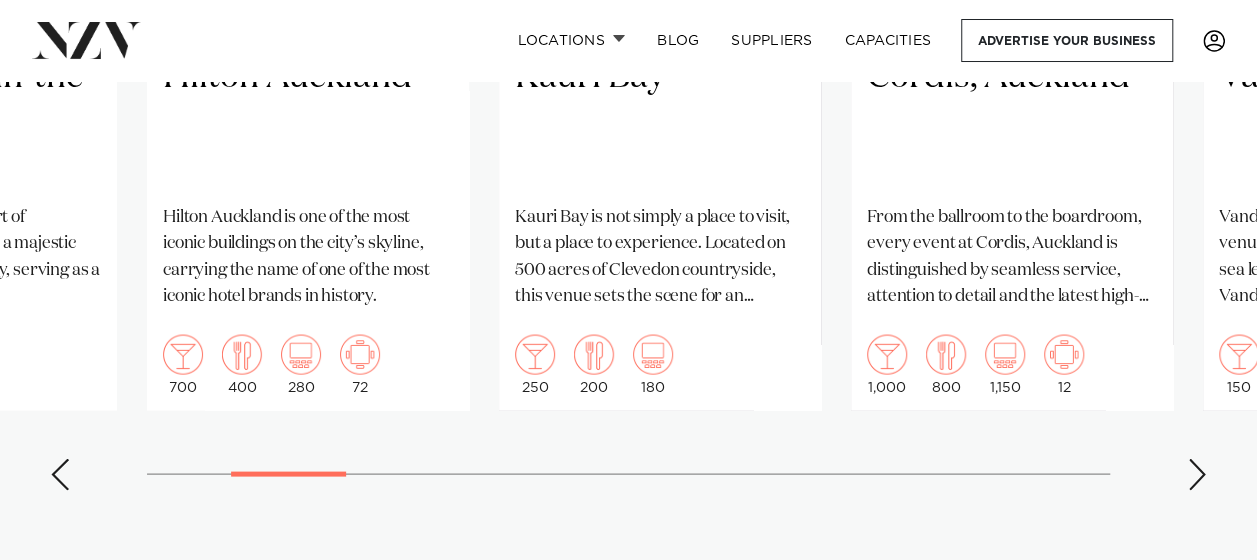 click at bounding box center (1197, 474) 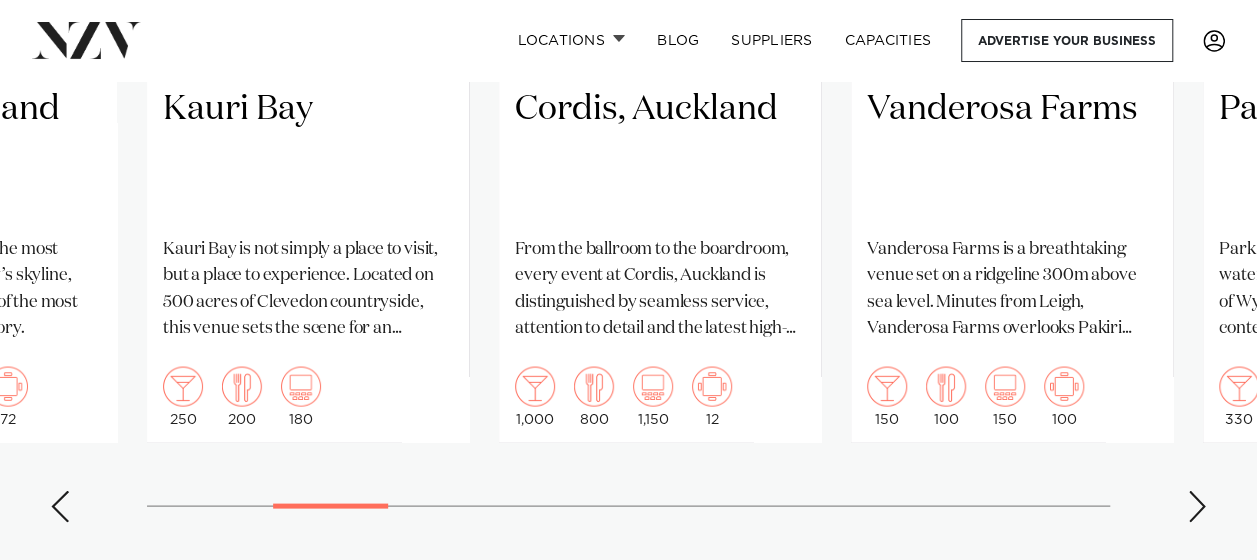scroll, scrollTop: 1800, scrollLeft: 0, axis: vertical 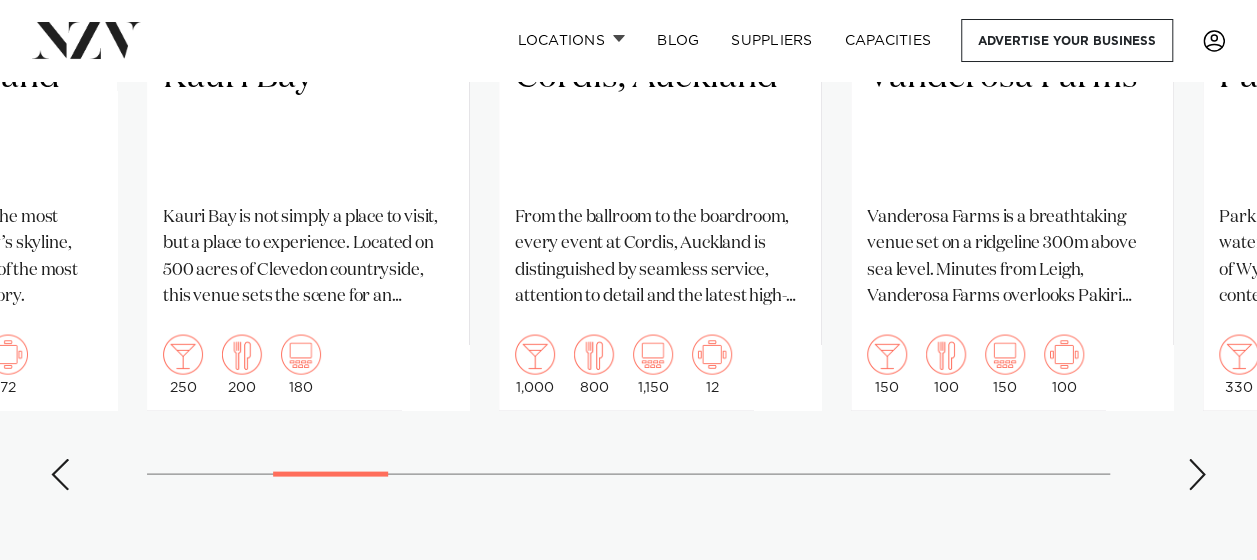 click at bounding box center (1197, 474) 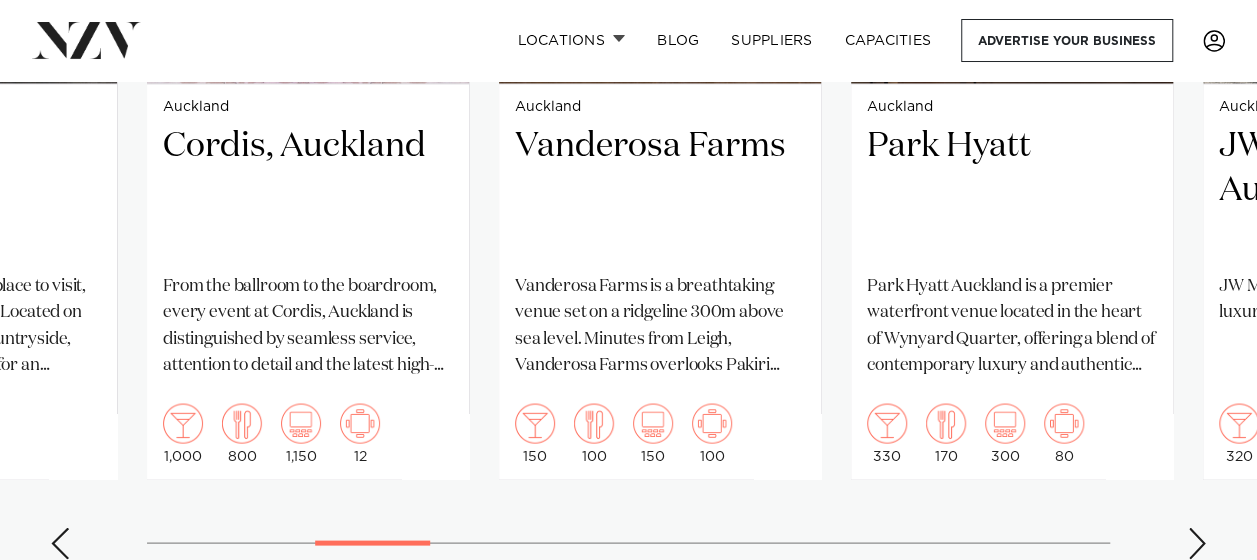 scroll, scrollTop: 1700, scrollLeft: 0, axis: vertical 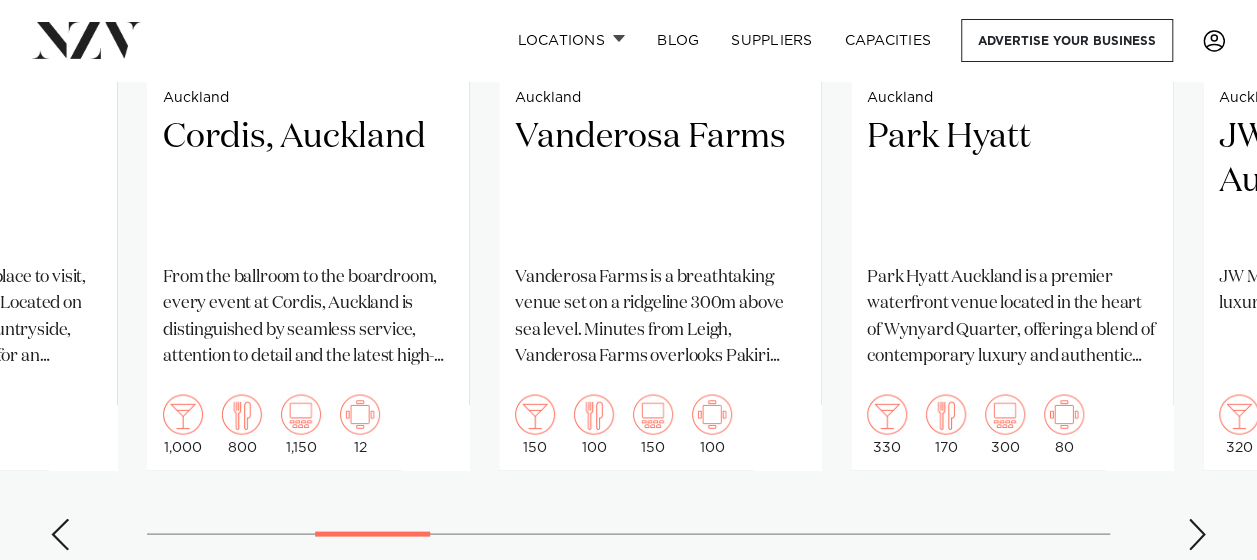 click at bounding box center (1197, 534) 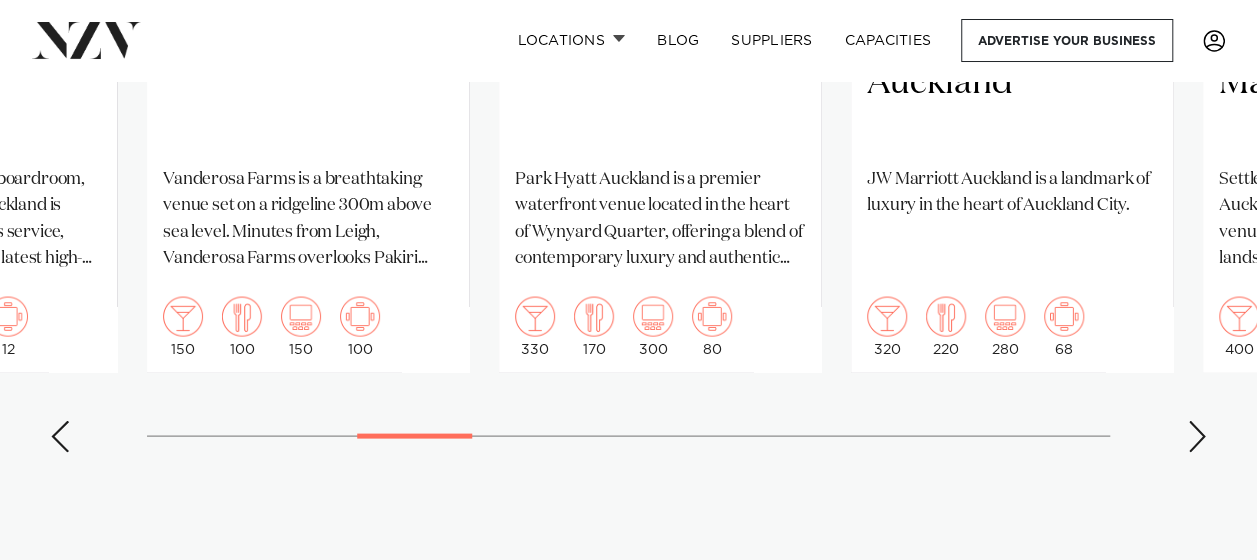 scroll, scrollTop: 1840, scrollLeft: 0, axis: vertical 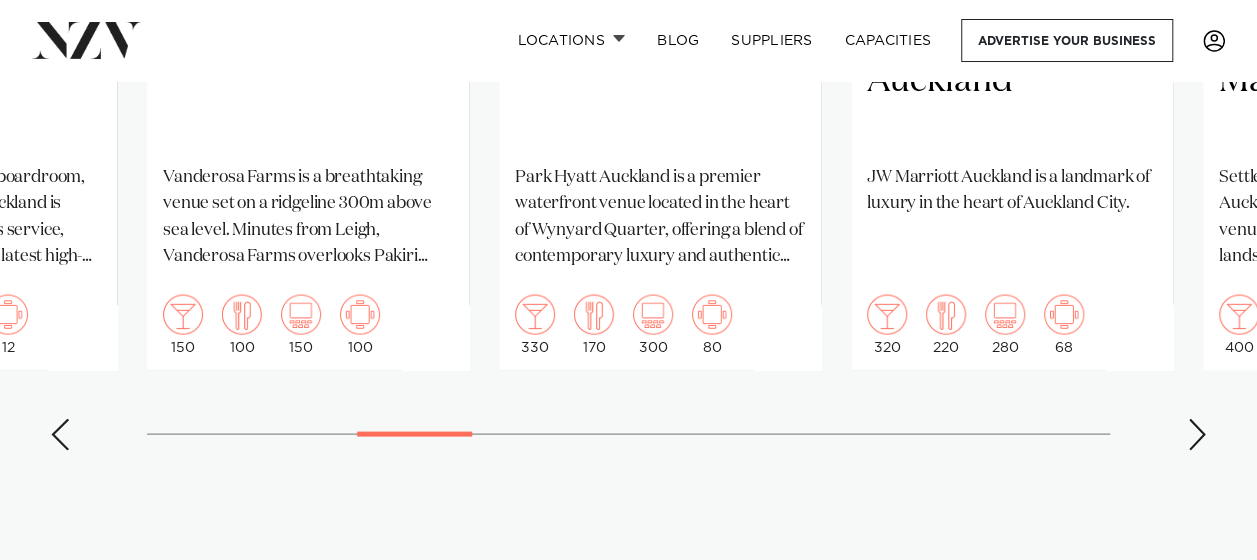 click at bounding box center (1197, 434) 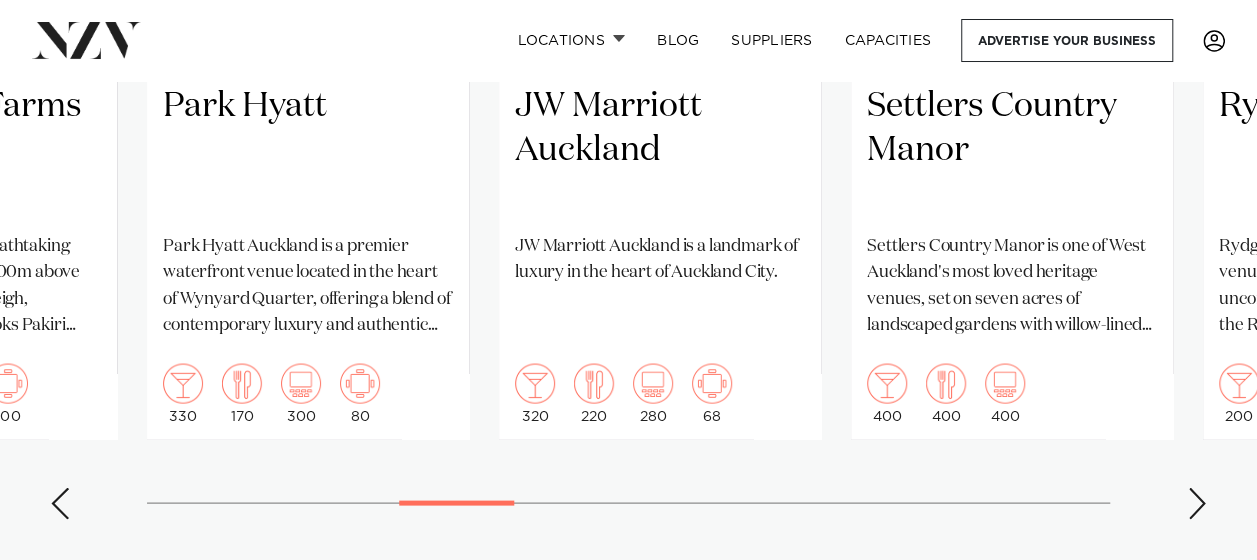 scroll, scrollTop: 1740, scrollLeft: 0, axis: vertical 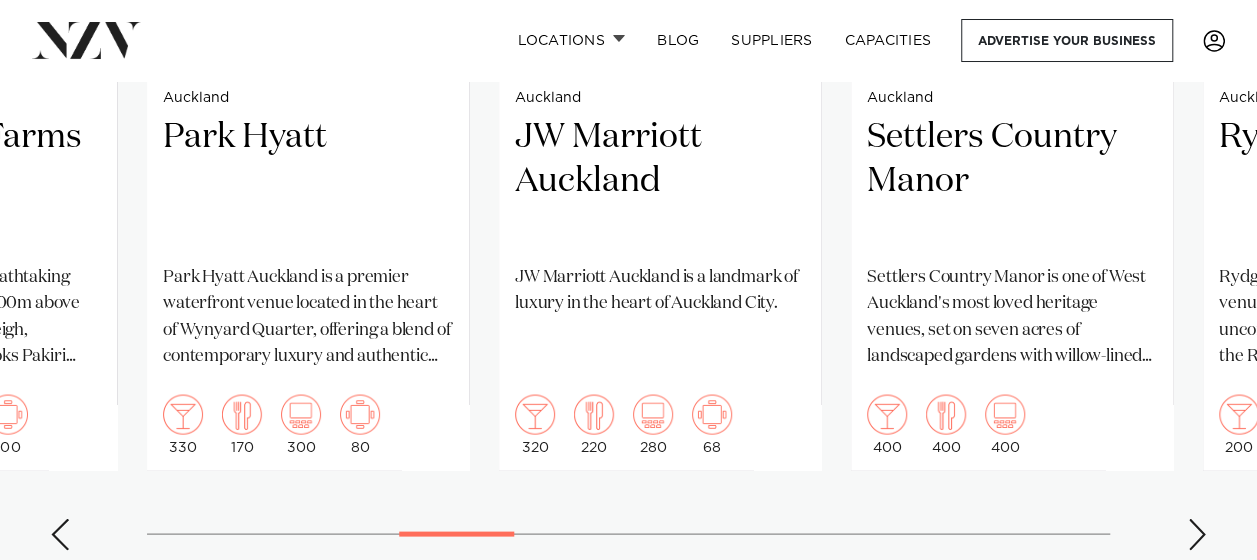 click at bounding box center [1197, 534] 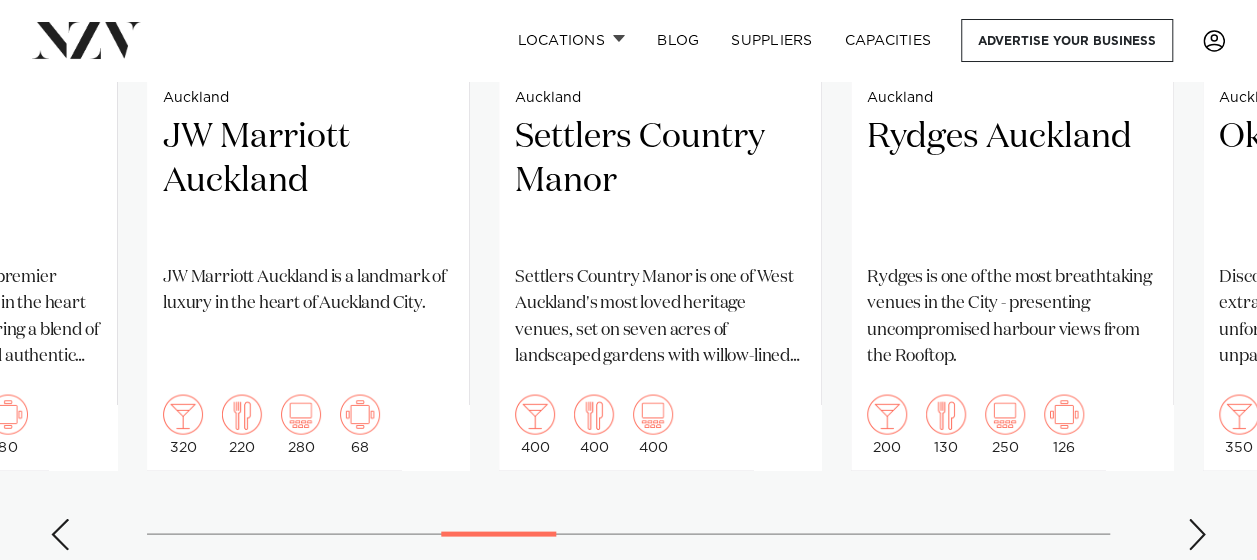 click at bounding box center (1197, 534) 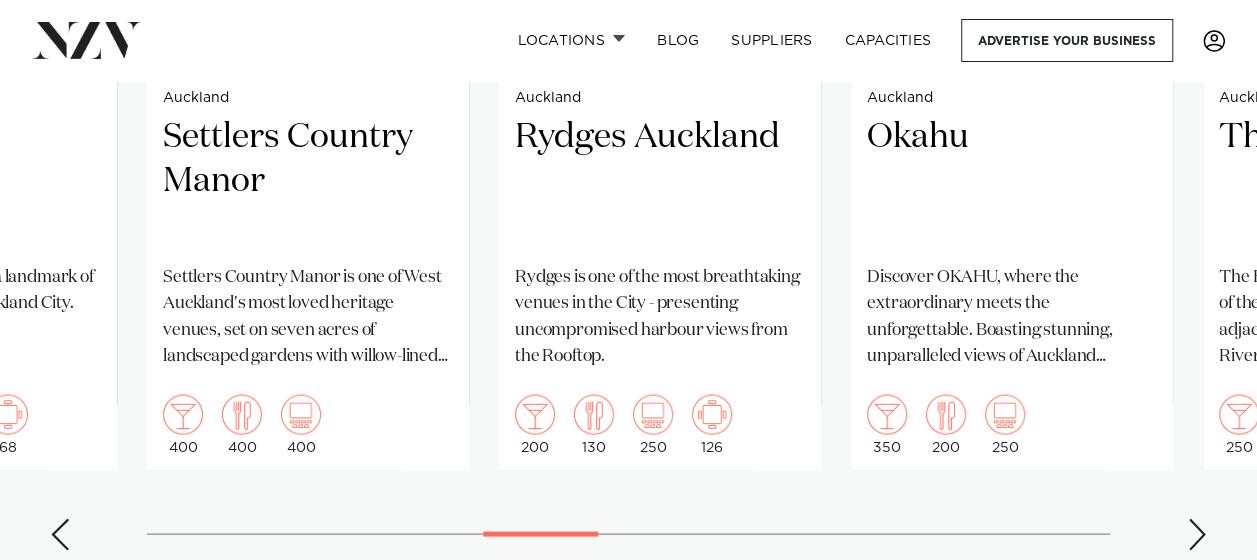 click at bounding box center [1197, 534] 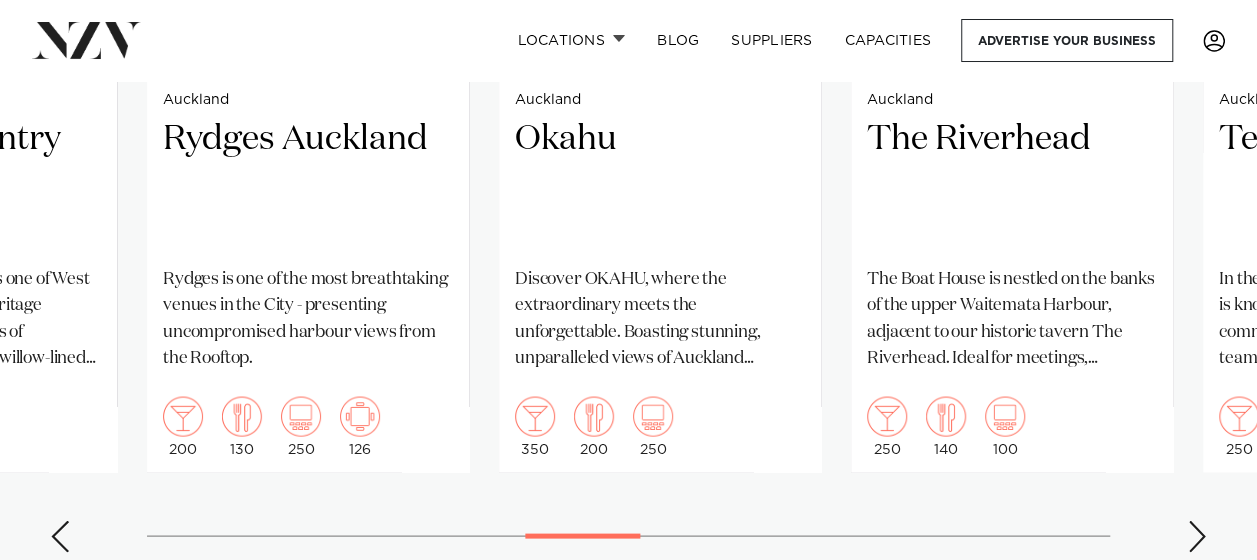 scroll, scrollTop: 1740, scrollLeft: 0, axis: vertical 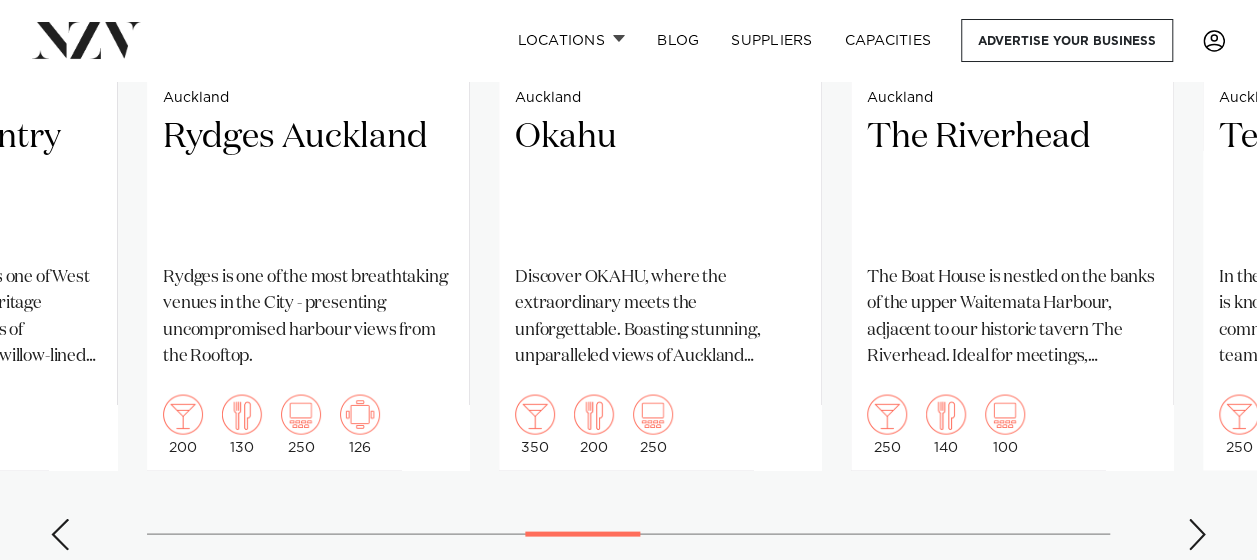 click at bounding box center [1197, 534] 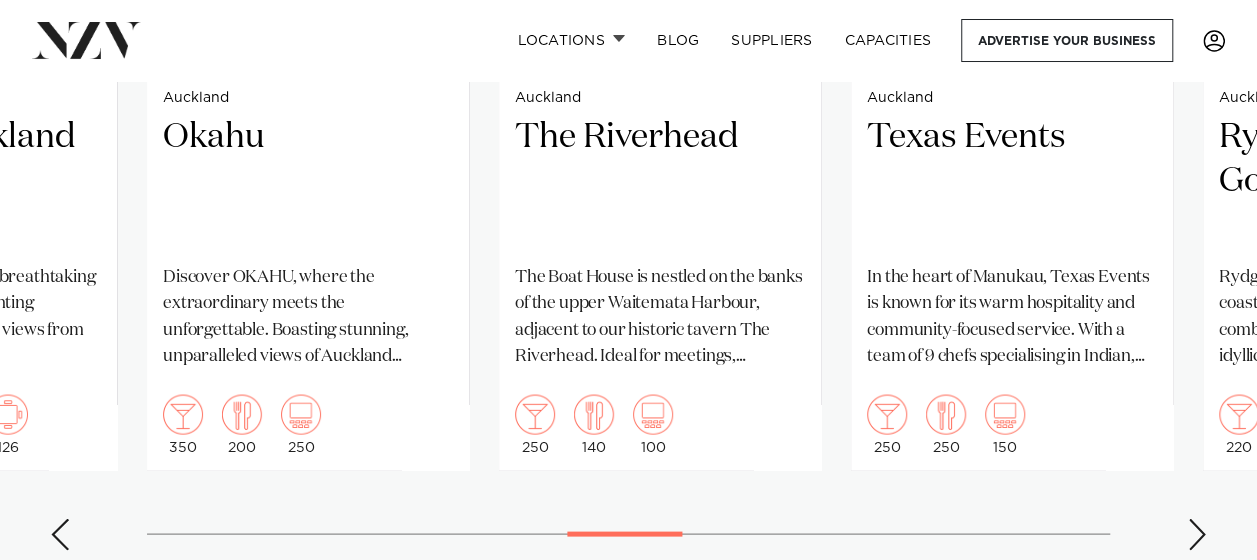 click at bounding box center [1197, 534] 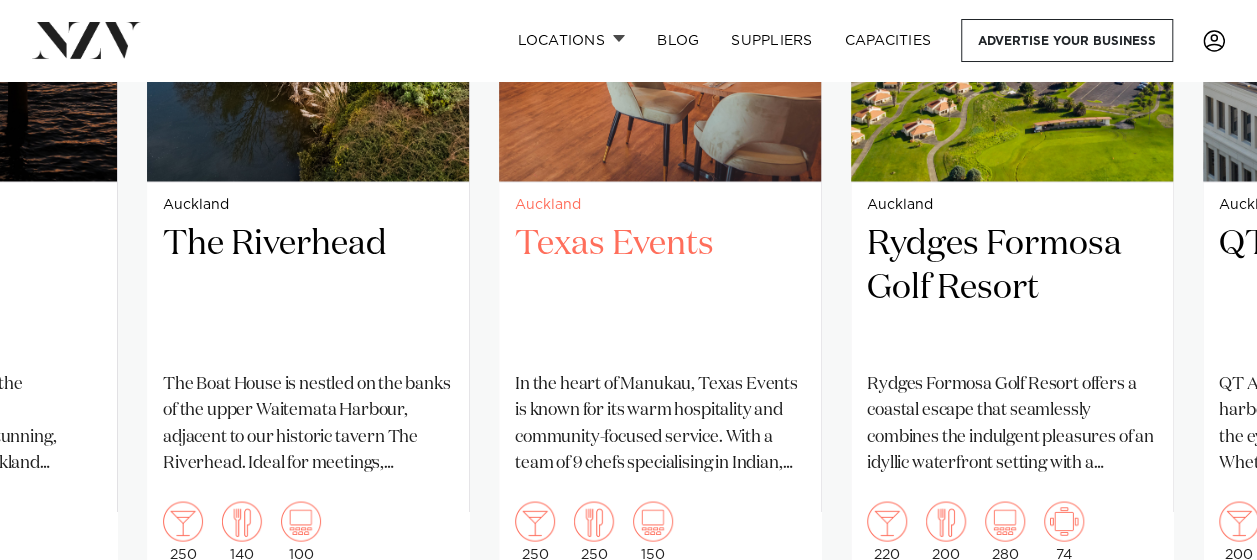 scroll, scrollTop: 1440, scrollLeft: 0, axis: vertical 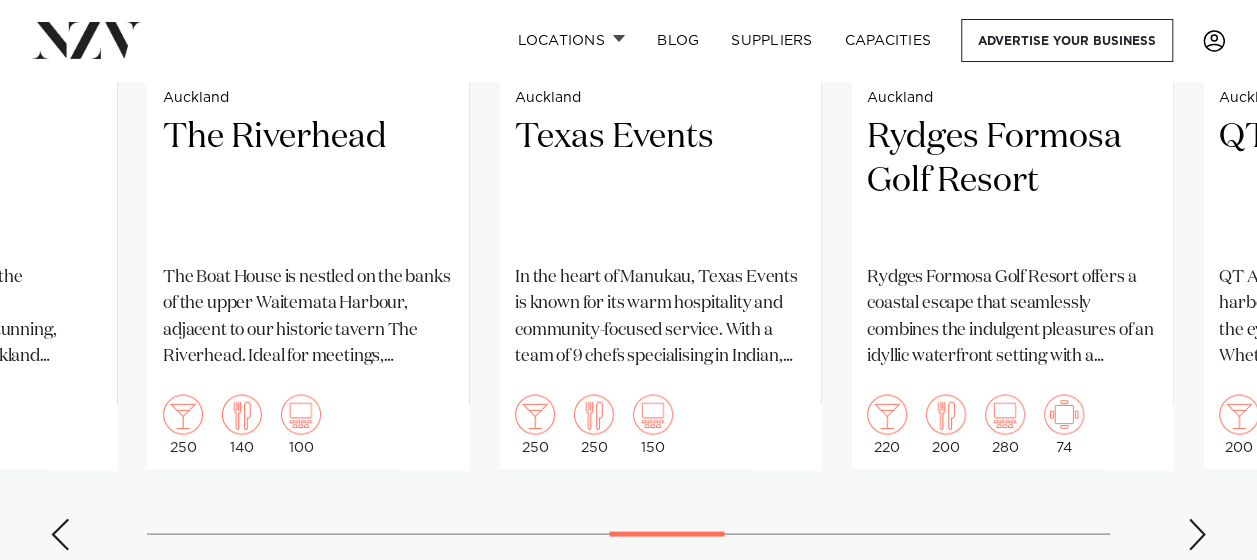 click at bounding box center (1197, 534) 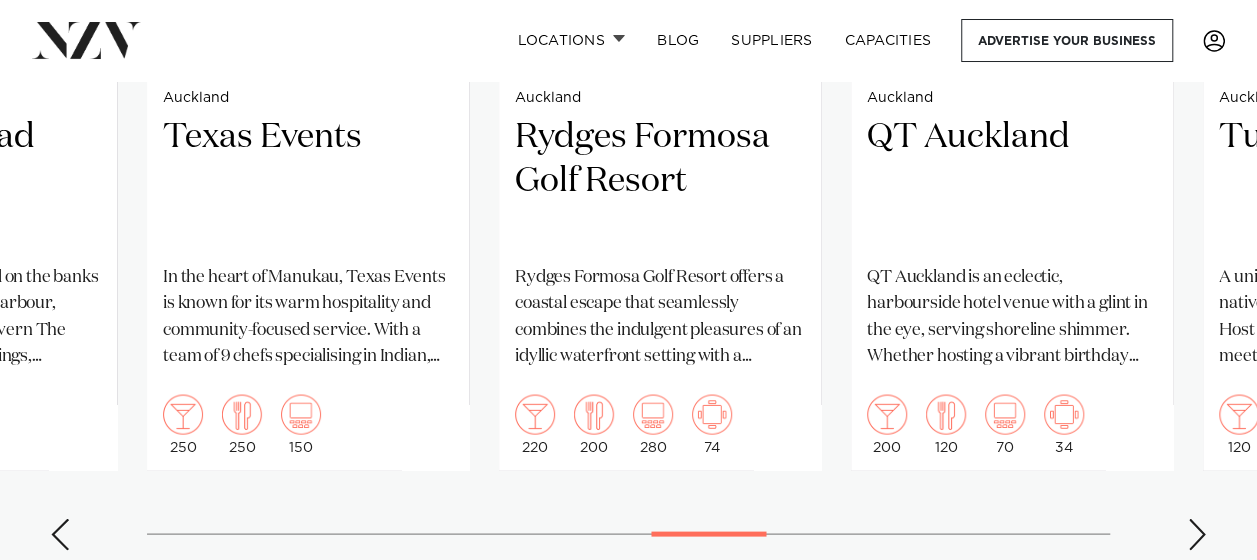 click at bounding box center [1197, 534] 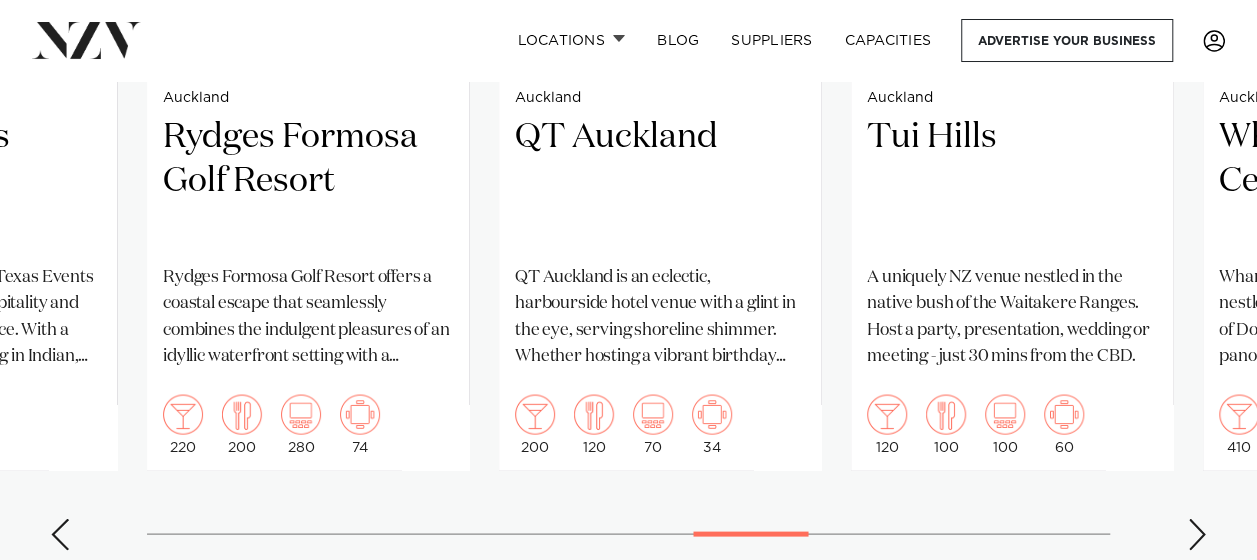 click at bounding box center (1197, 534) 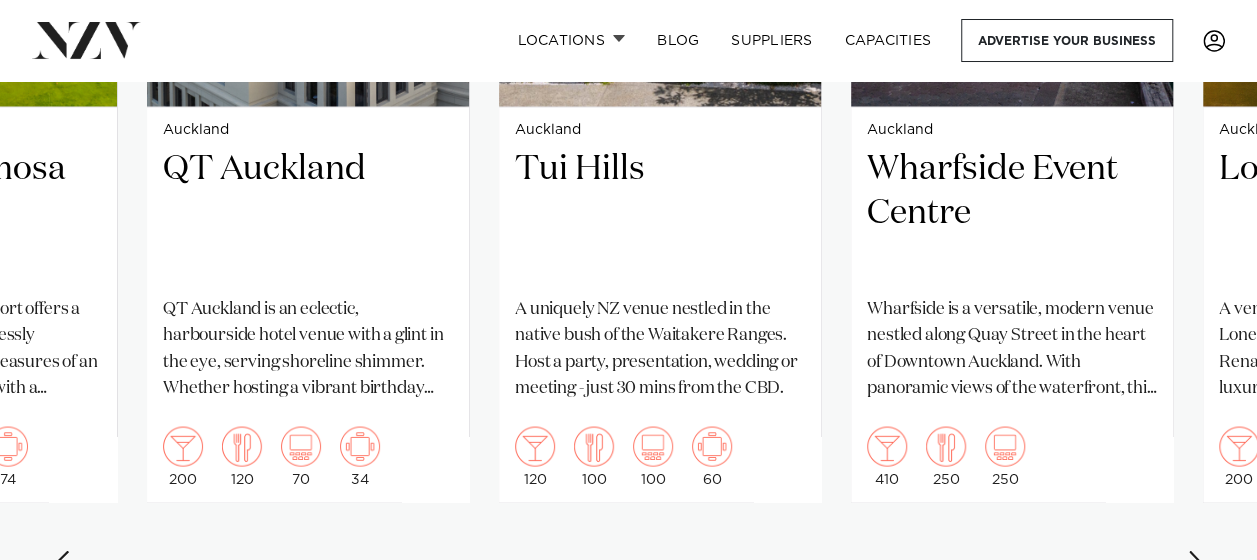 scroll, scrollTop: 1740, scrollLeft: 0, axis: vertical 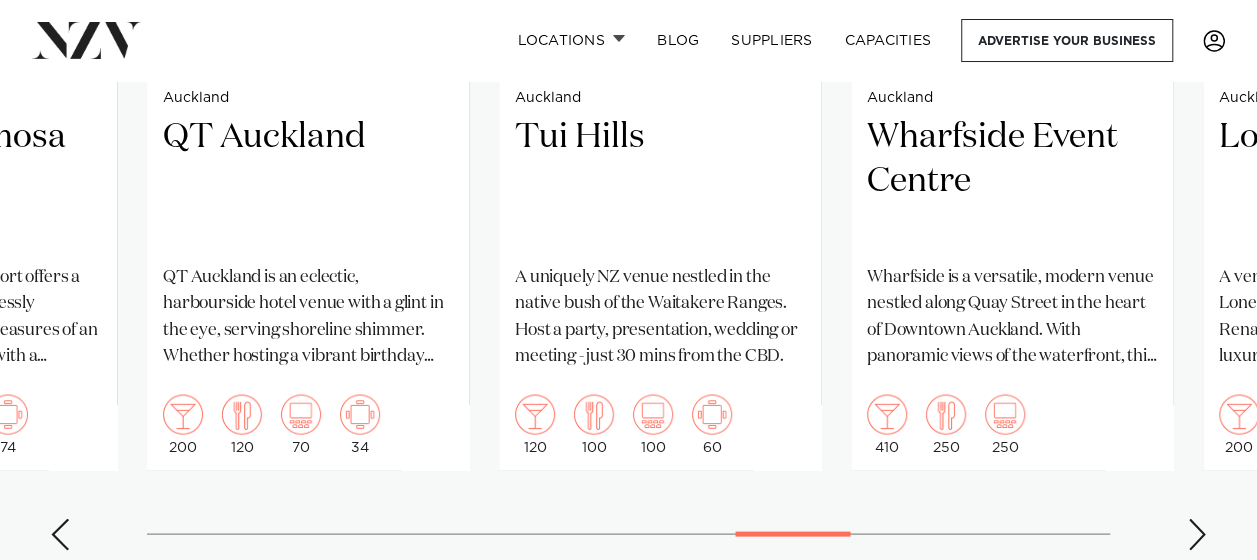 click at bounding box center (1197, 534) 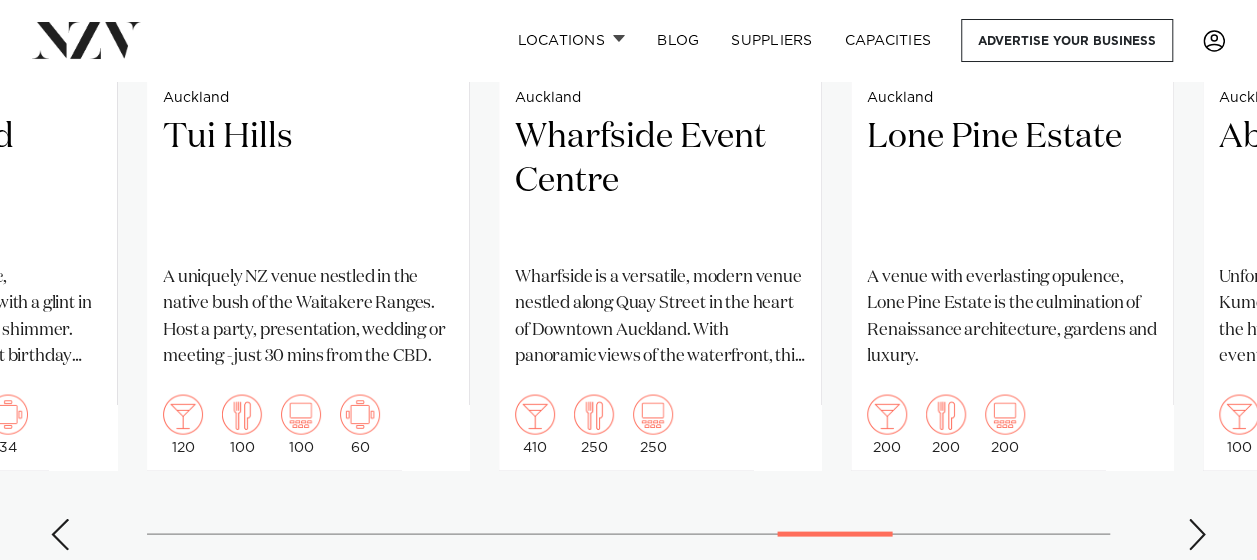 click at bounding box center [1197, 534] 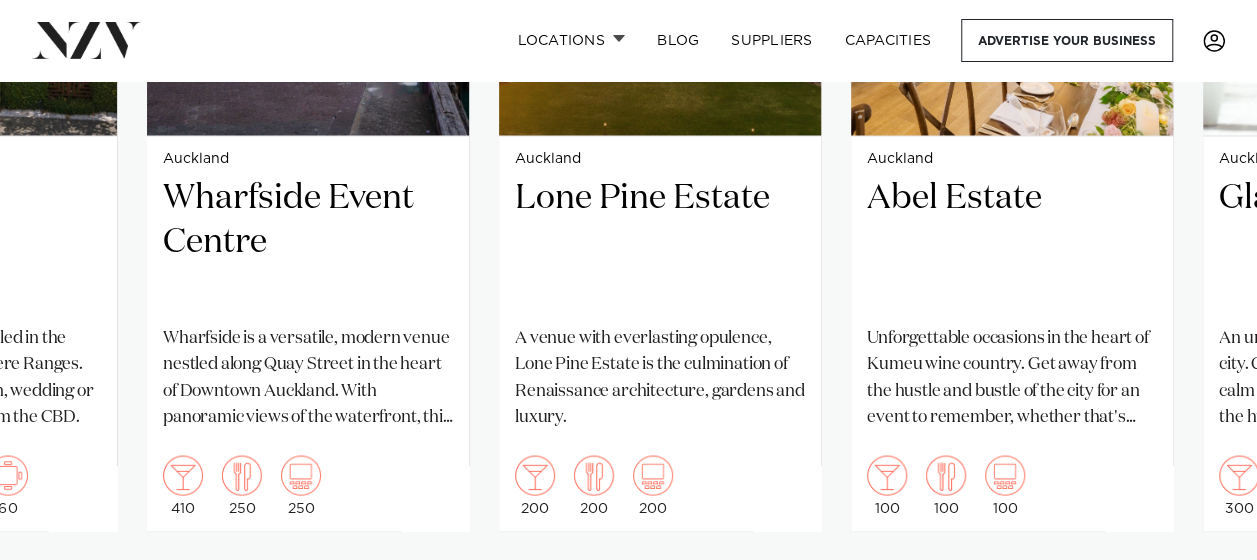 scroll, scrollTop: 1740, scrollLeft: 0, axis: vertical 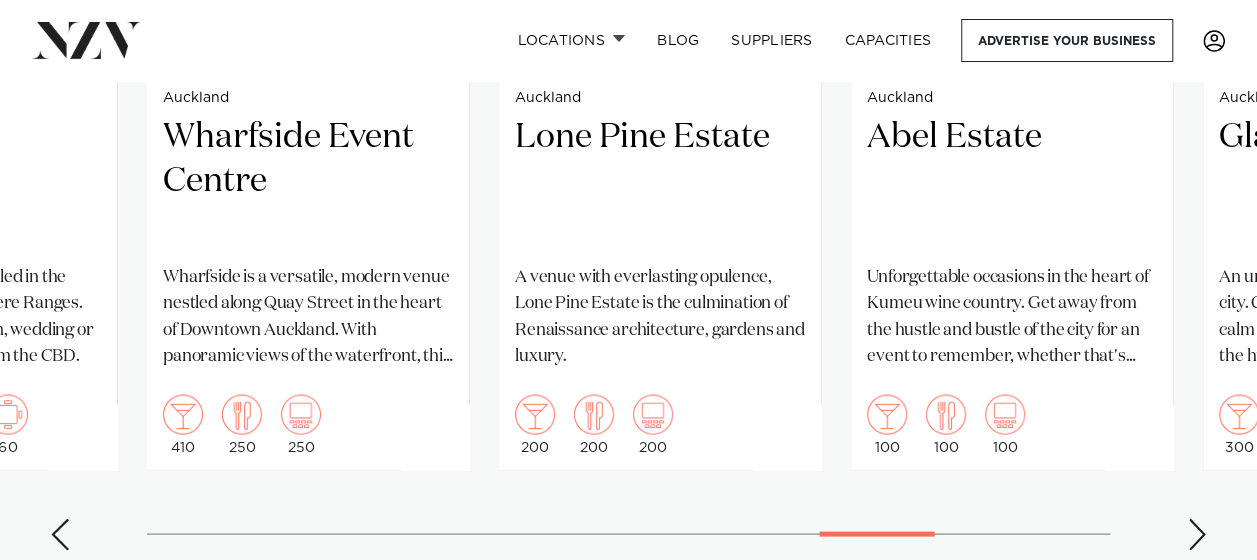 click at bounding box center (1197, 534) 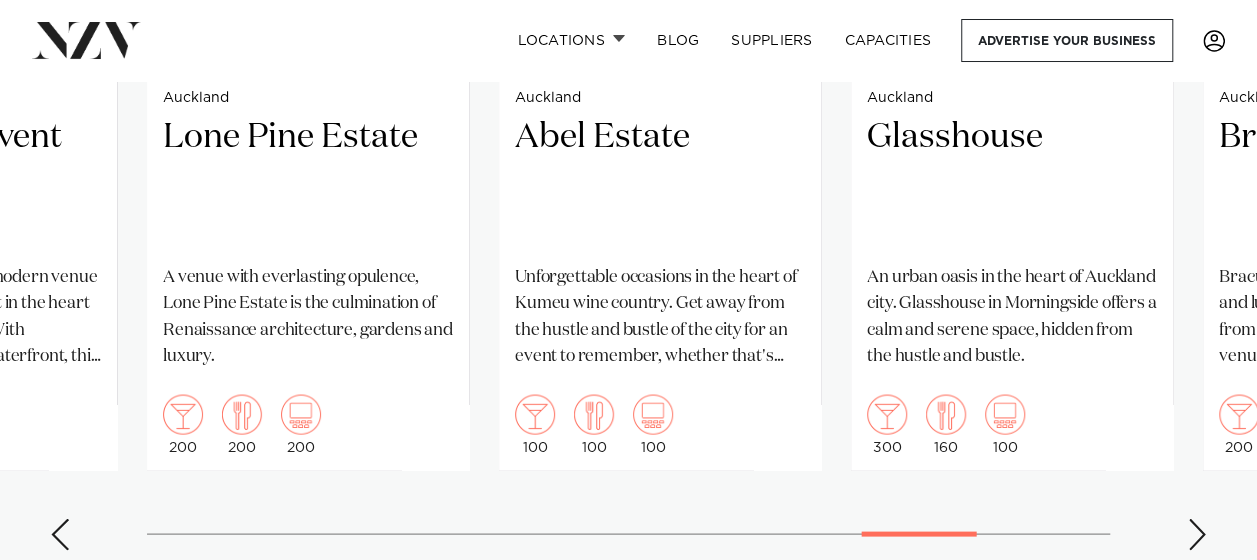 click at bounding box center [1197, 534] 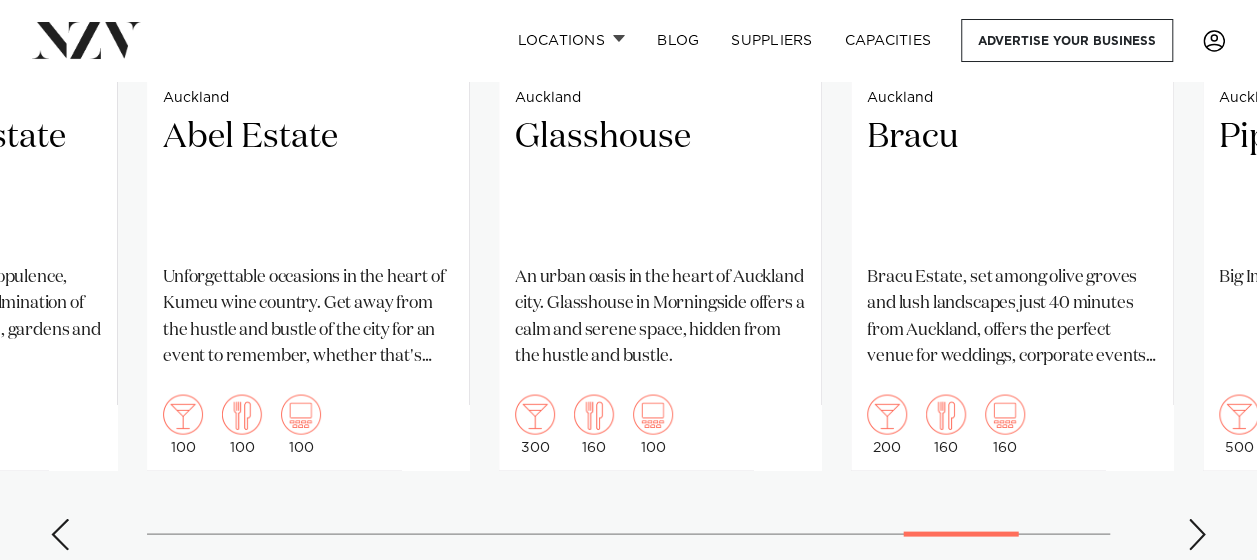 click at bounding box center (1197, 534) 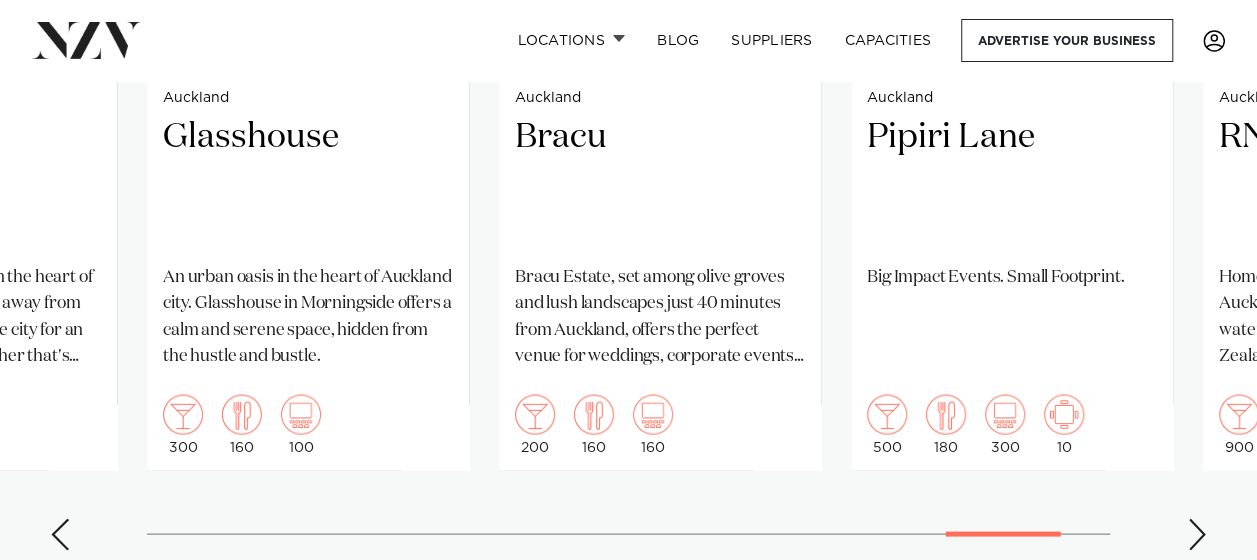 click at bounding box center (1197, 534) 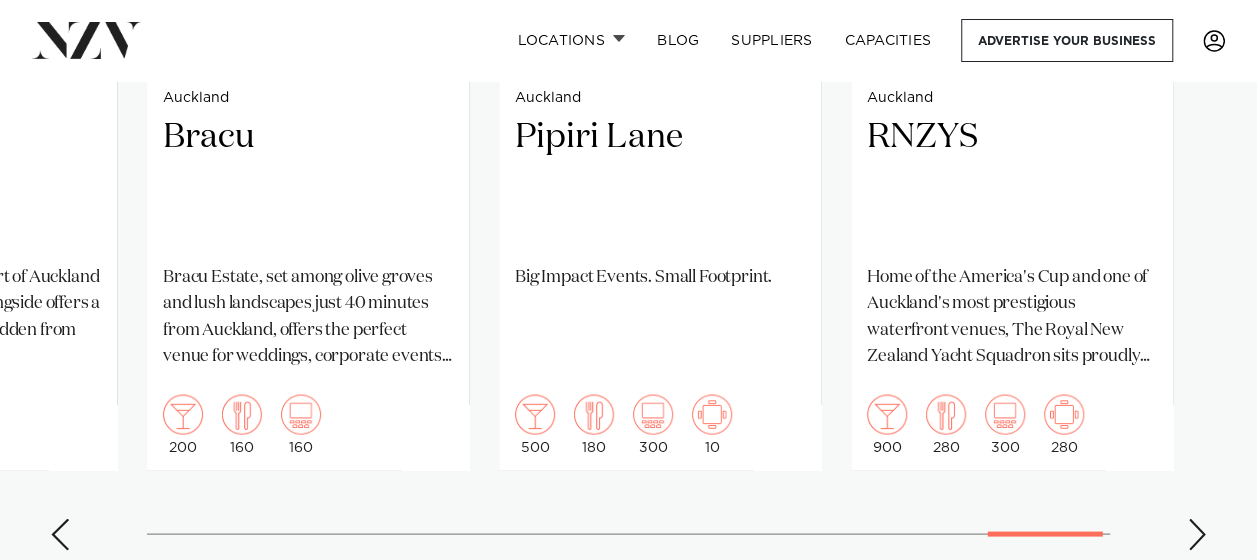 click at bounding box center [1197, 534] 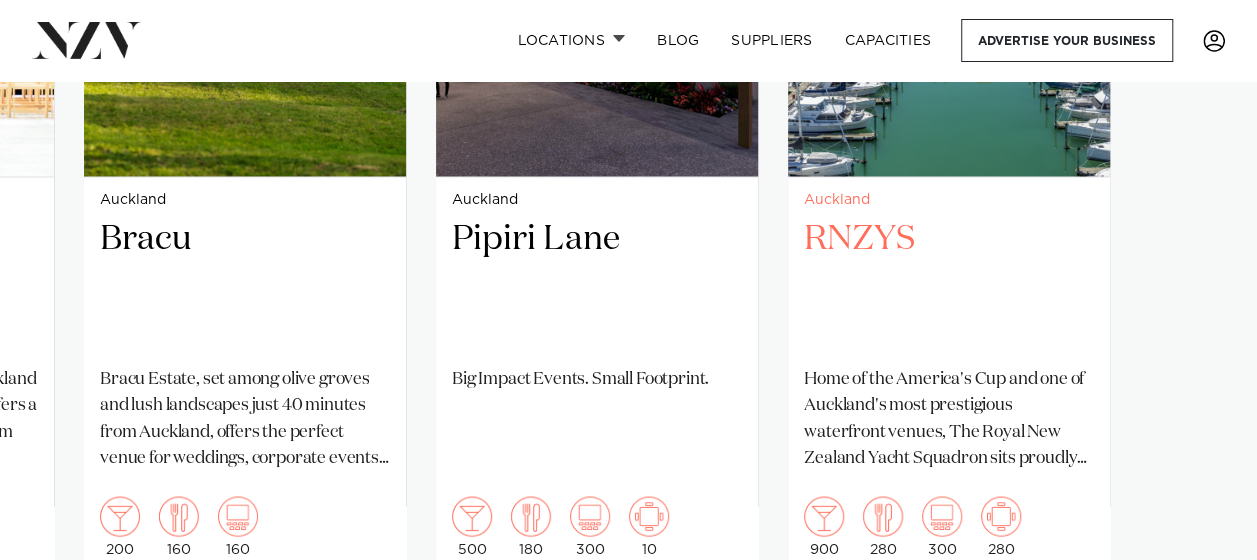 scroll, scrollTop: 1440, scrollLeft: 0, axis: vertical 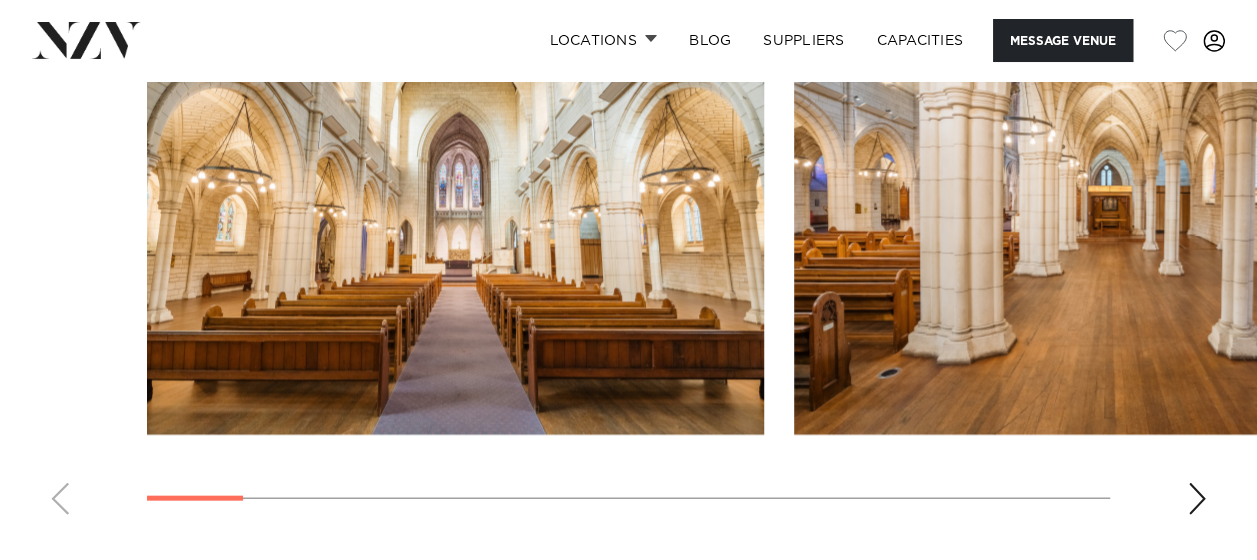 click at bounding box center (1197, 499) 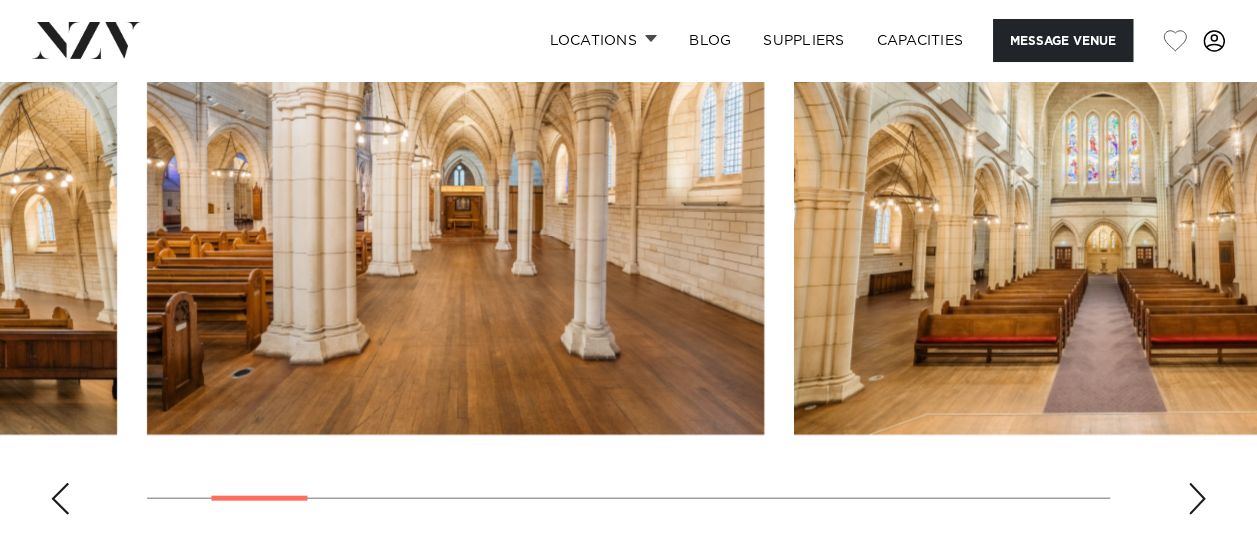 click at bounding box center (1197, 499) 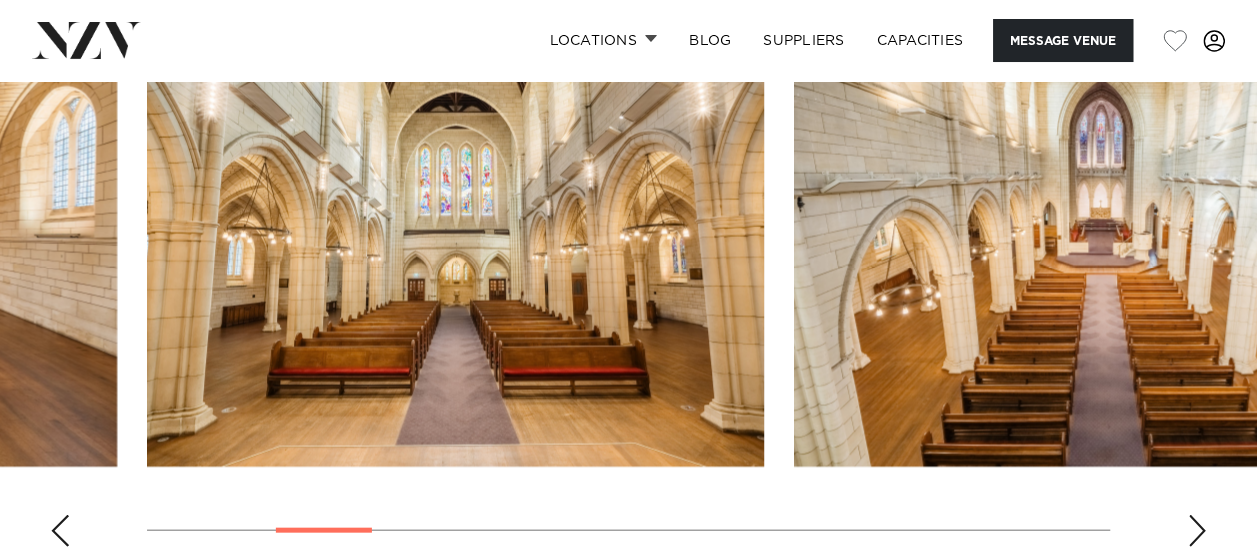 scroll, scrollTop: 2000, scrollLeft: 0, axis: vertical 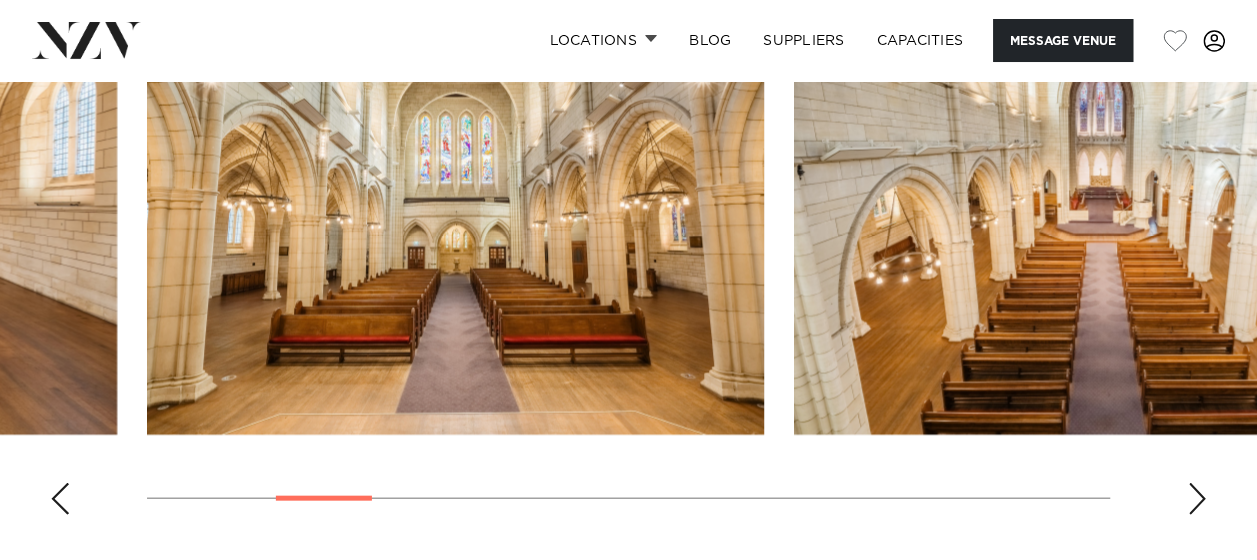 click at bounding box center (1197, 499) 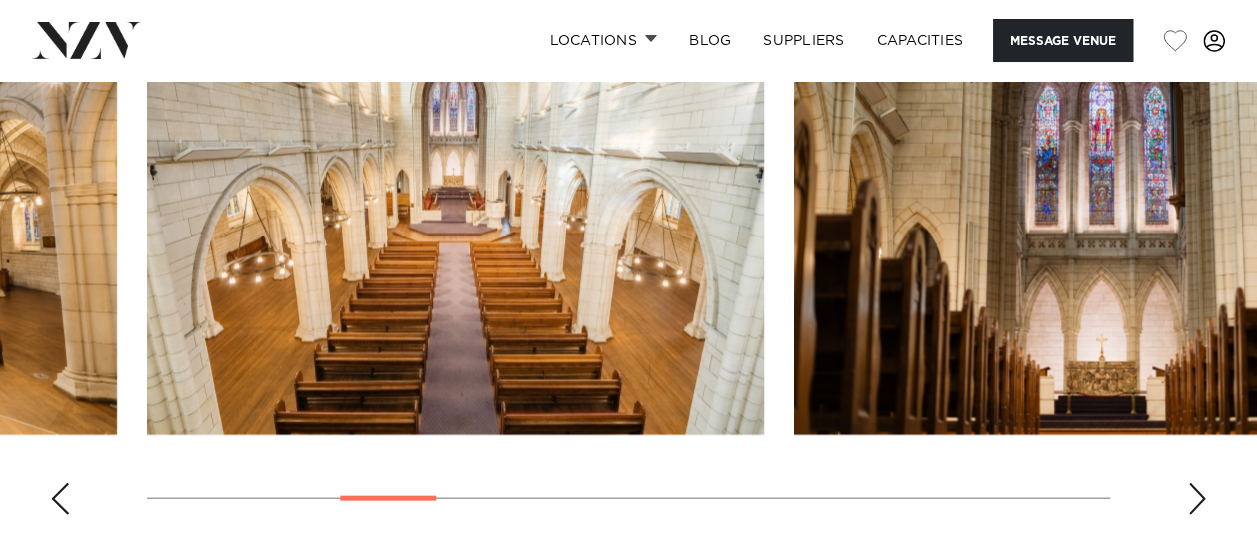 click at bounding box center [1197, 499] 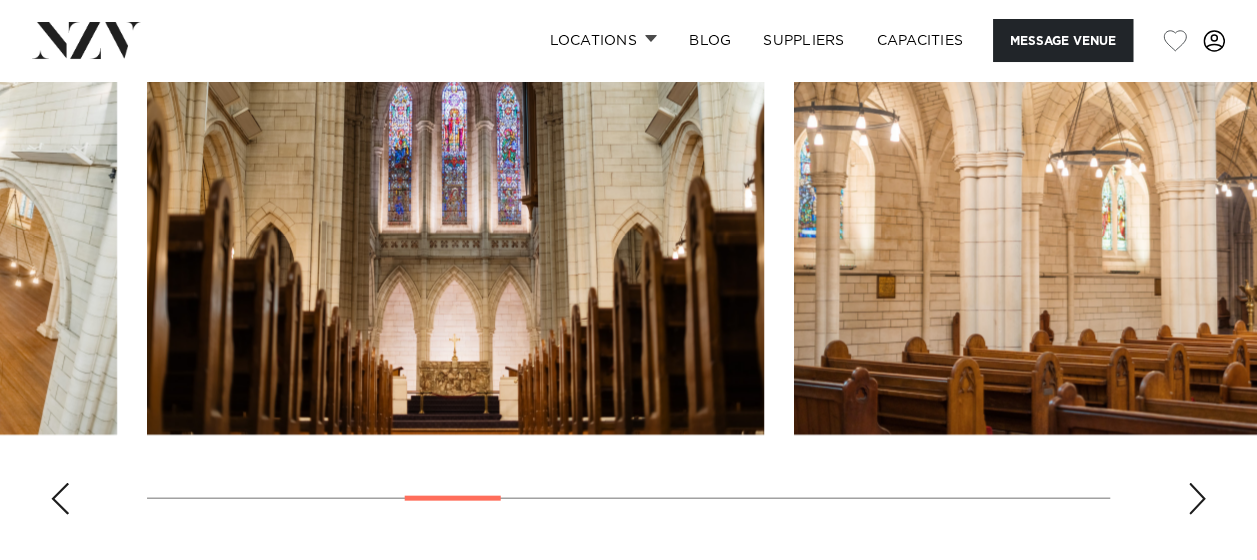 click at bounding box center [1197, 499] 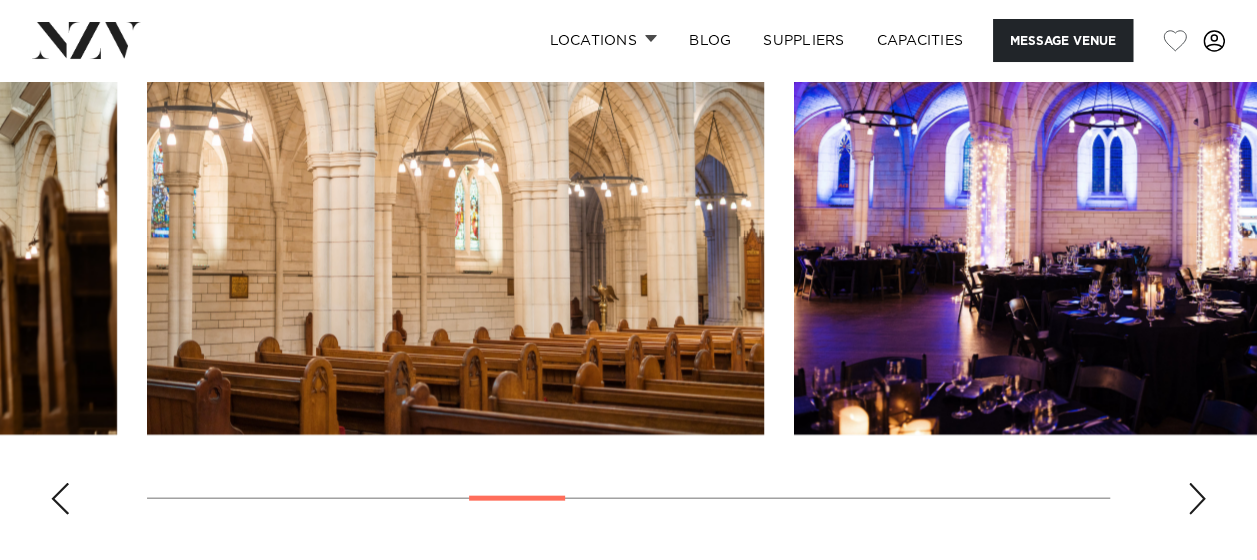 click at bounding box center (1197, 499) 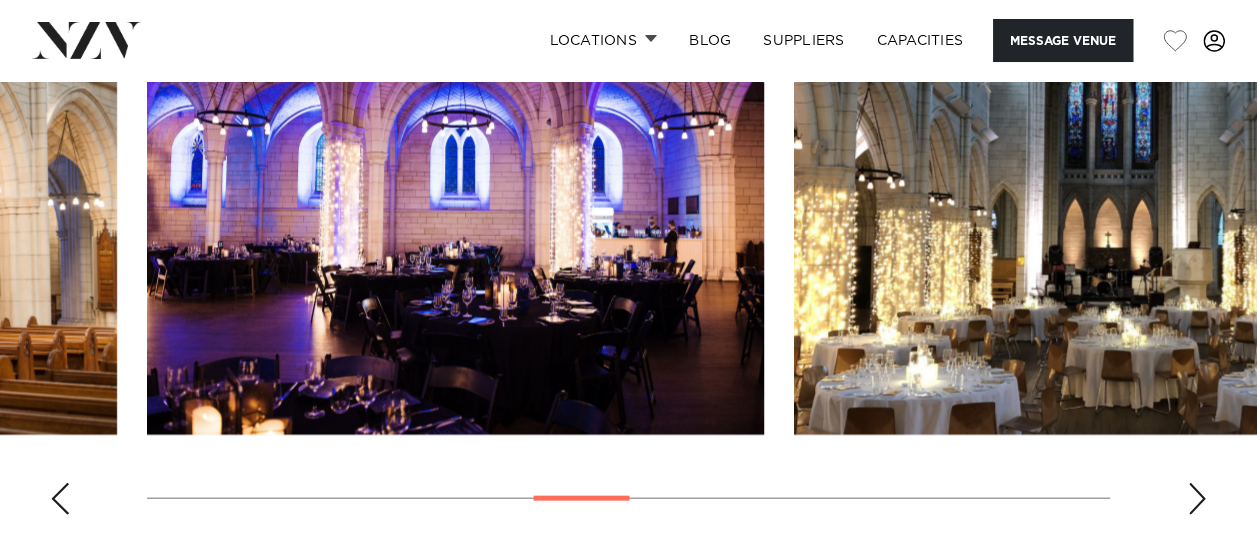 click at bounding box center (1197, 499) 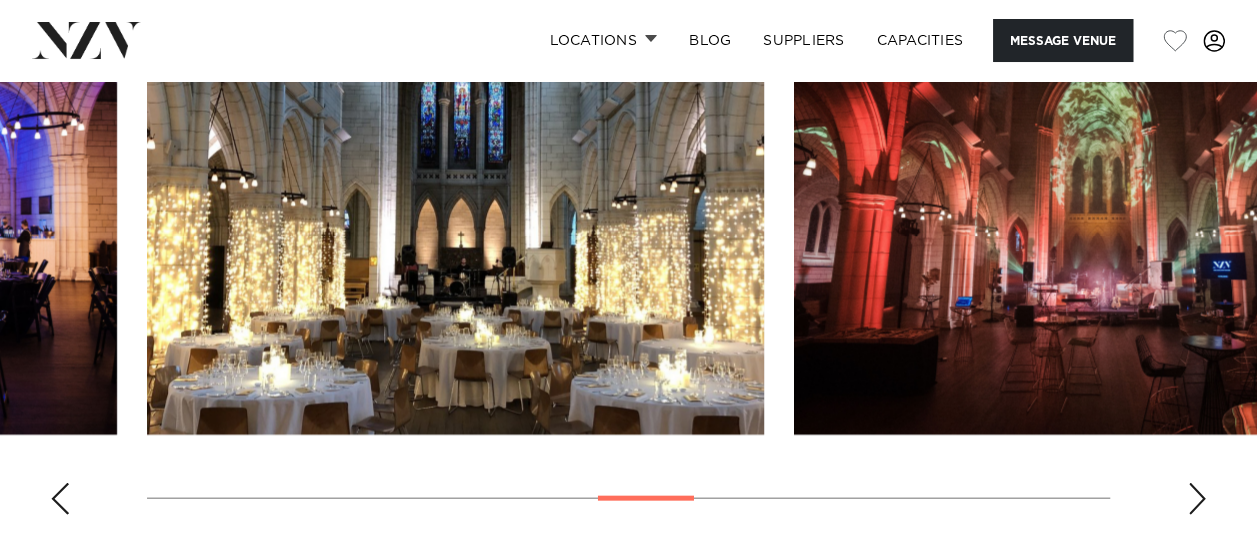 click at bounding box center [1197, 499] 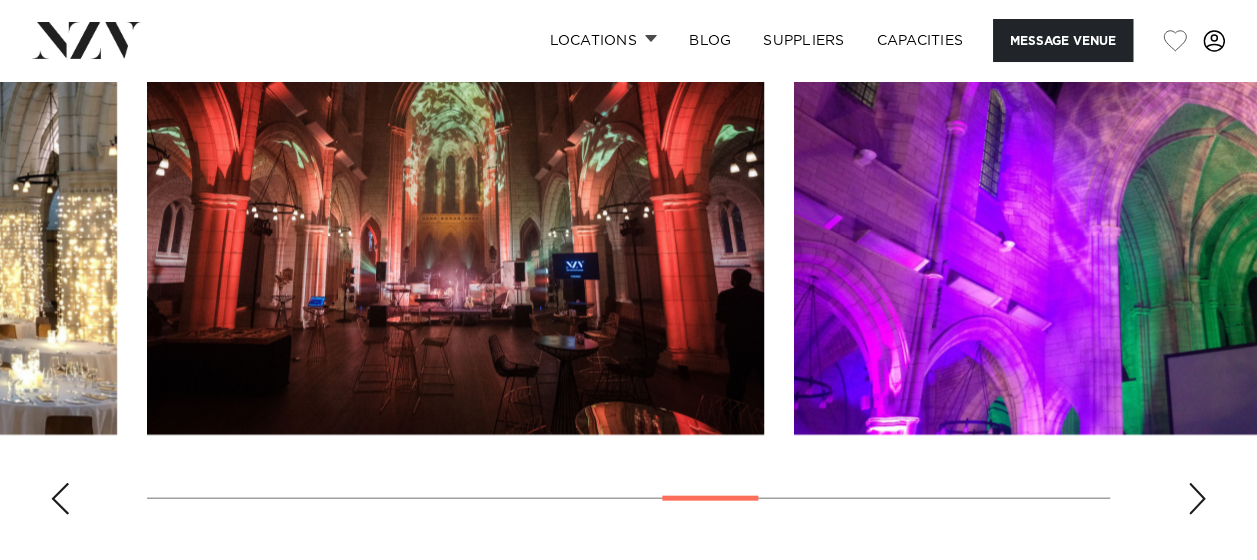 click at bounding box center [1197, 499] 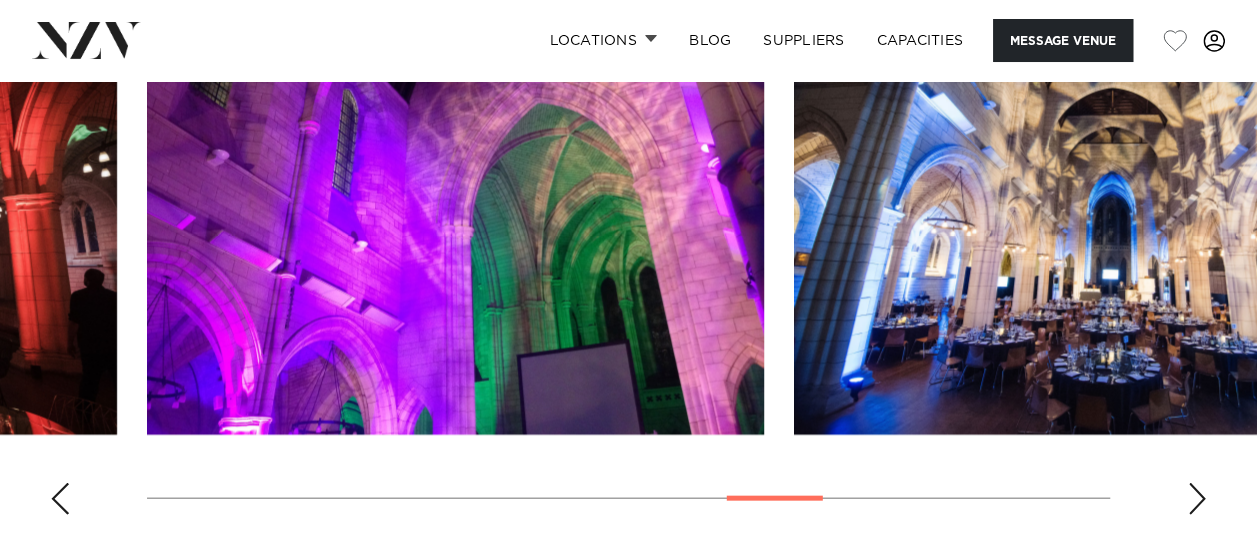 click at bounding box center (1197, 499) 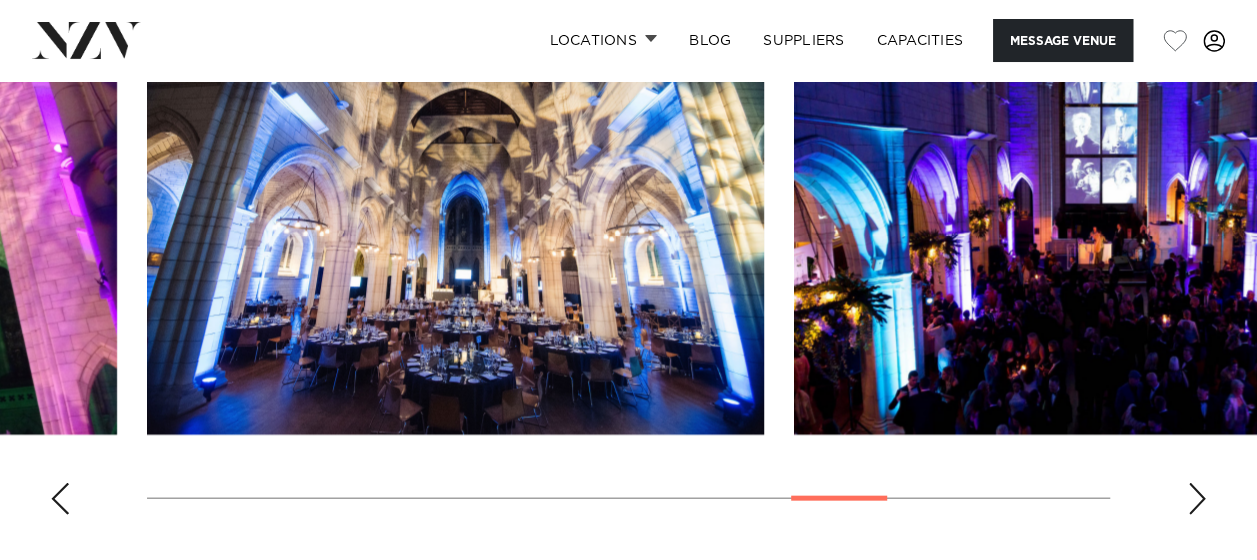 click at bounding box center (1197, 499) 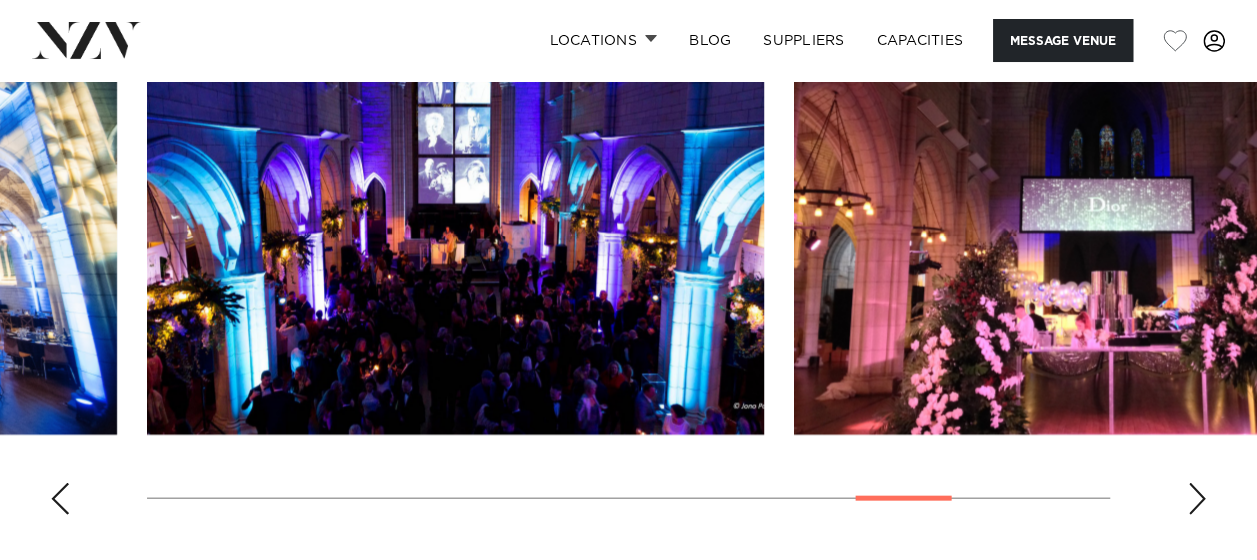 click at bounding box center (1197, 499) 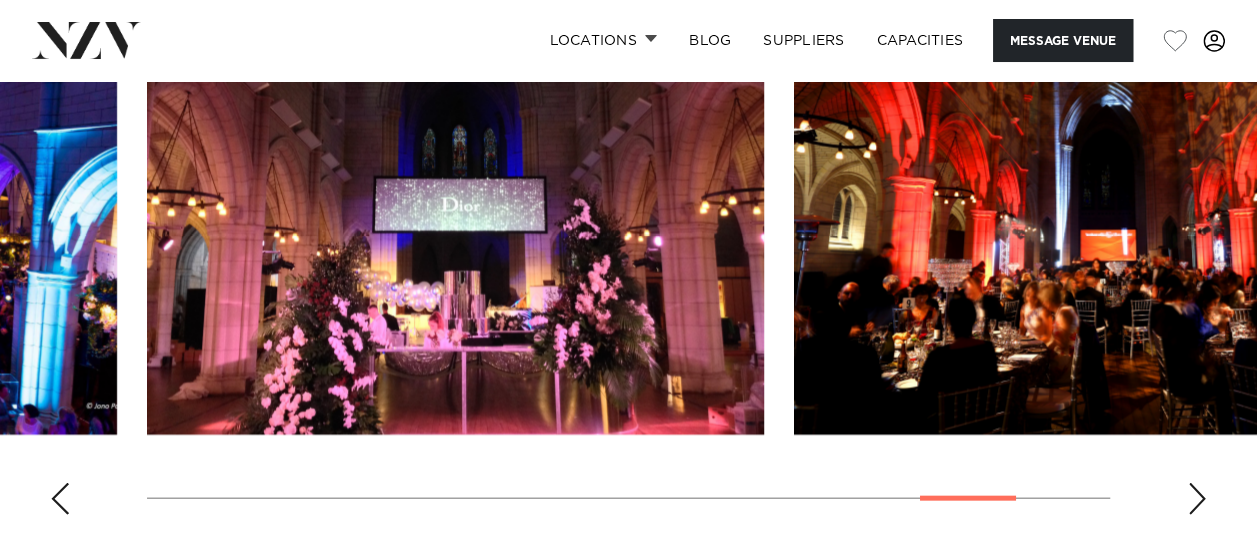 click at bounding box center [1197, 499] 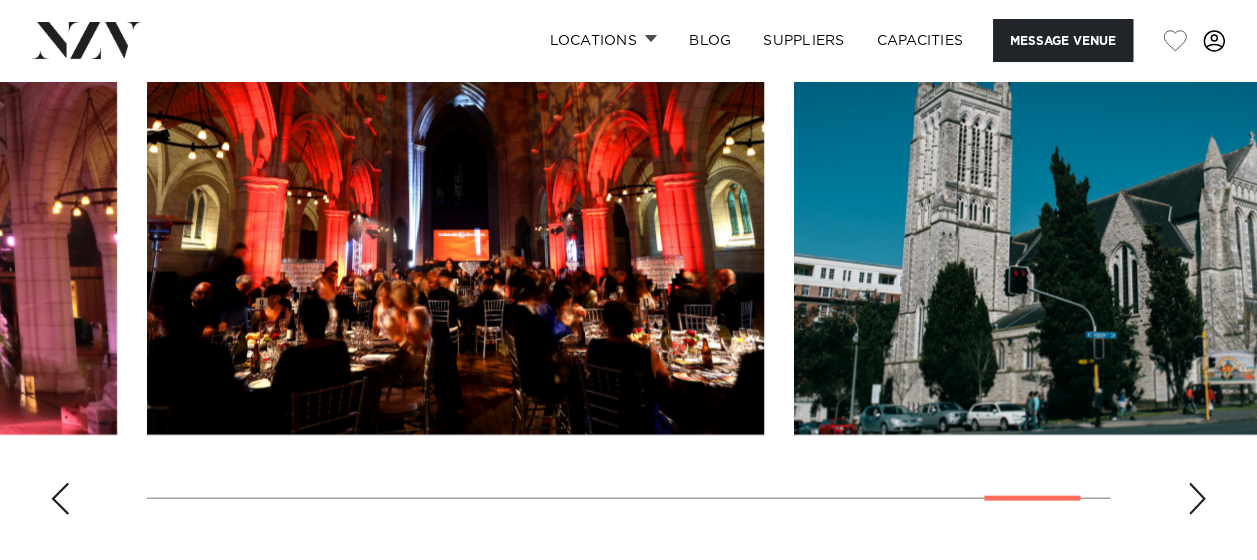 click at bounding box center (1197, 499) 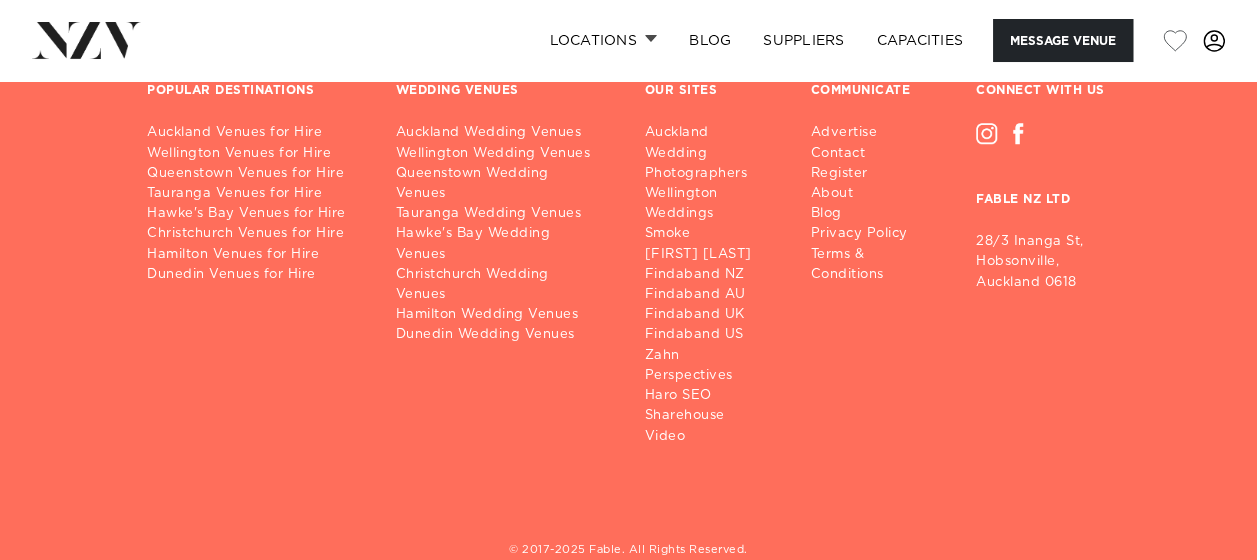 scroll, scrollTop: 4538, scrollLeft: 0, axis: vertical 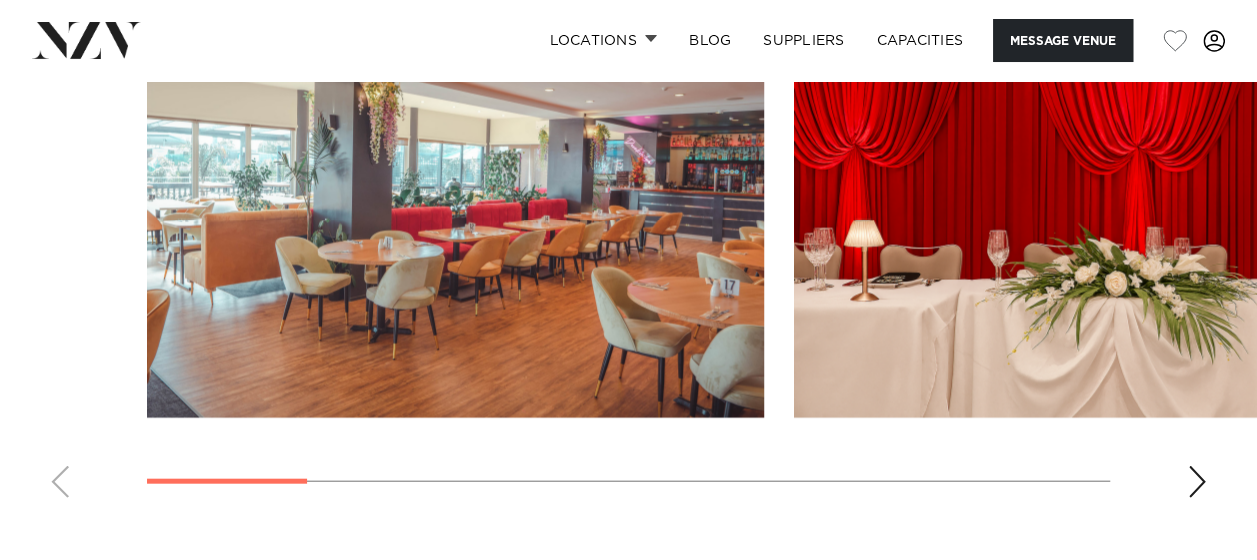 click at bounding box center [1197, 482] 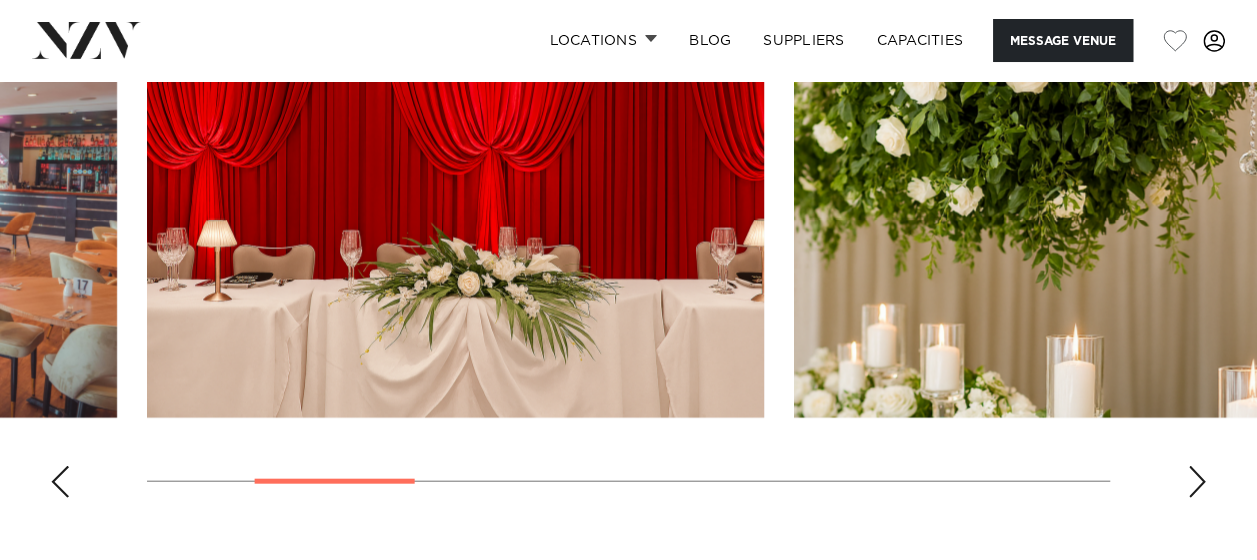 click at bounding box center (1197, 482) 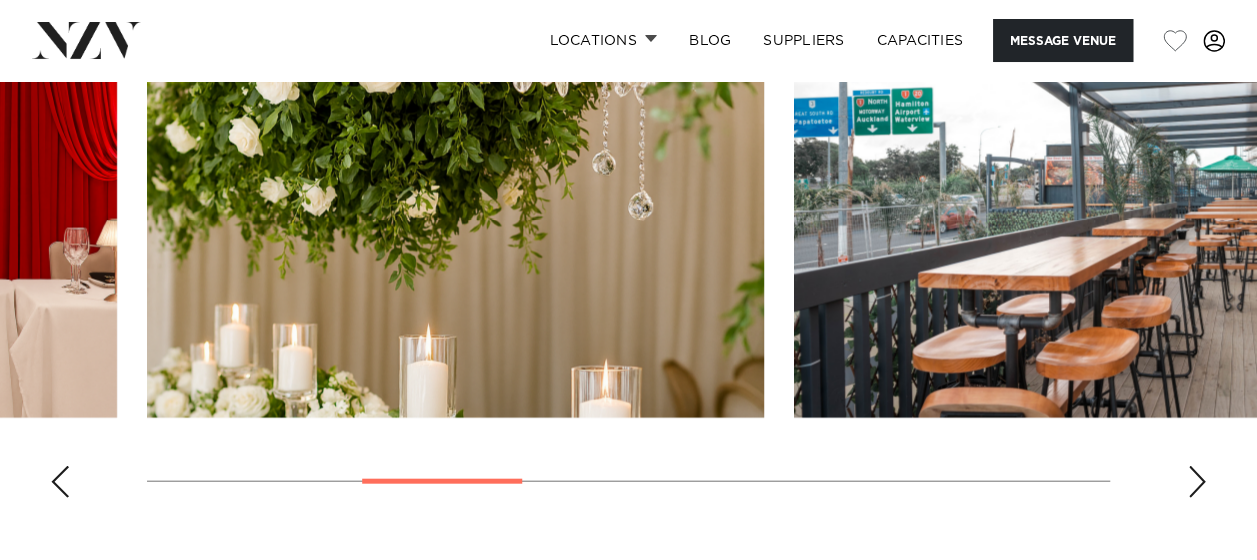 click at bounding box center (1197, 482) 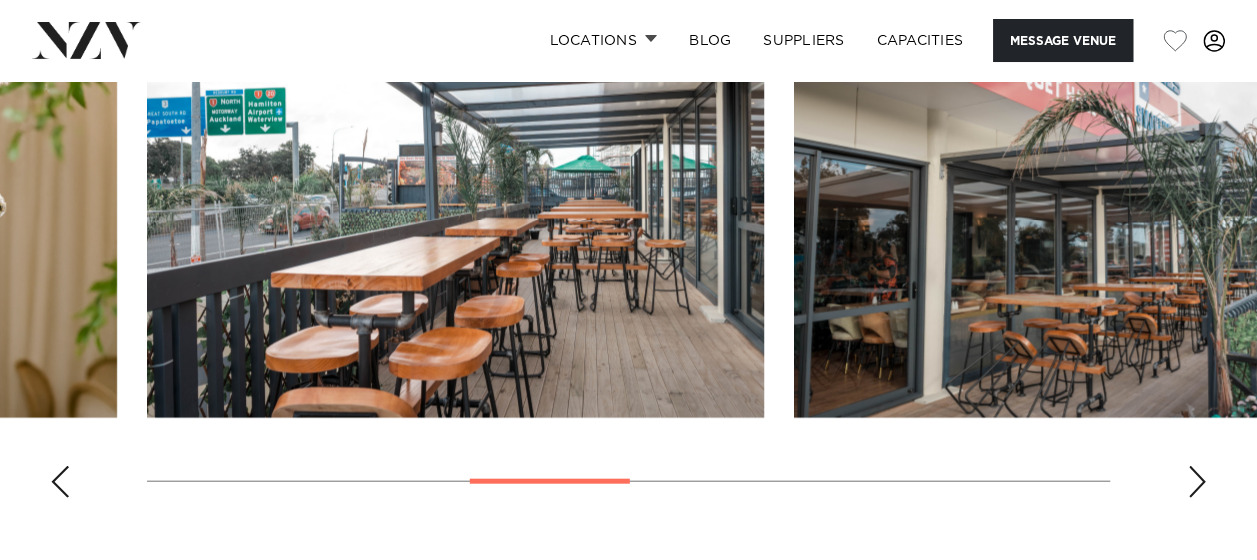 click at bounding box center (1197, 482) 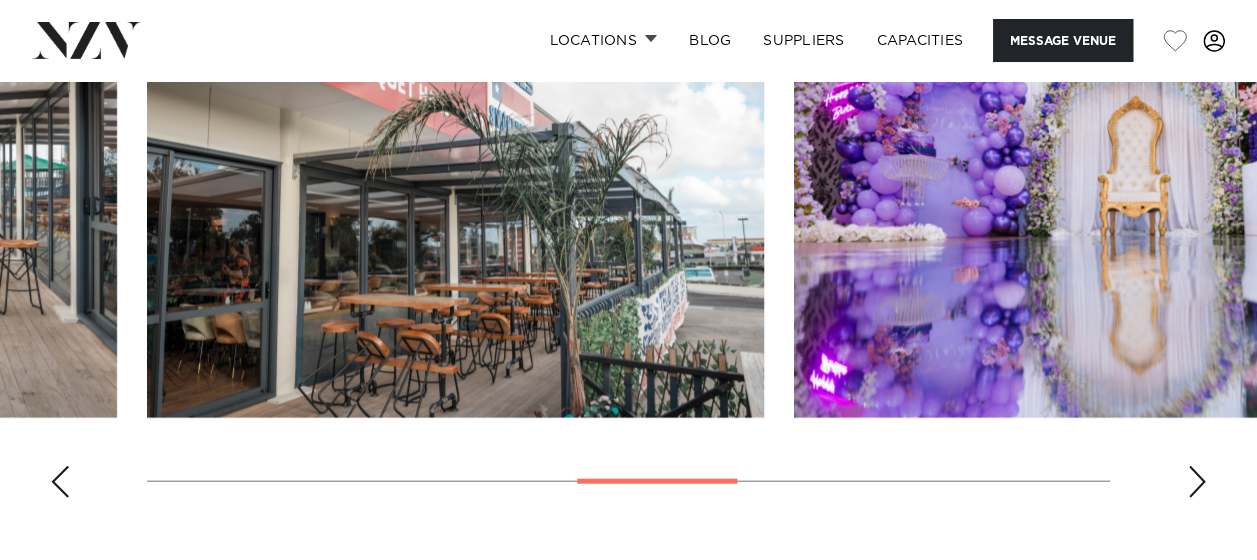 click at bounding box center (1197, 482) 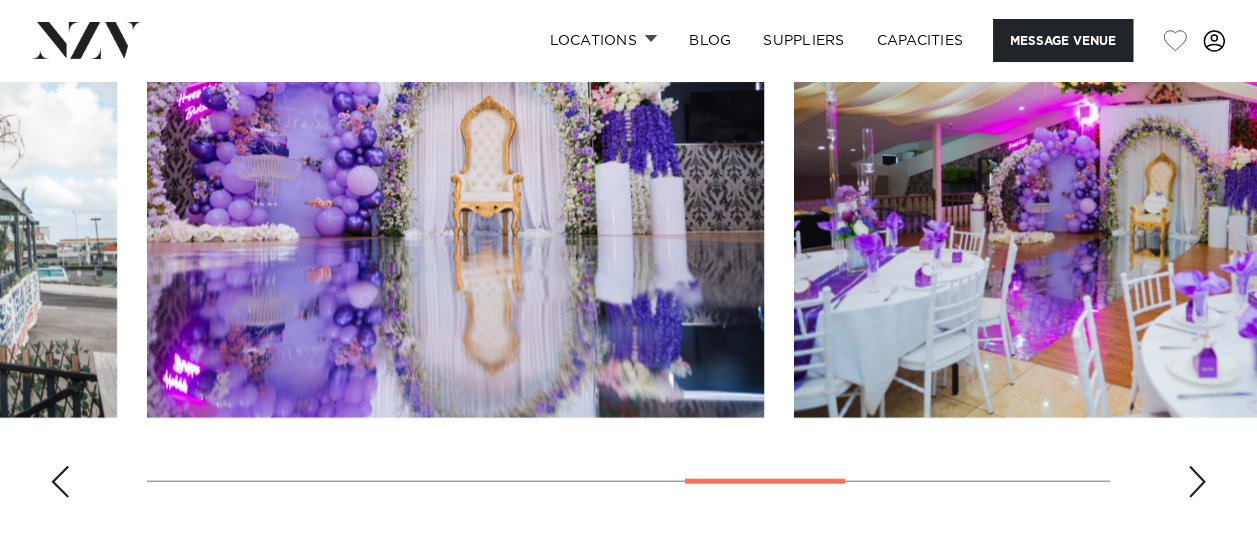 click at bounding box center [1197, 482] 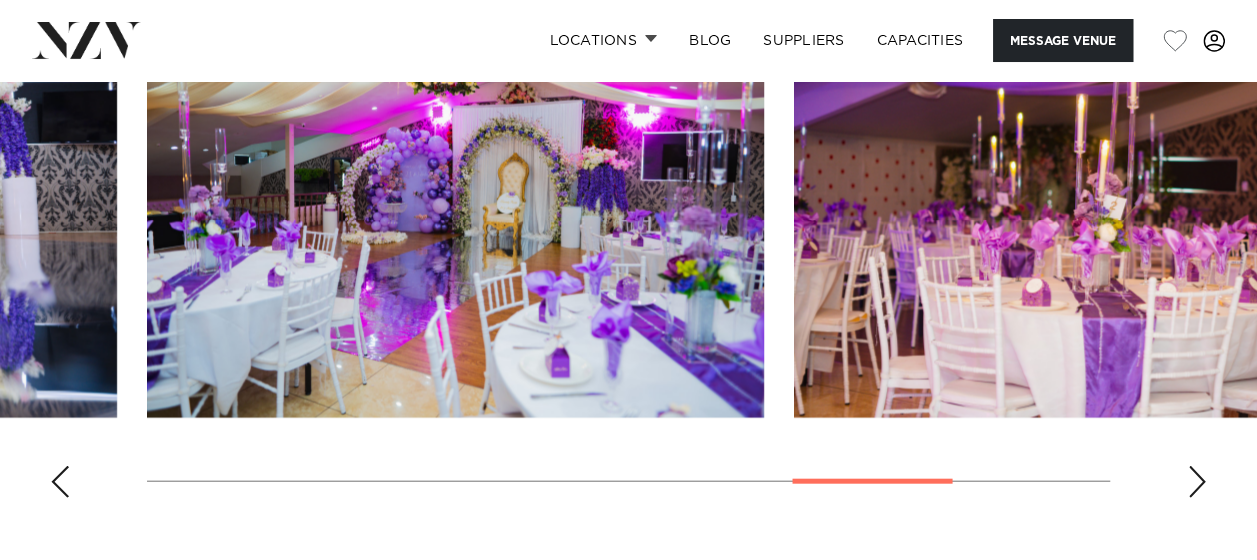 click at bounding box center (1197, 482) 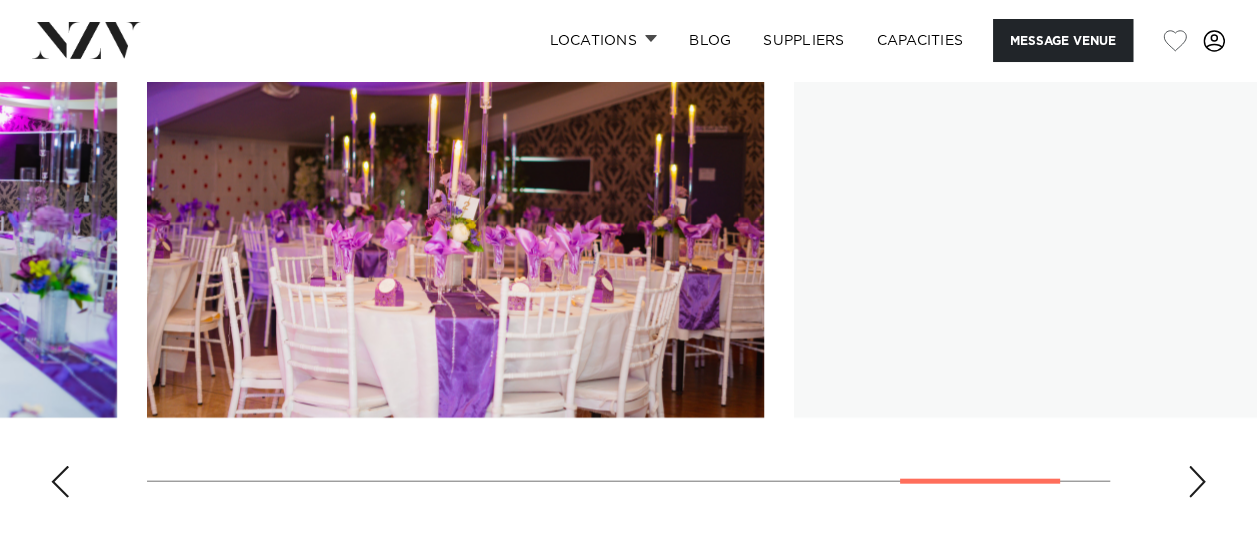 click at bounding box center (1197, 482) 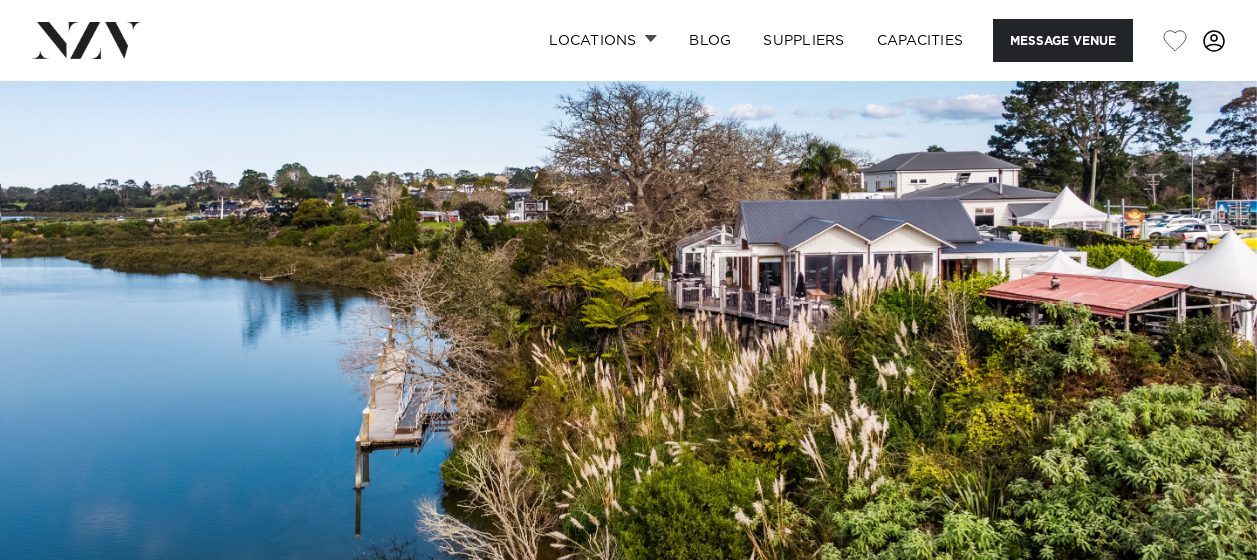 scroll, scrollTop: 0, scrollLeft: 0, axis: both 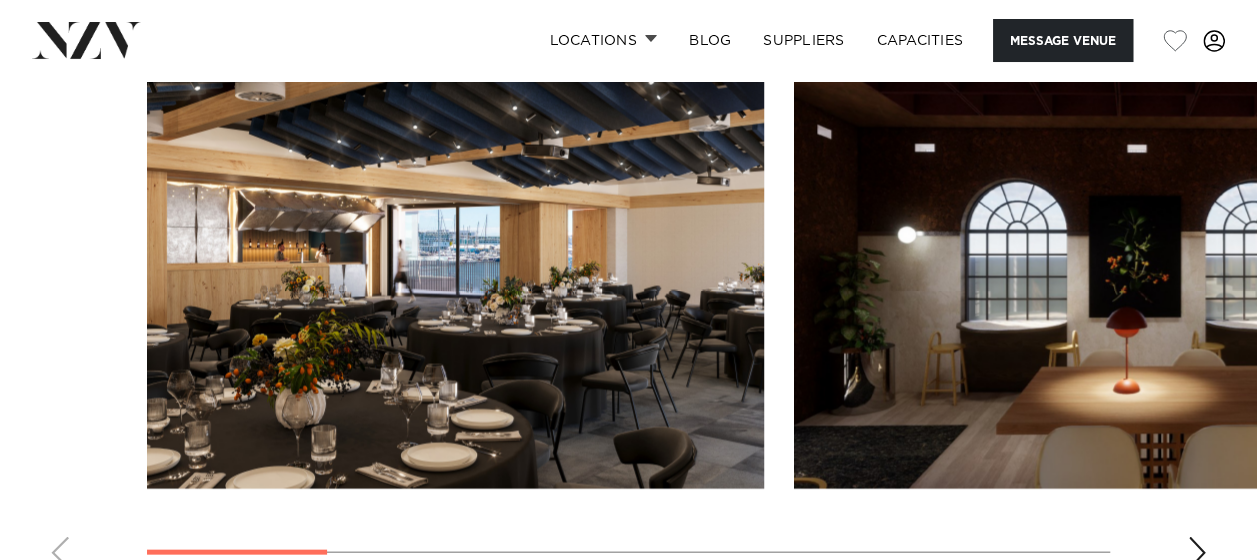 click at bounding box center [1197, 553] 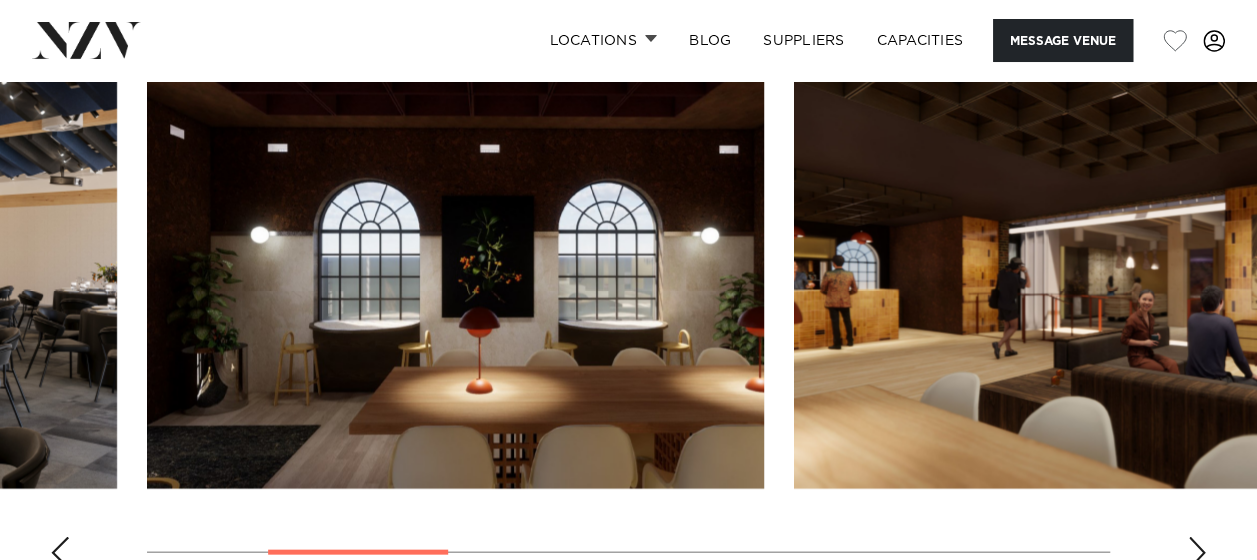 click at bounding box center [1197, 553] 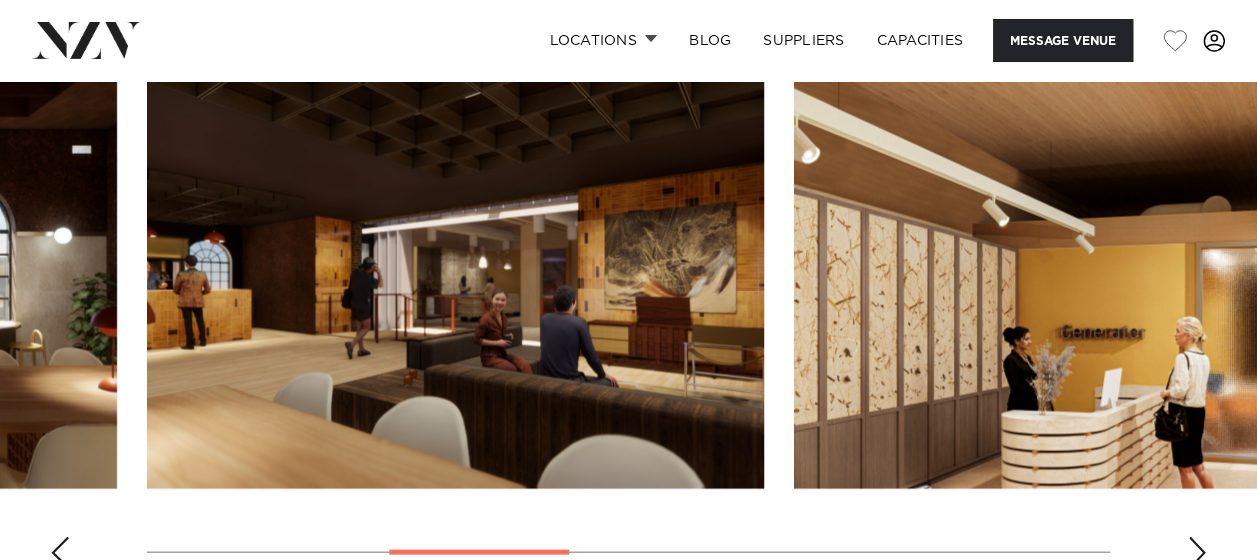 click at bounding box center [1197, 553] 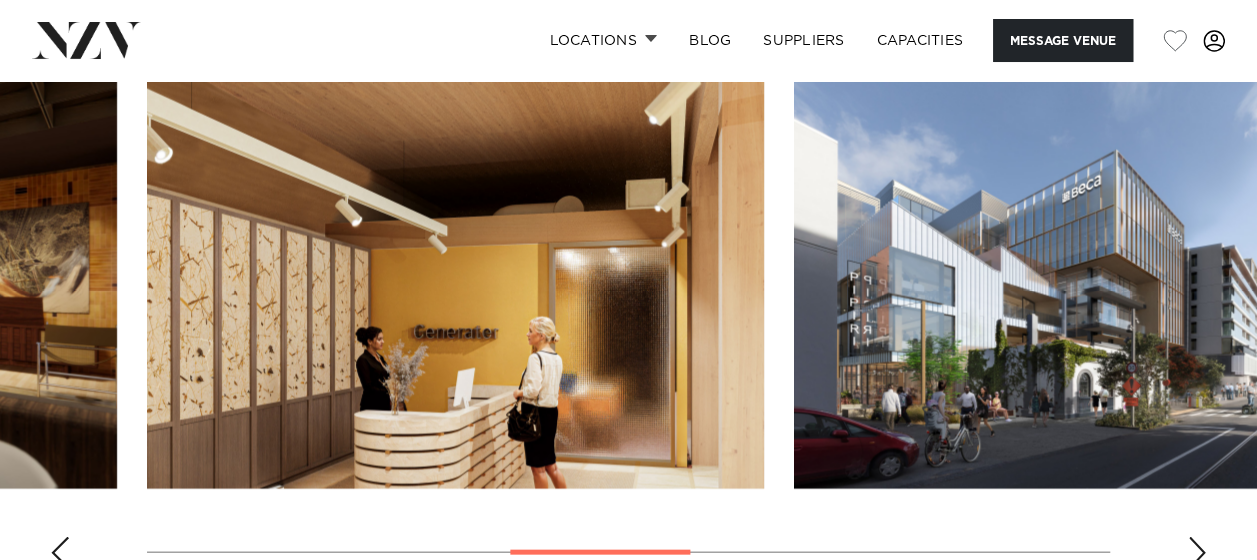 click at bounding box center [1197, 553] 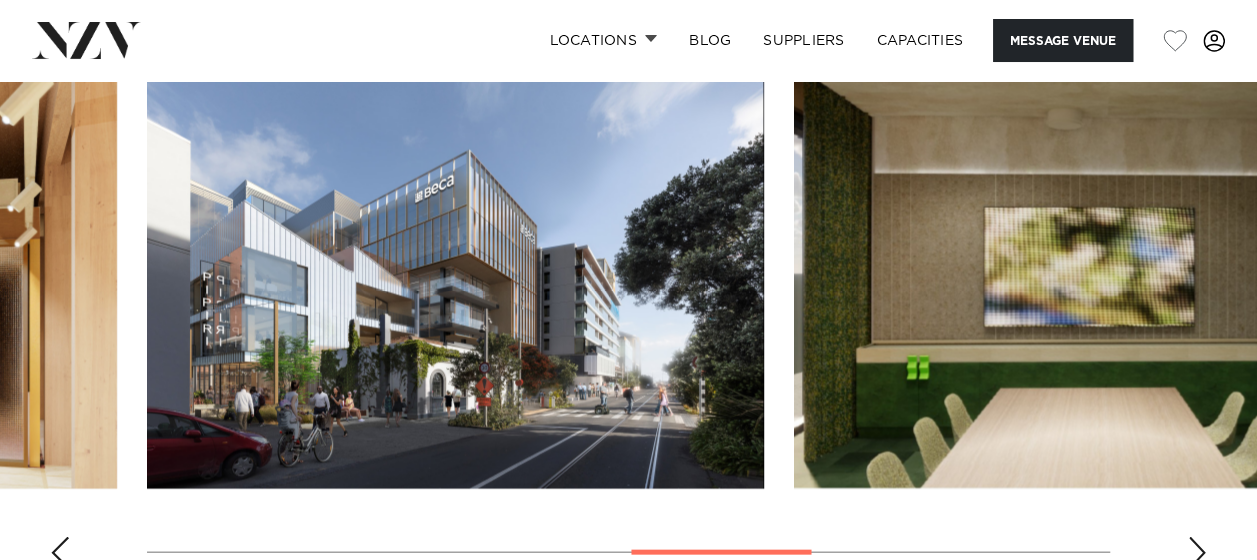 click at bounding box center (1197, 553) 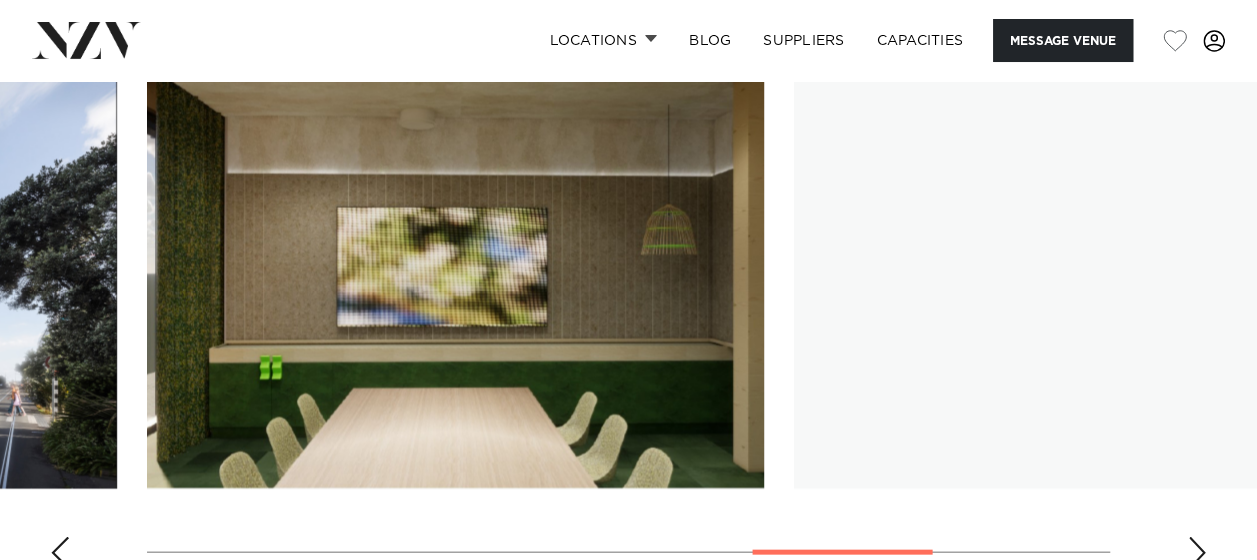 click at bounding box center (1197, 553) 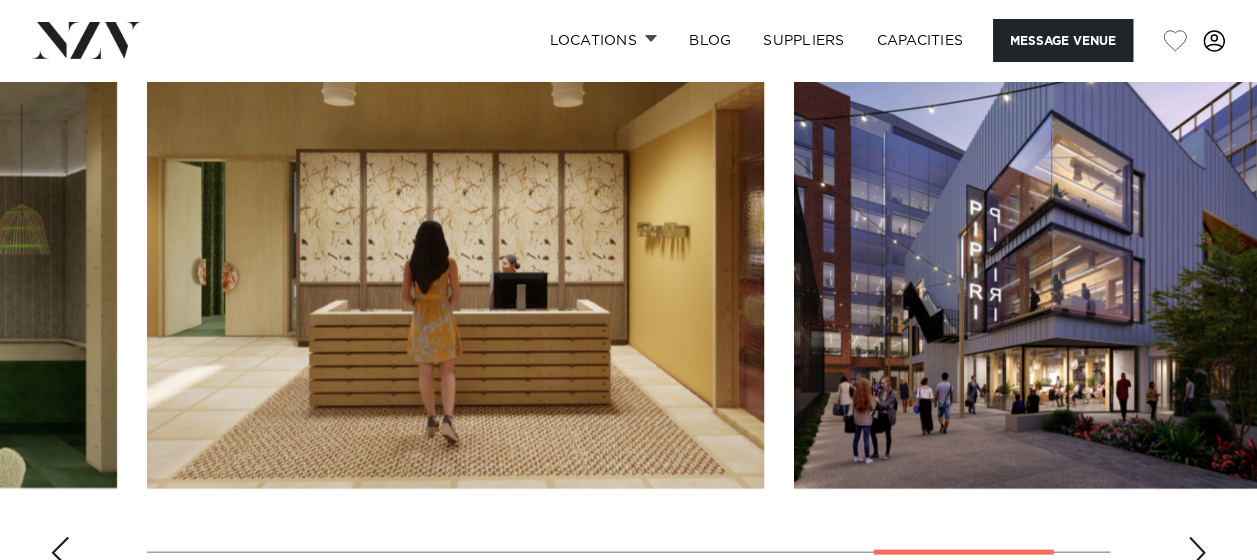 click at bounding box center (1197, 553) 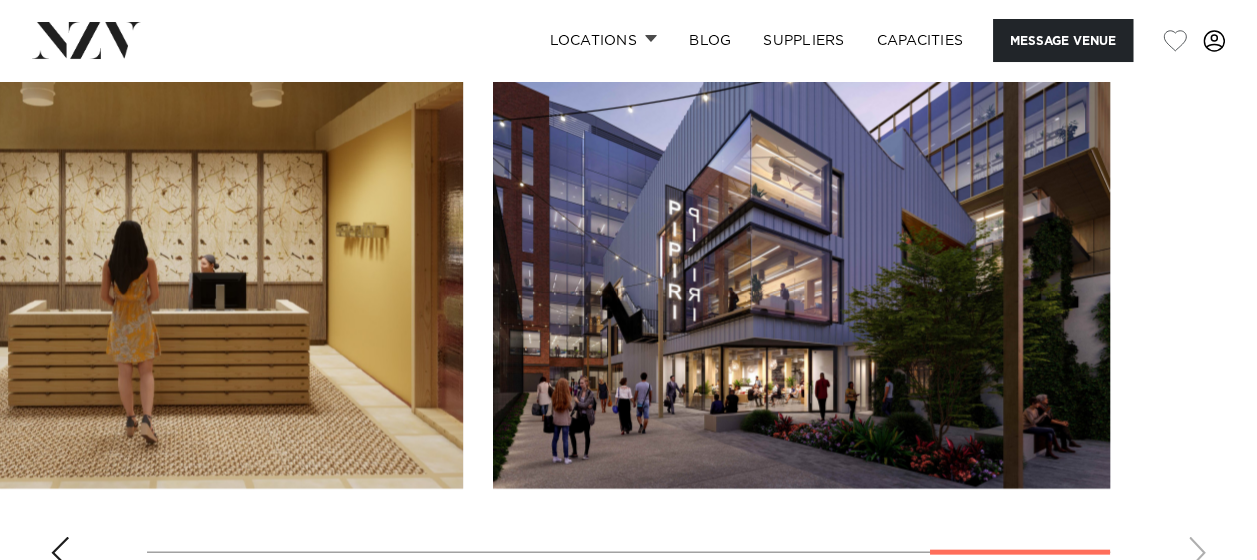 click at bounding box center [628, 310] 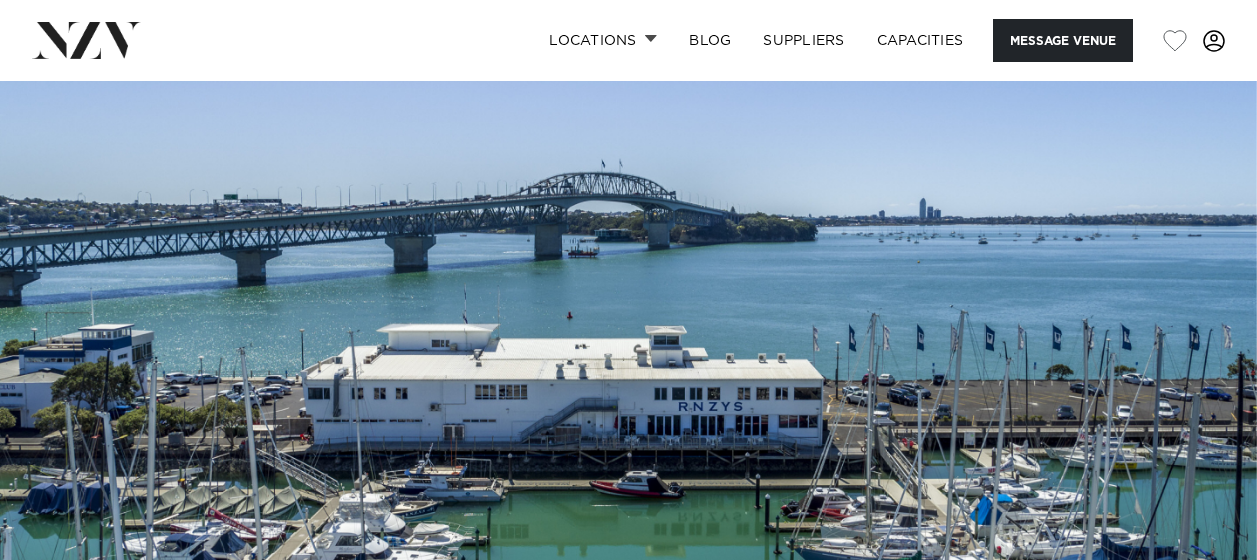 scroll, scrollTop: 0, scrollLeft: 0, axis: both 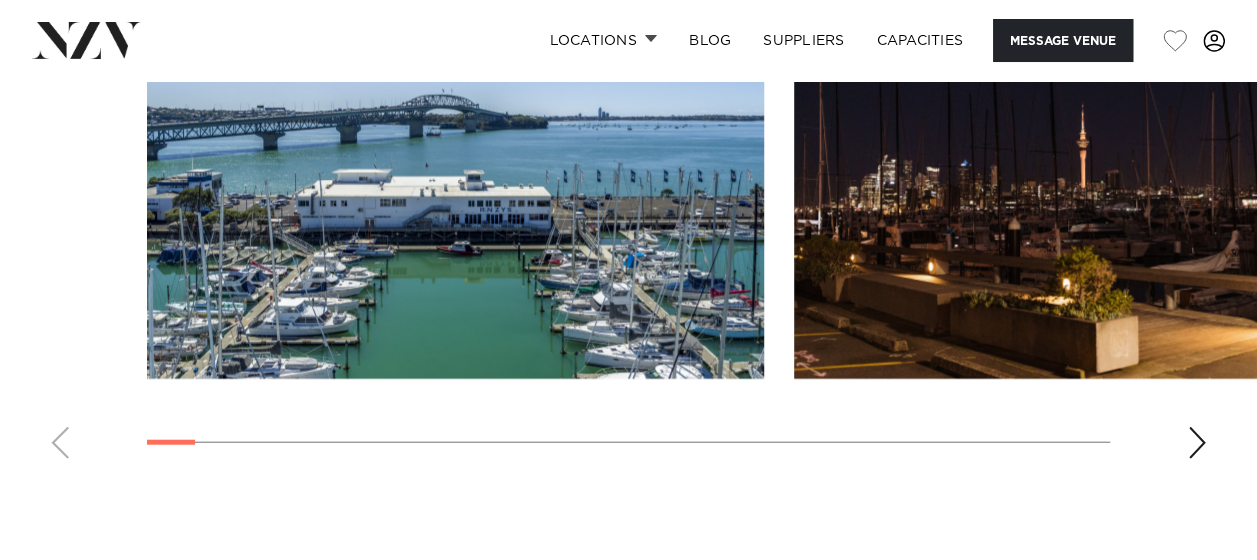click at bounding box center [1197, 443] 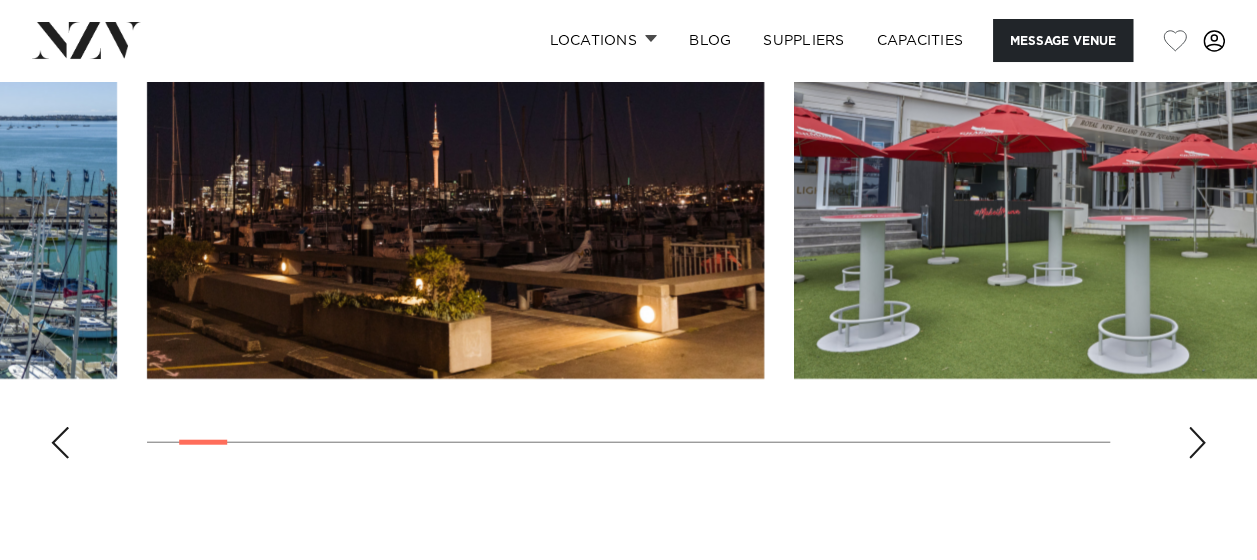 click at bounding box center [1197, 443] 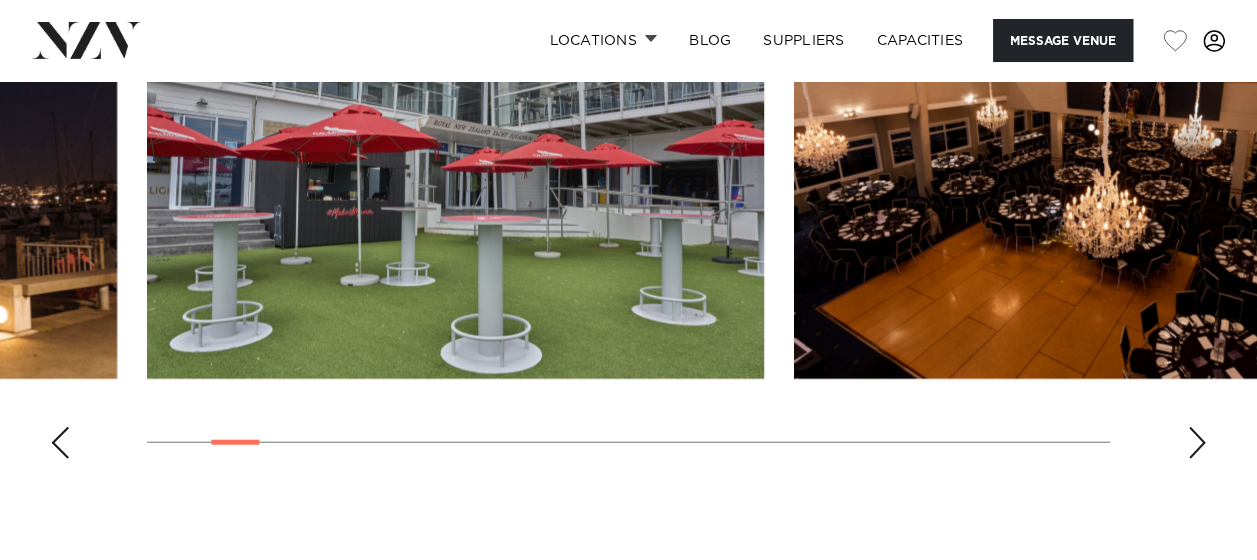 click at bounding box center (1197, 443) 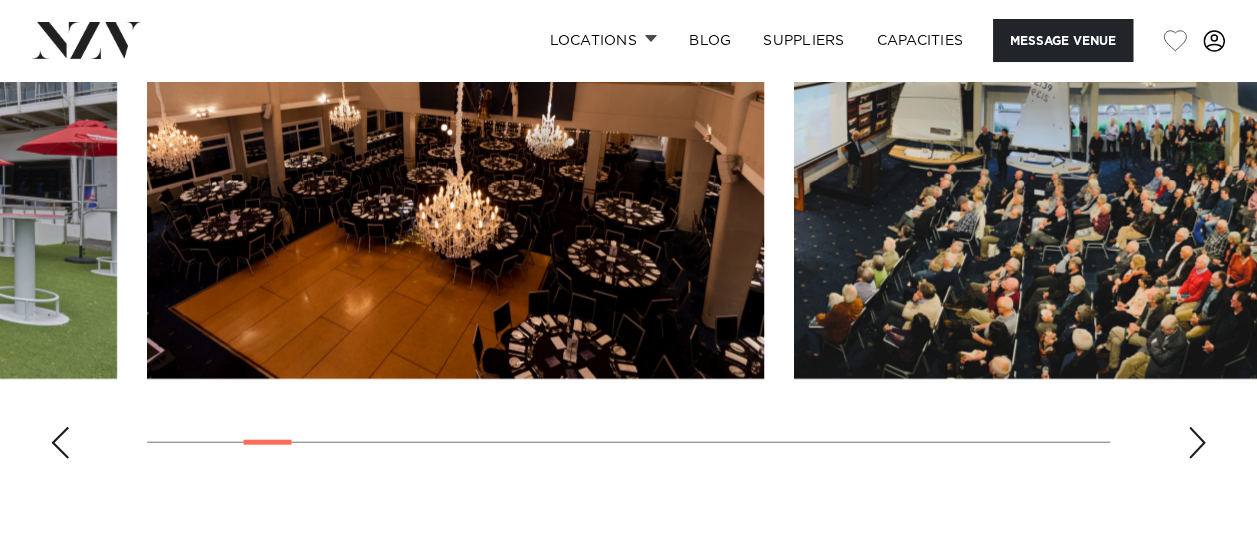 click at bounding box center [1197, 443] 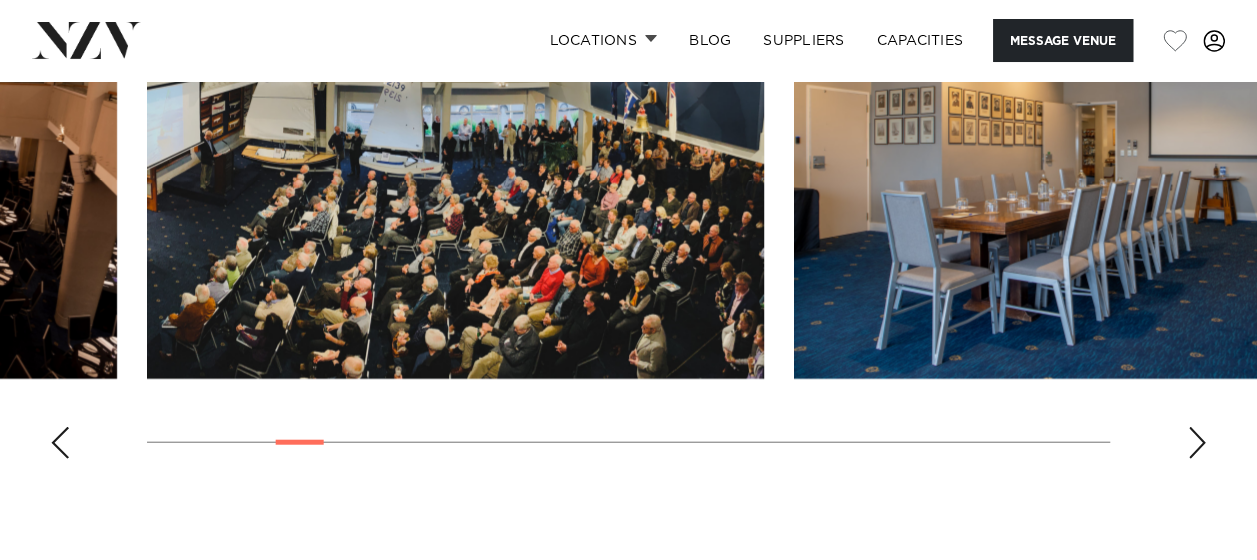 click at bounding box center [1197, 443] 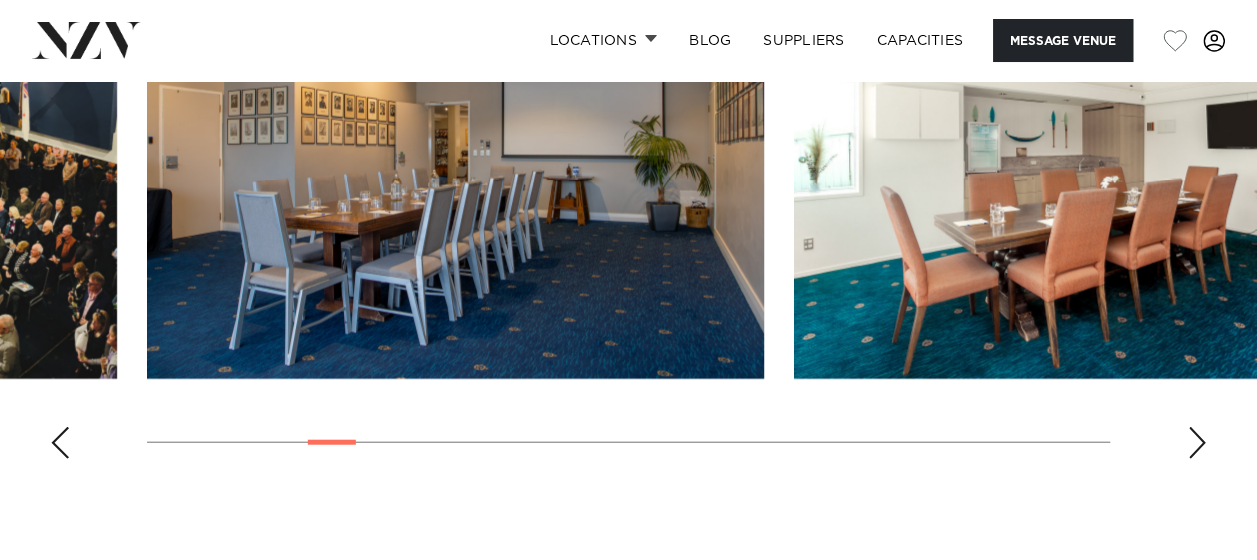click at bounding box center [1197, 443] 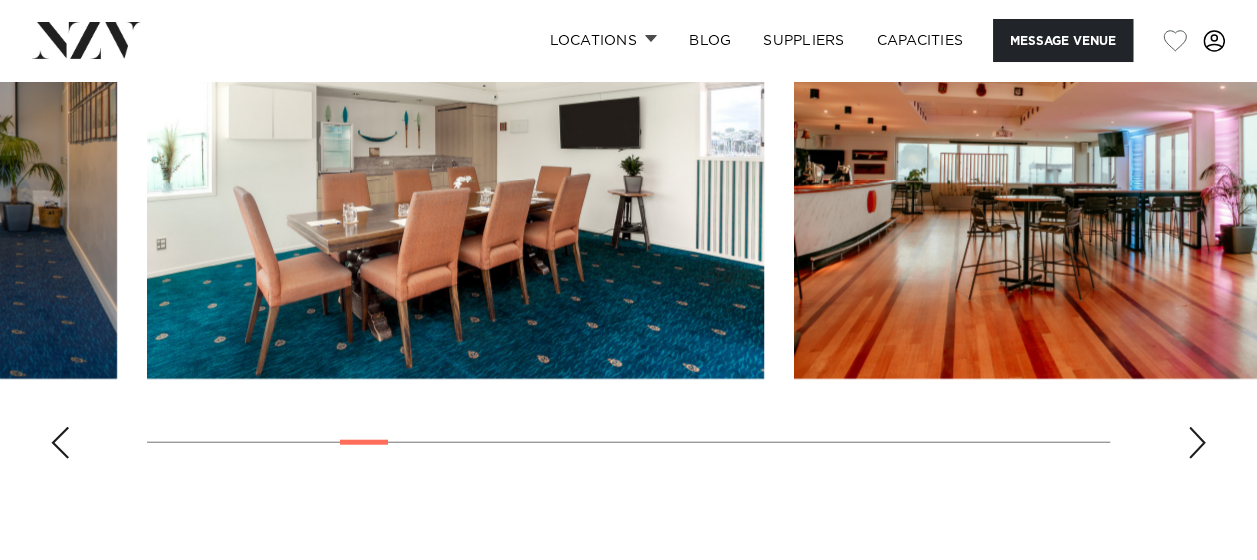 click at bounding box center [1197, 443] 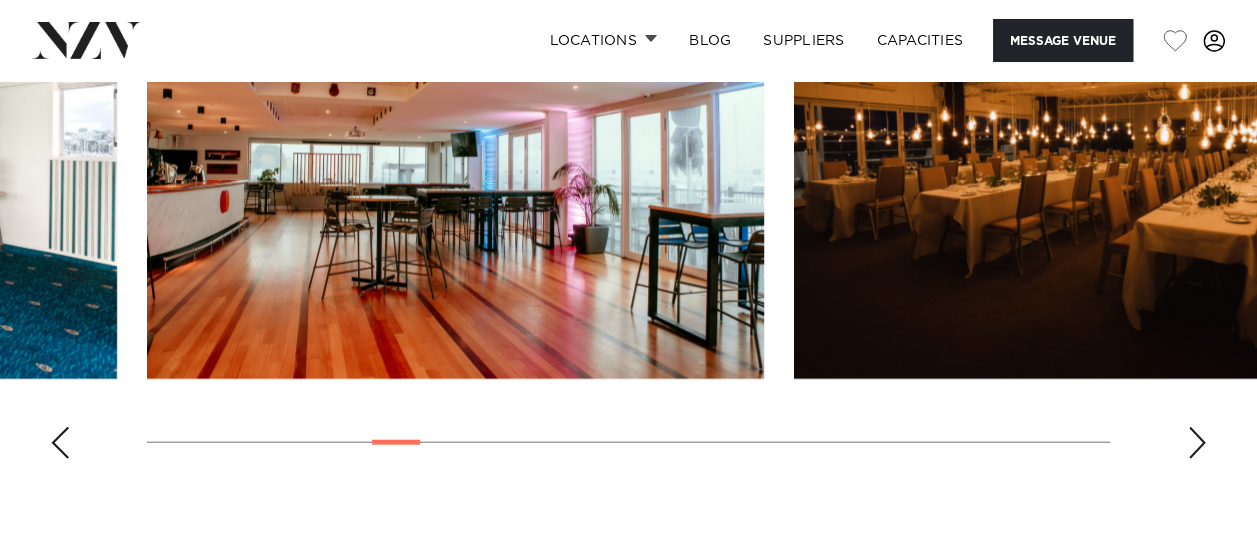 click at bounding box center [1197, 443] 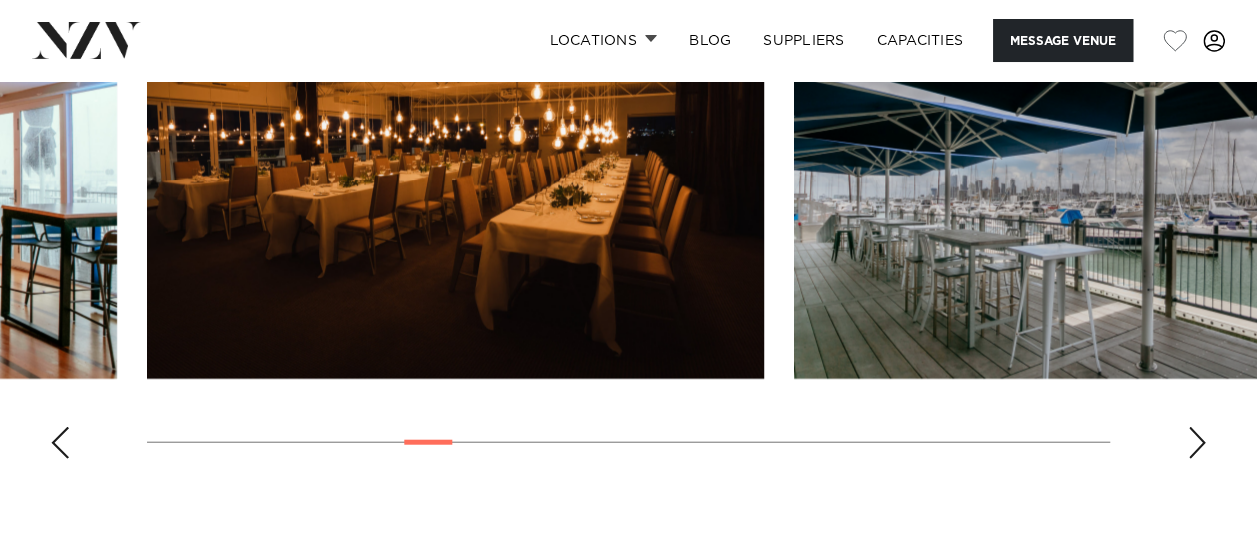 click at bounding box center [1197, 443] 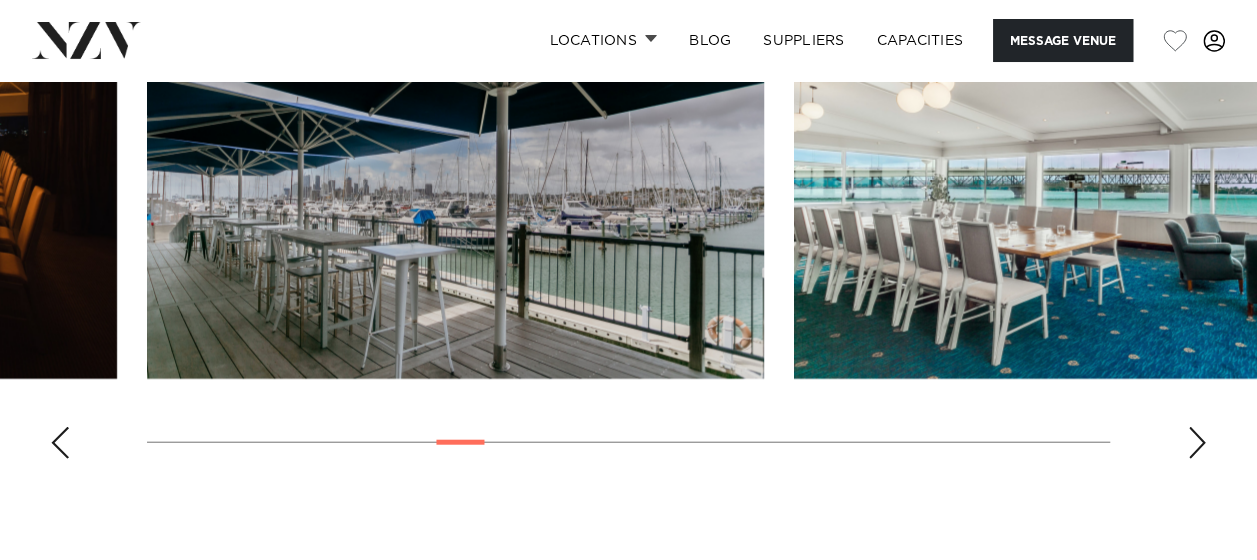 click at bounding box center (1197, 443) 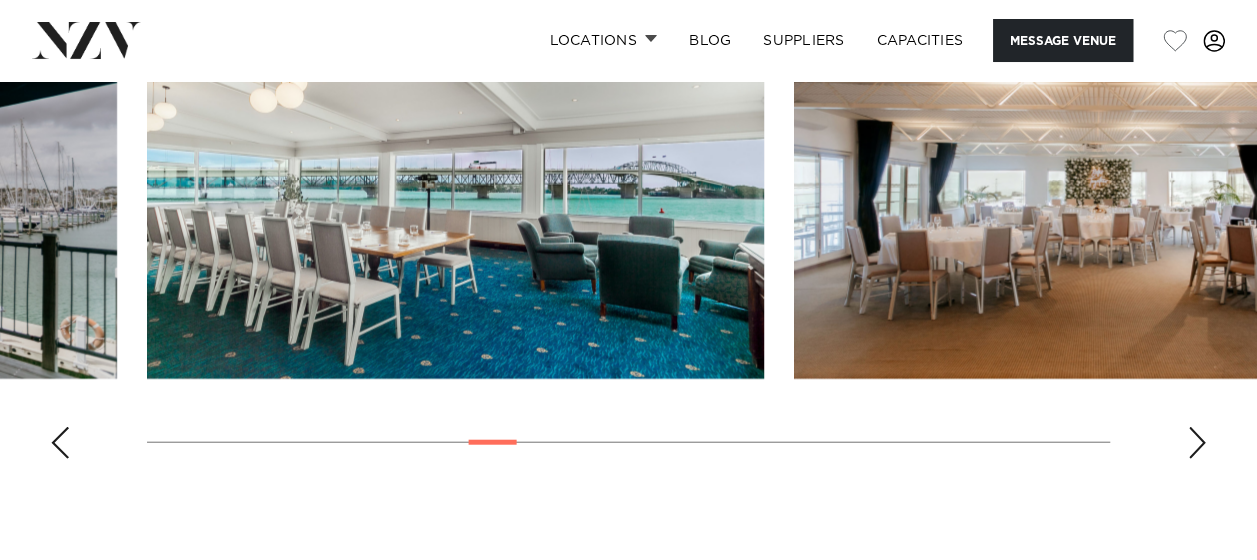 click at bounding box center [1197, 443] 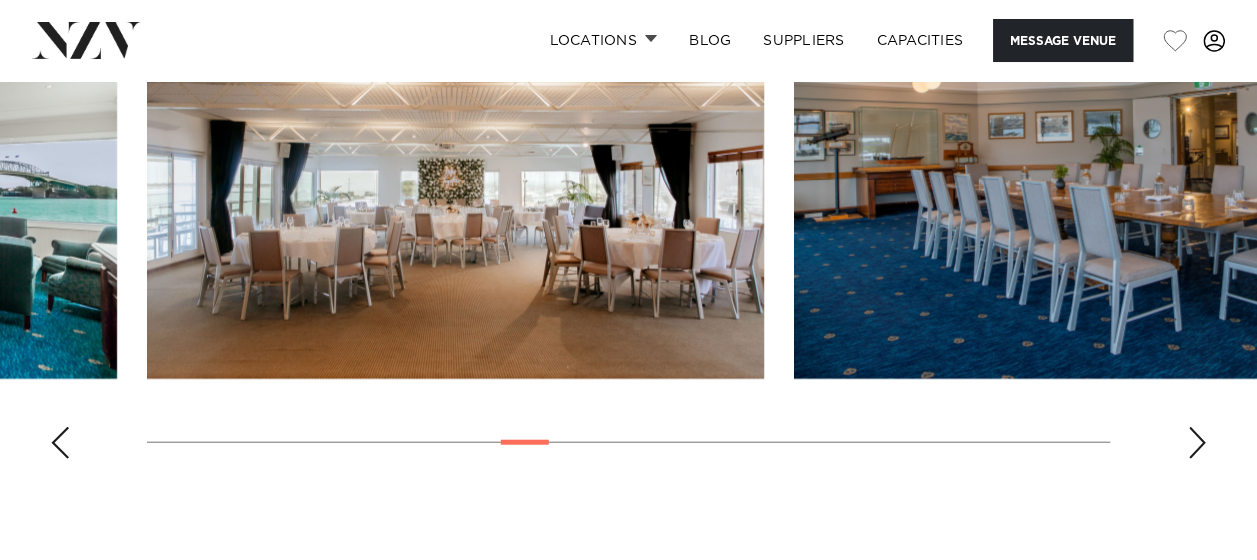 click at bounding box center (1197, 443) 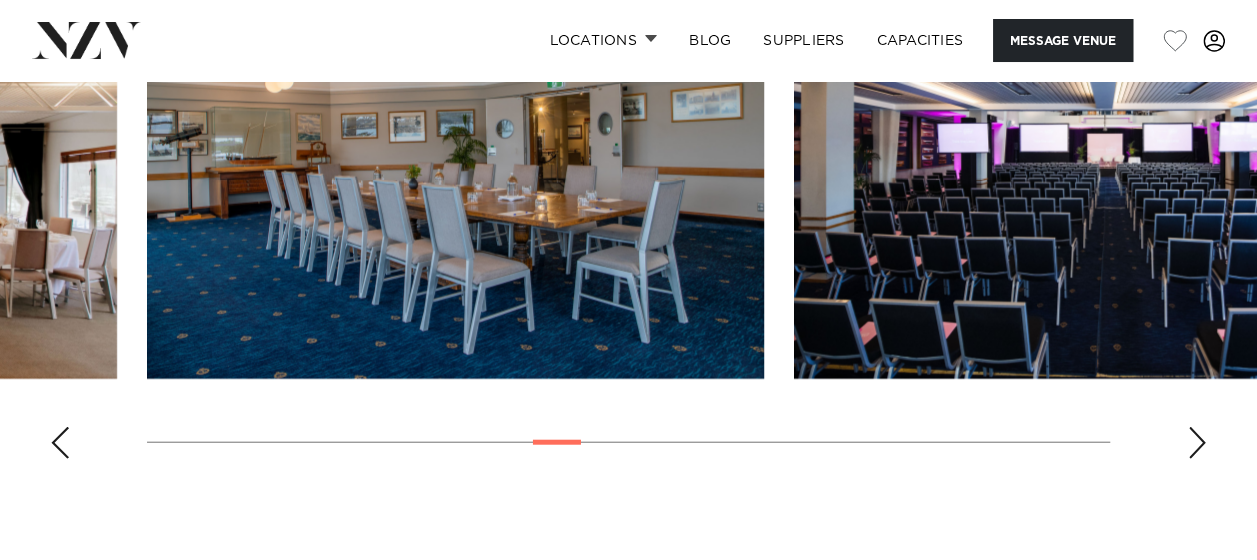 click at bounding box center [1197, 443] 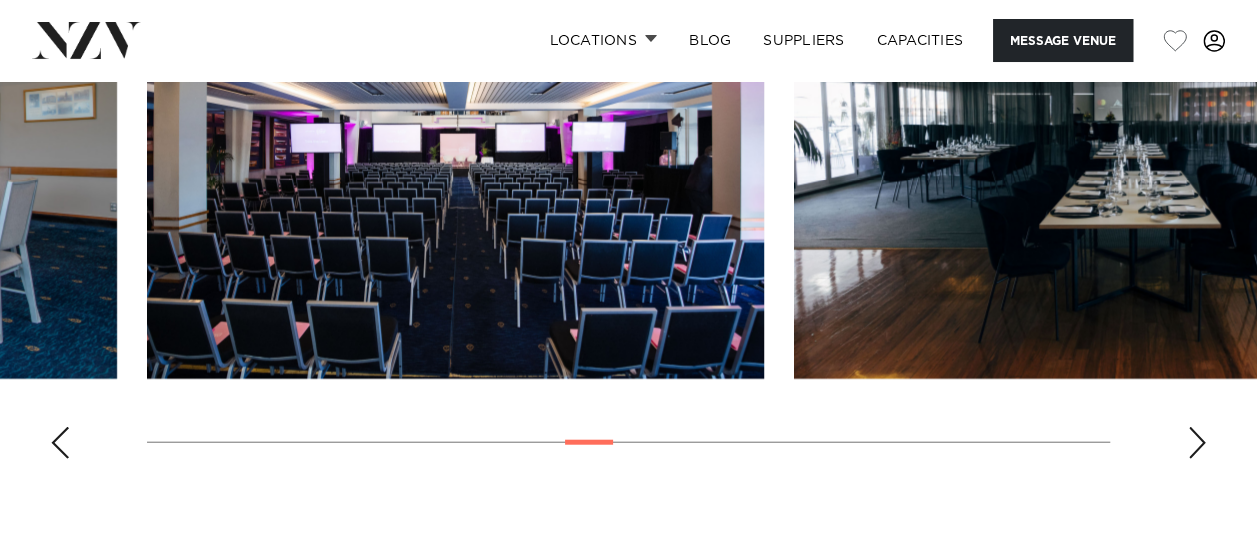 click at bounding box center (1197, 443) 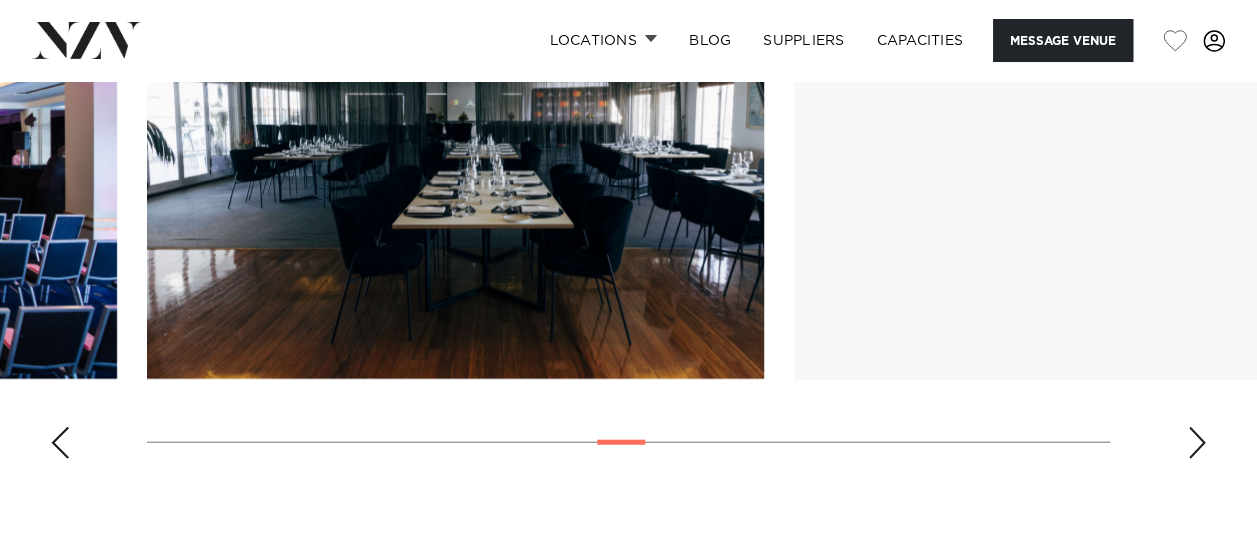 click at bounding box center [1197, 443] 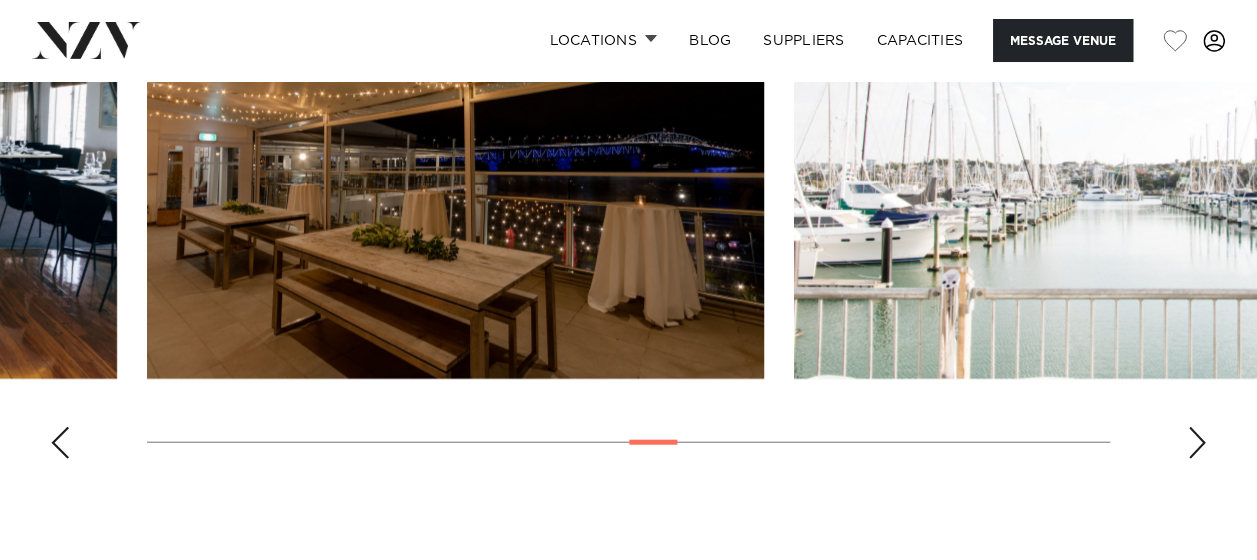 click at bounding box center (1197, 443) 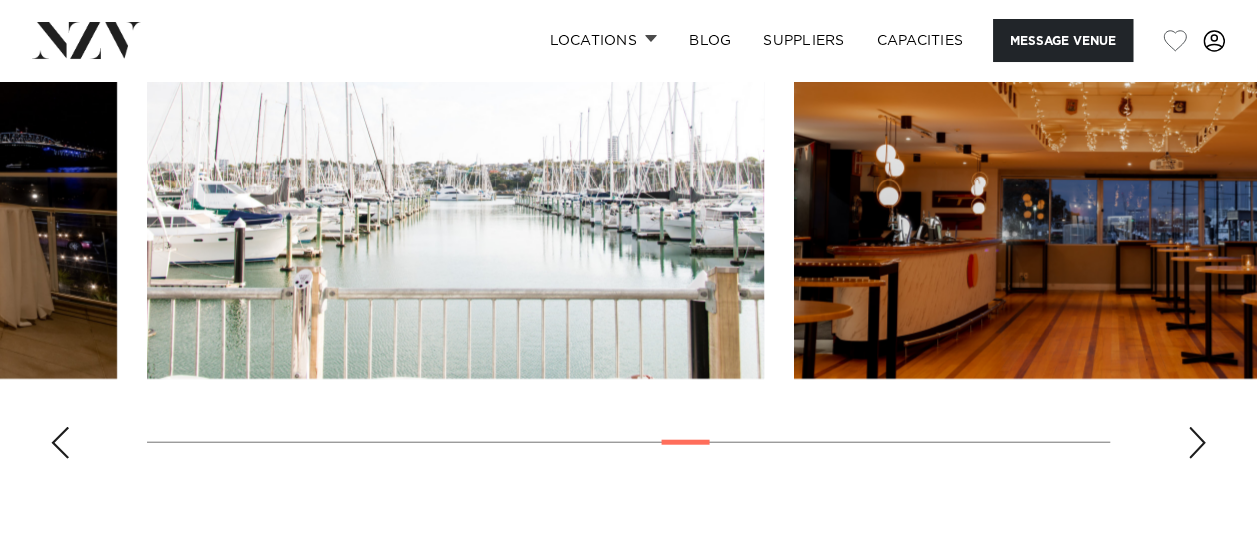 click at bounding box center [1197, 443] 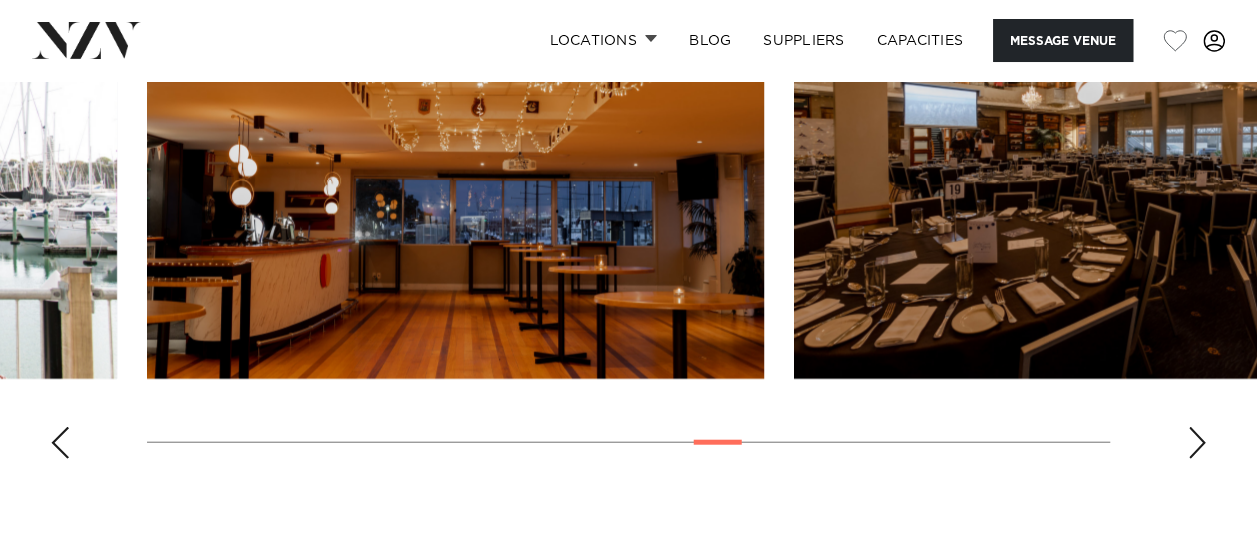click at bounding box center [1197, 443] 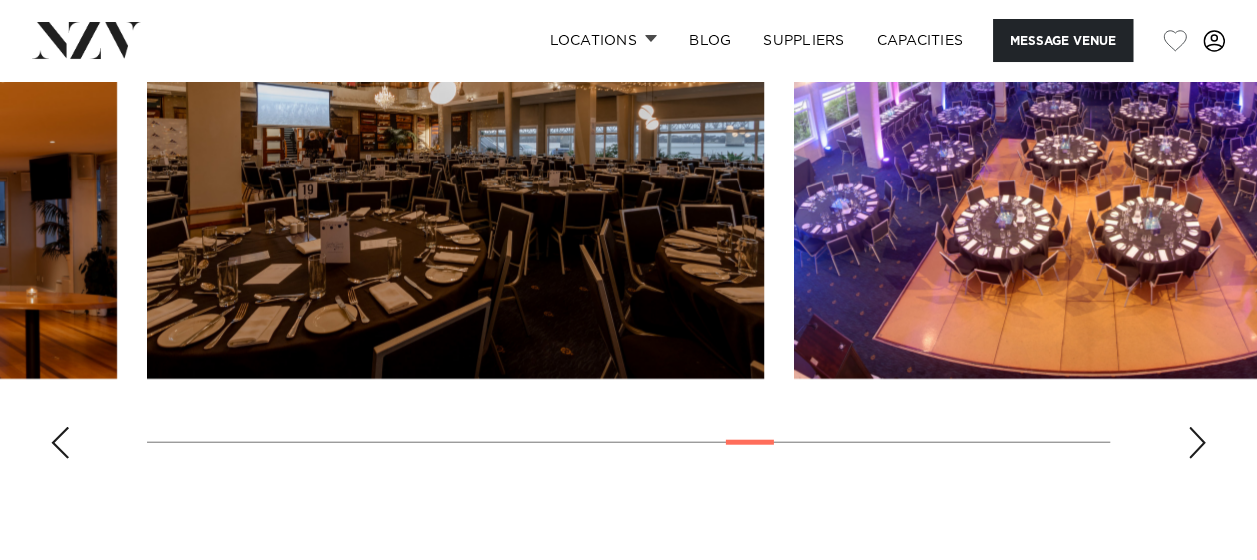click at bounding box center (1197, 443) 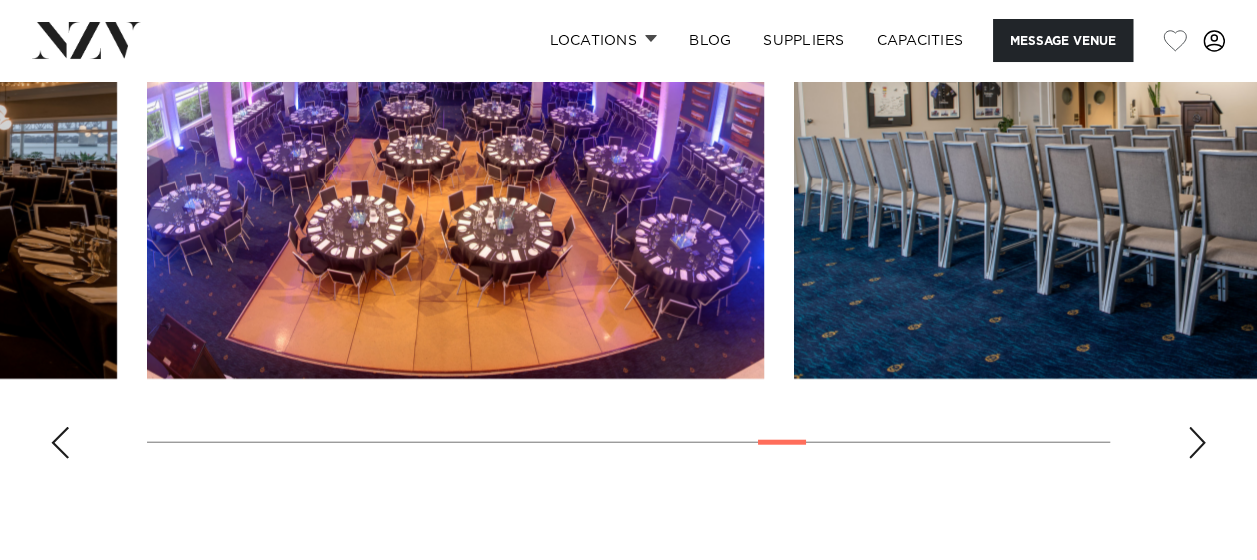 click at bounding box center (1197, 443) 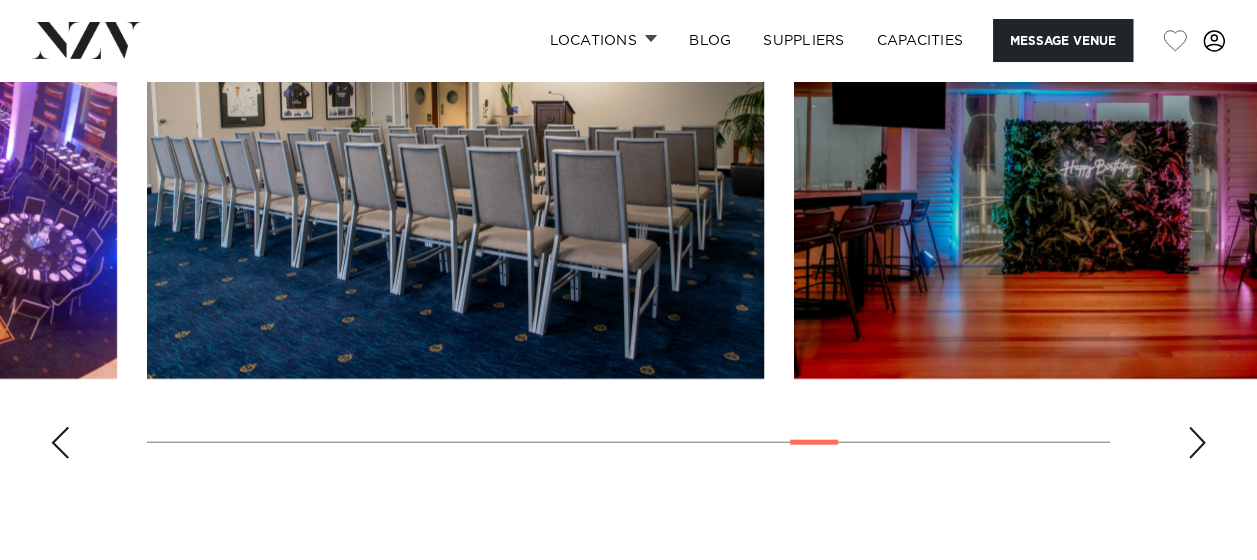 click at bounding box center [1197, 443] 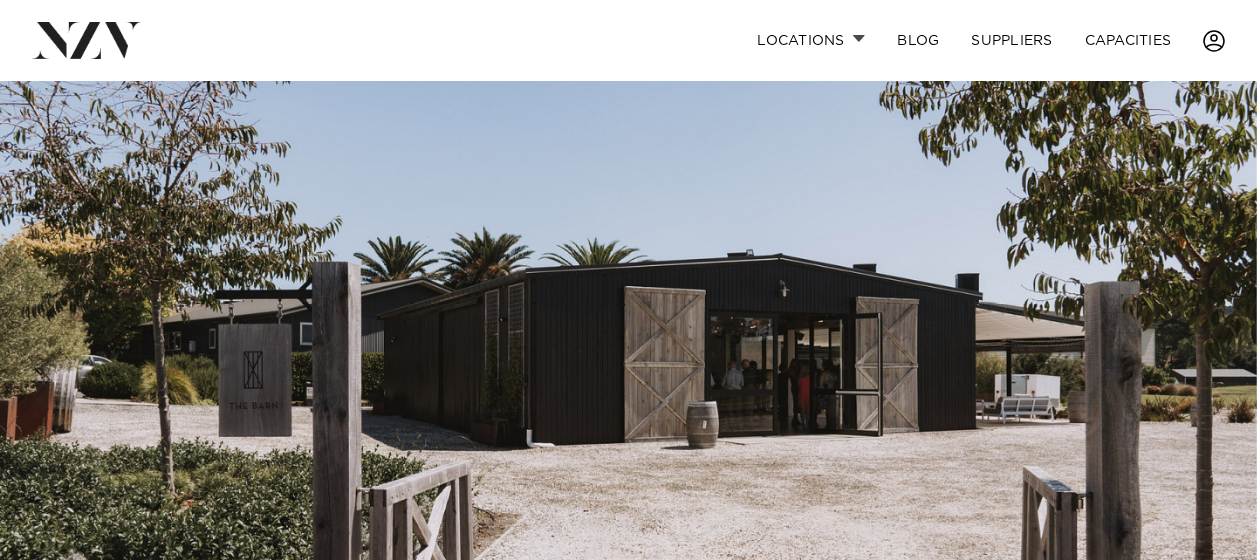 scroll, scrollTop: 0, scrollLeft: 0, axis: both 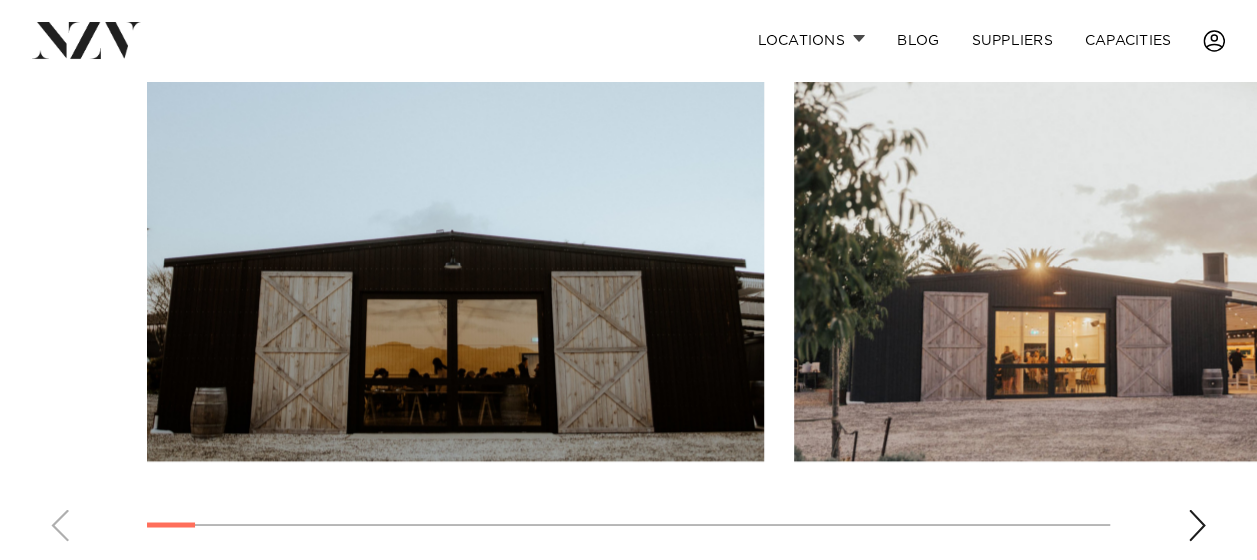 click at bounding box center (1197, 525) 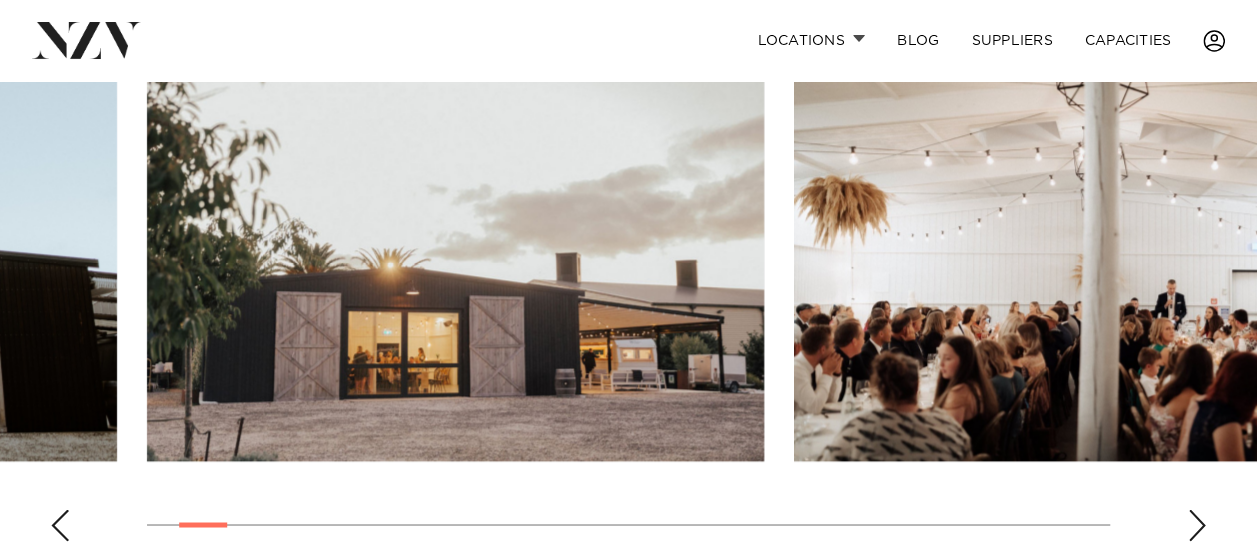 click at bounding box center (1197, 525) 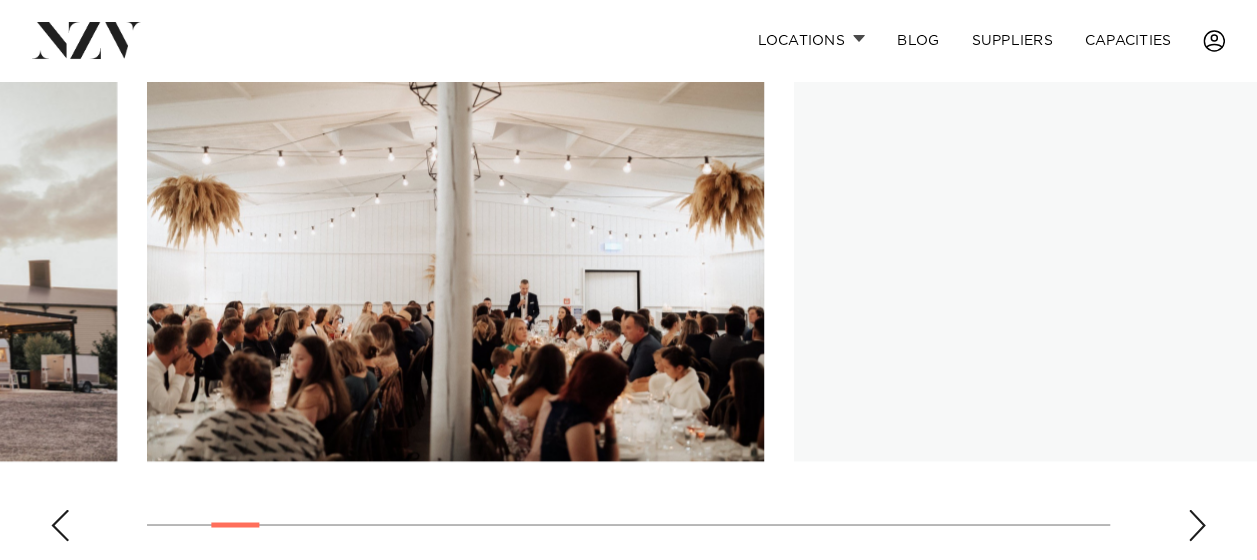 click at bounding box center (1197, 525) 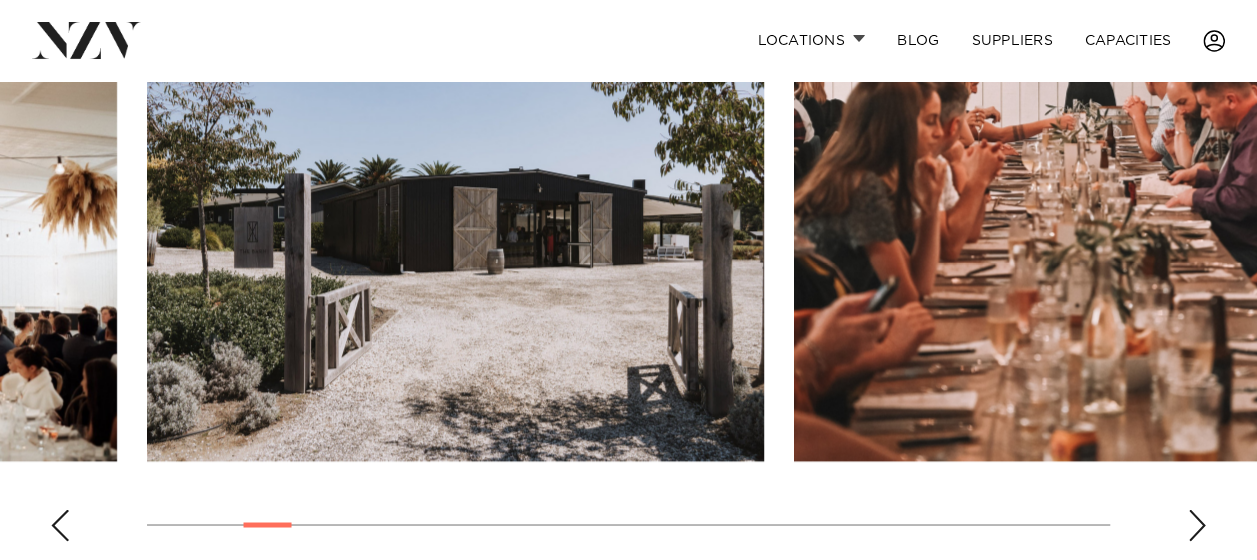 click at bounding box center [1197, 525] 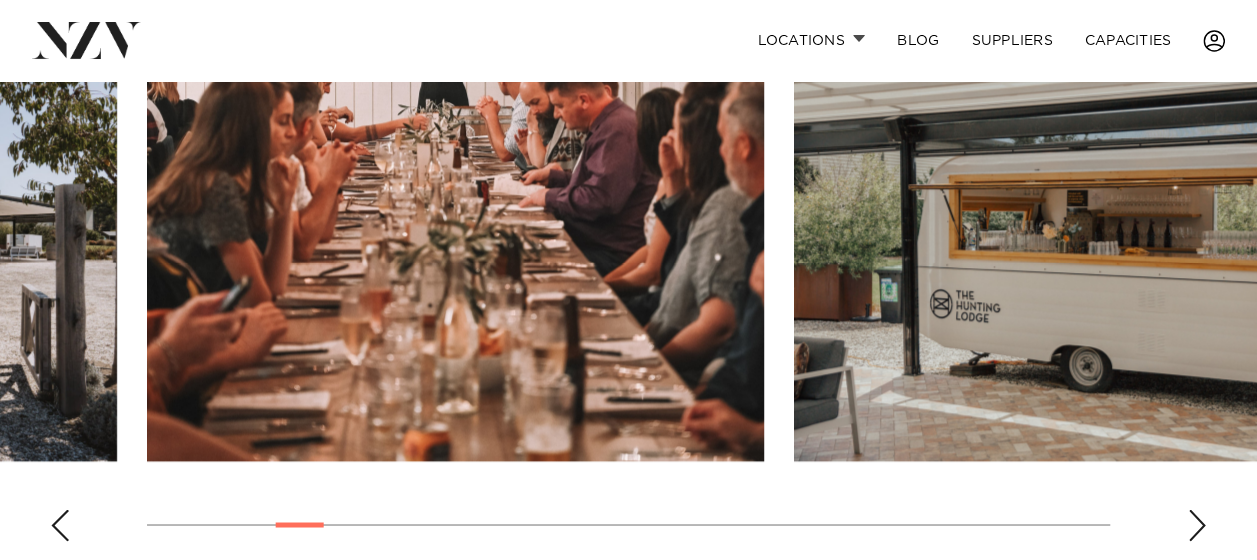 click at bounding box center (1197, 525) 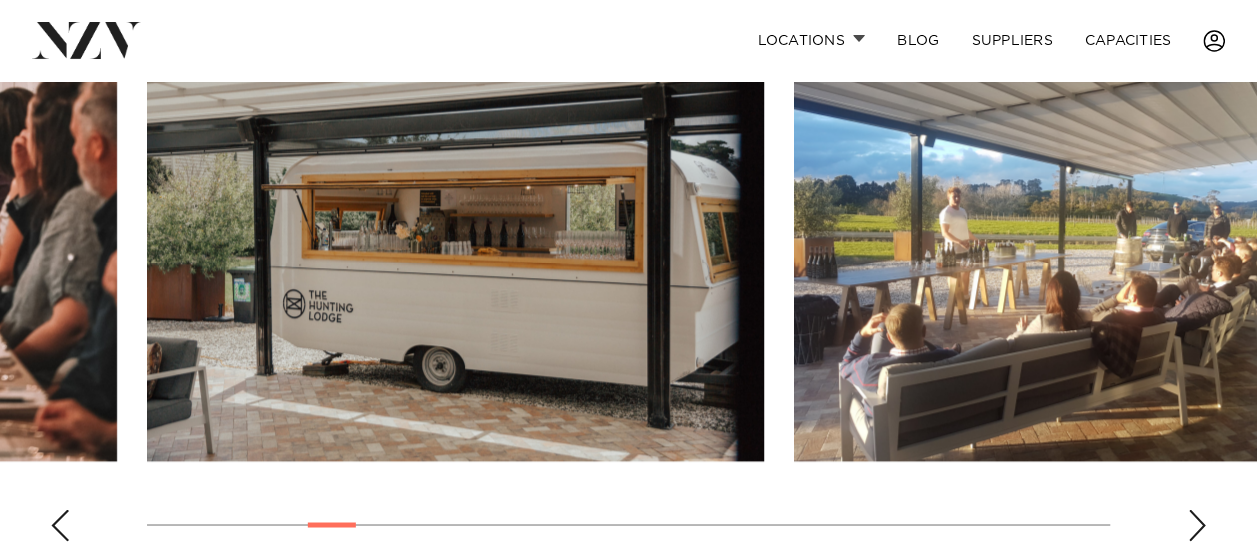 click at bounding box center (1197, 525) 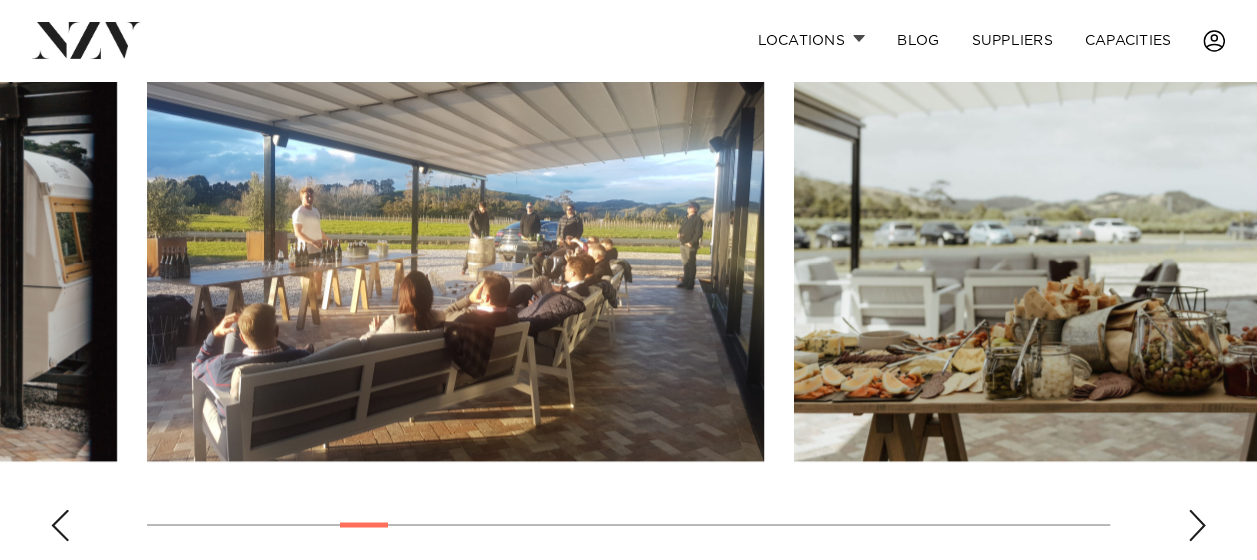 click at bounding box center [1197, 525] 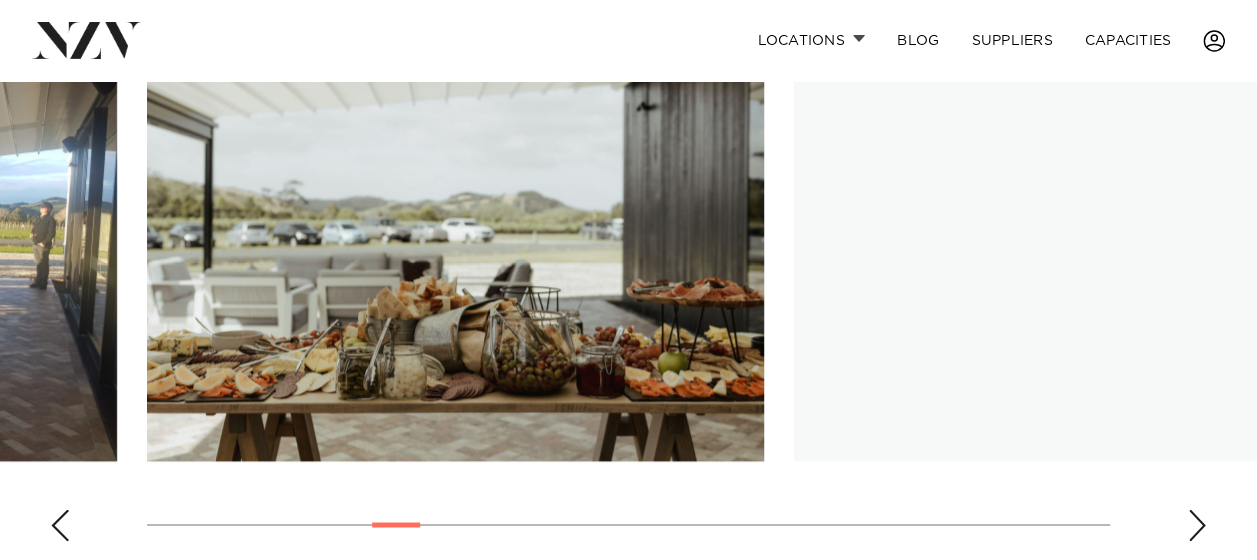 click at bounding box center (1197, 525) 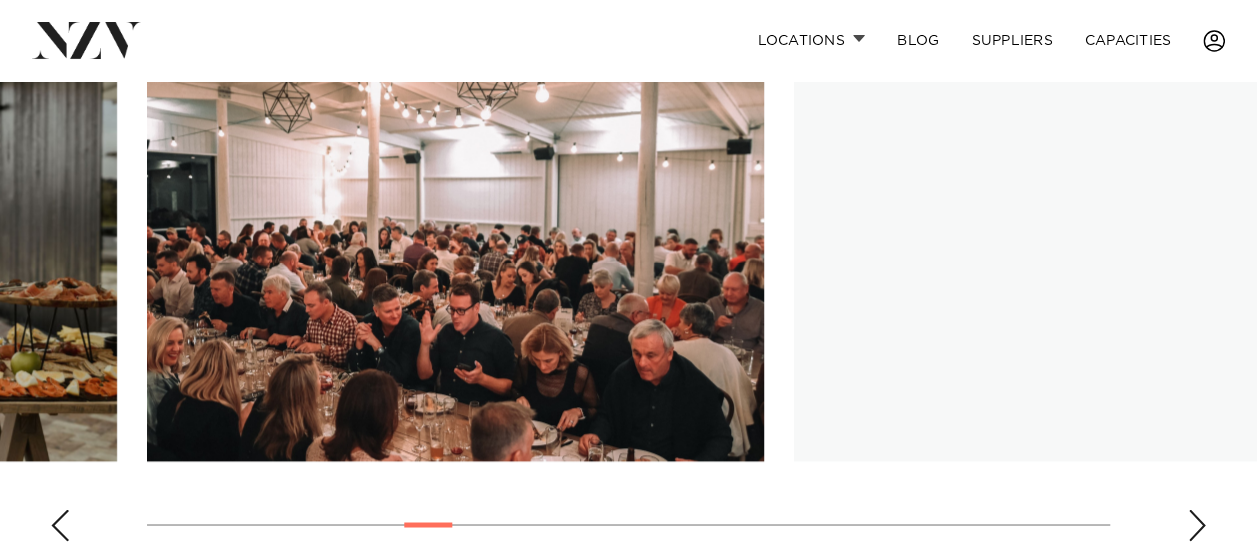 click at bounding box center (1197, 525) 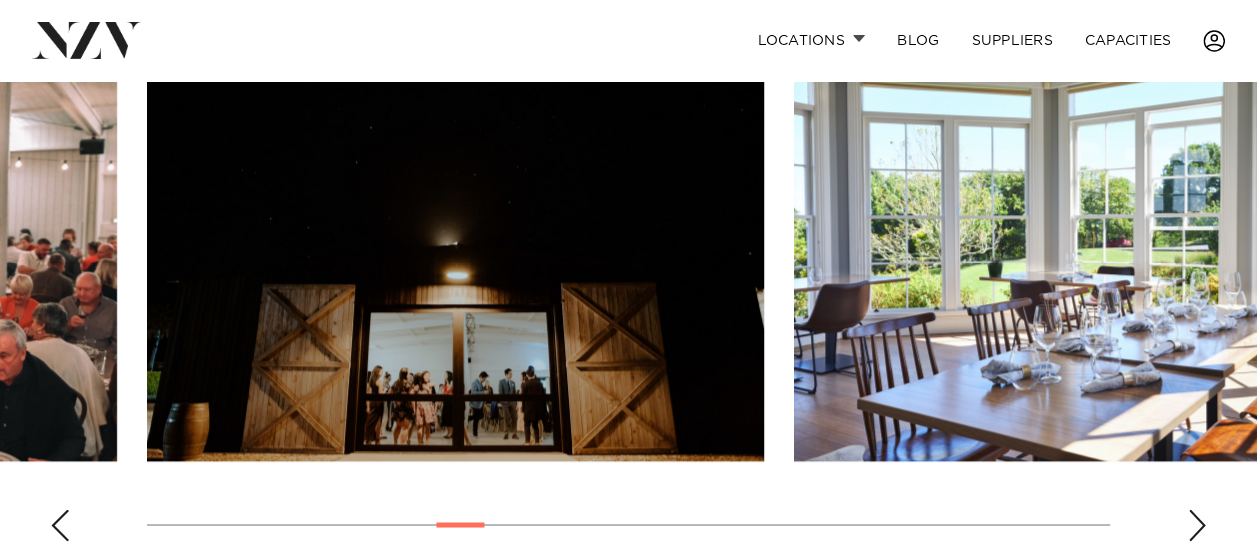 click at bounding box center (1197, 525) 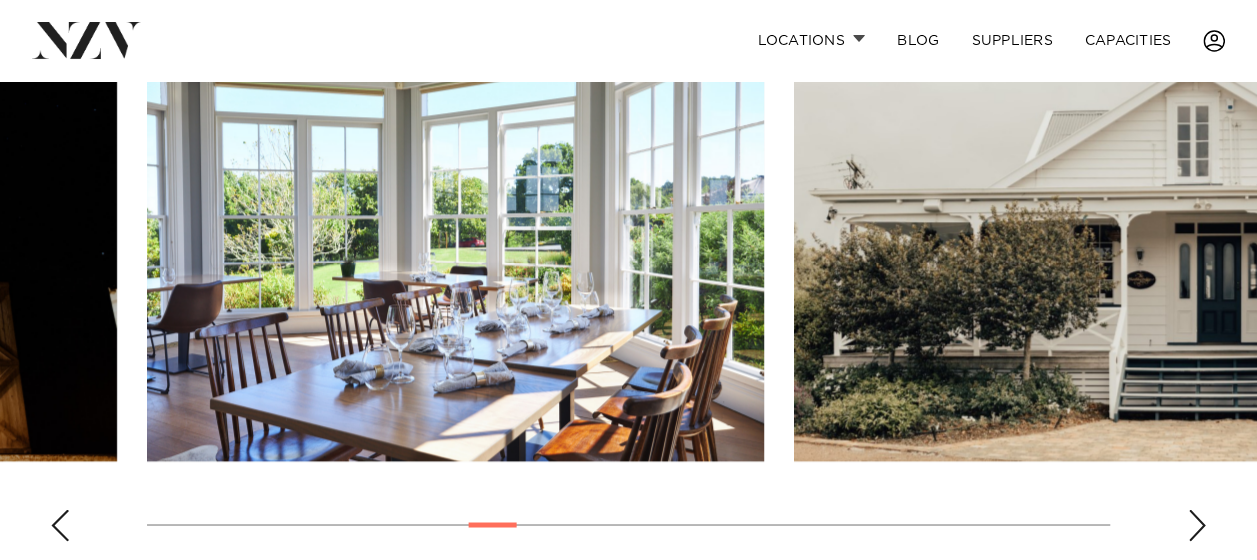 click at bounding box center (1197, 525) 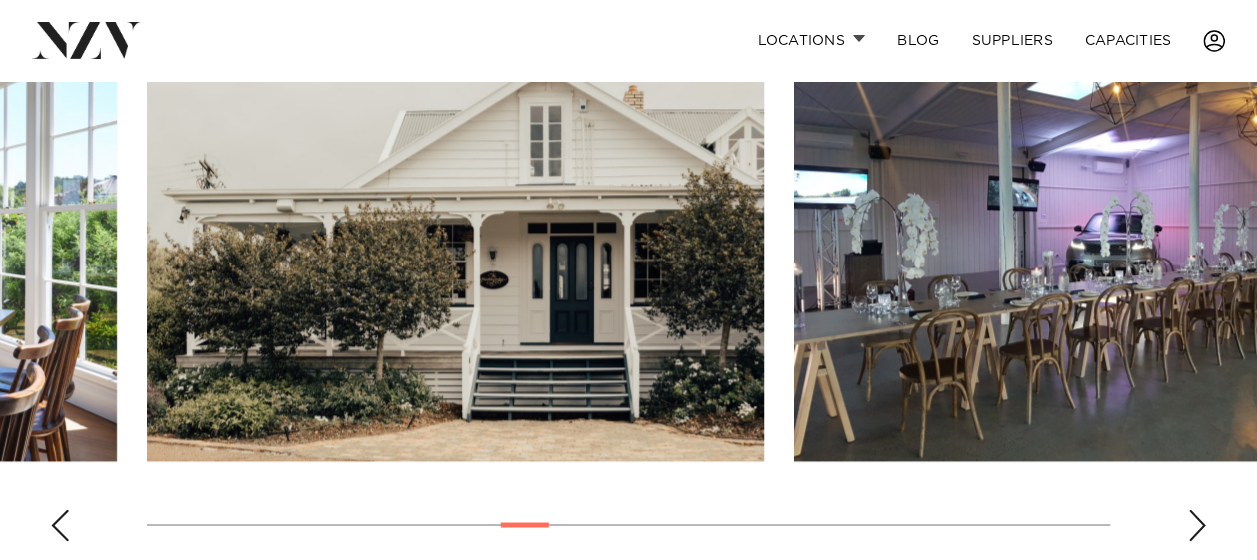 click at bounding box center (1197, 525) 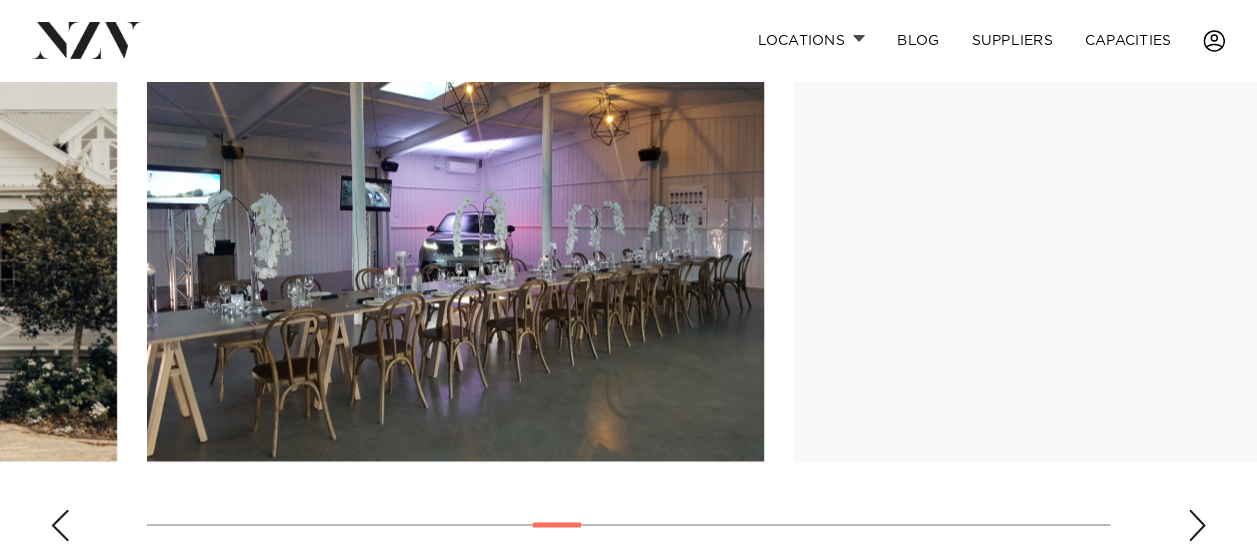 click at bounding box center (1197, 525) 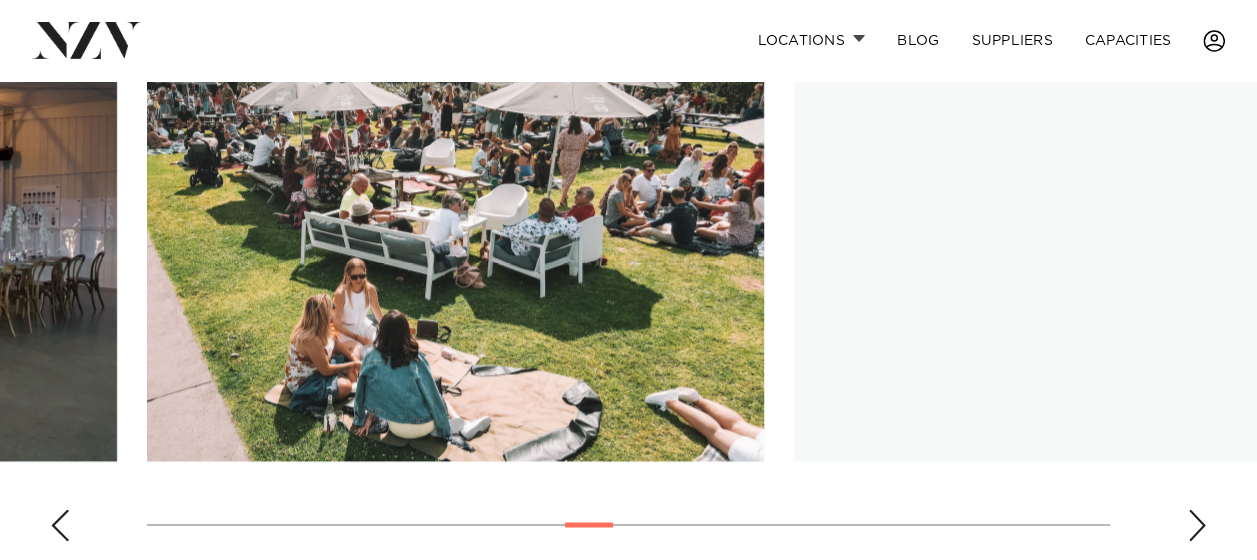 click at bounding box center [1197, 525] 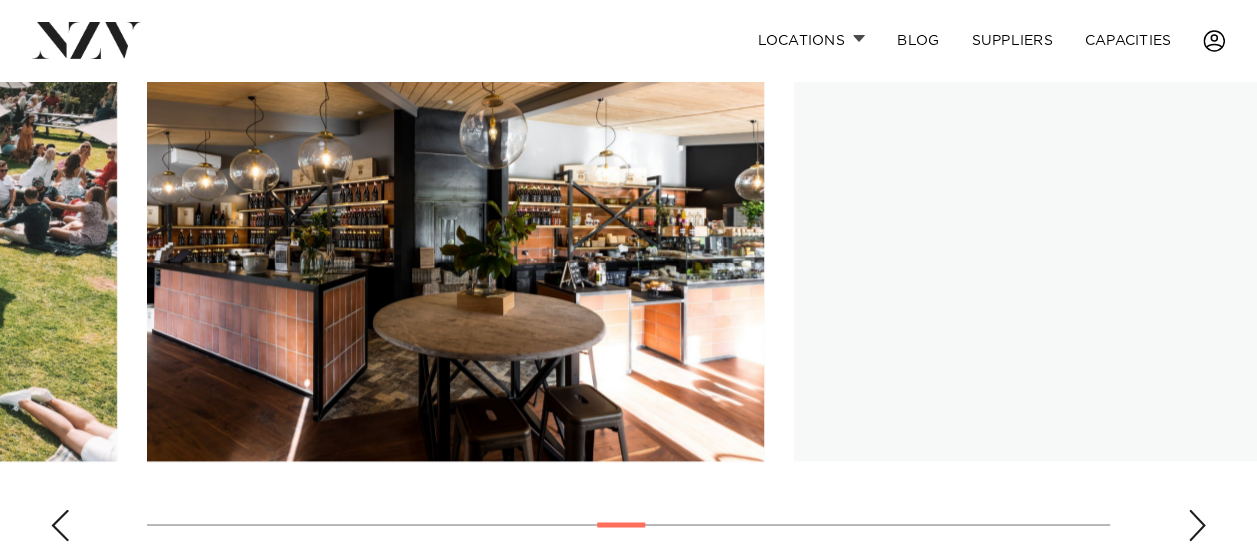 click at bounding box center (1197, 525) 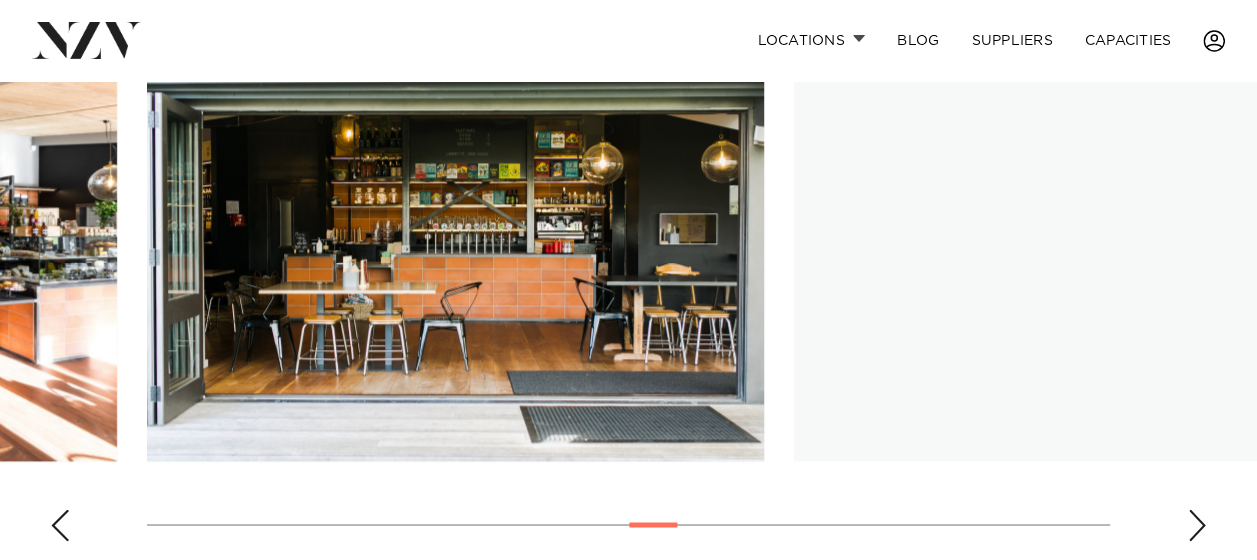 click at bounding box center [1197, 525] 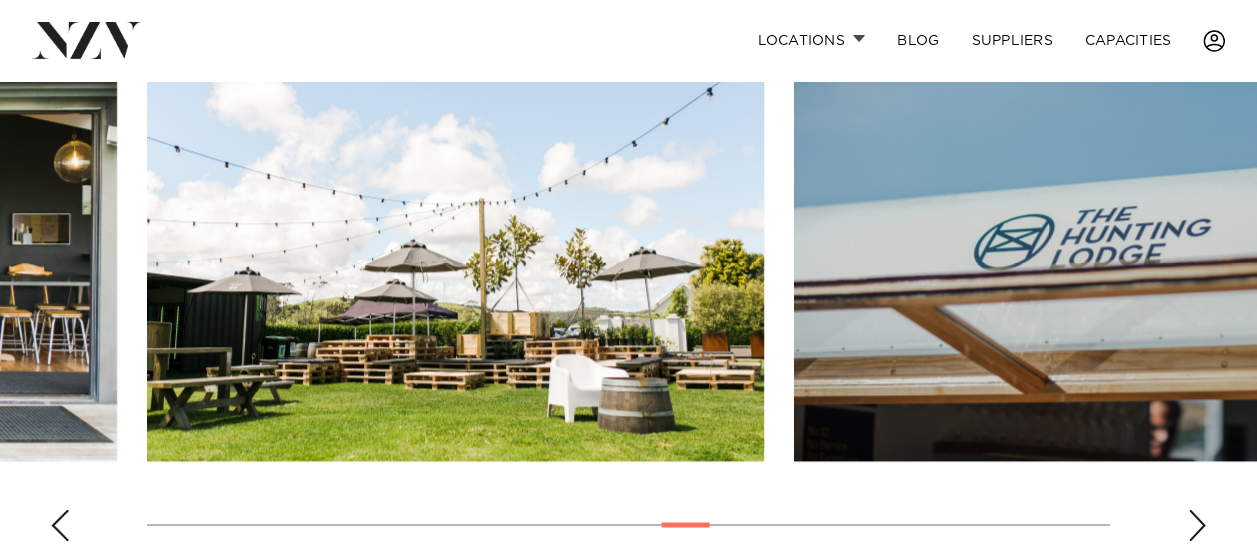 click at bounding box center (1197, 525) 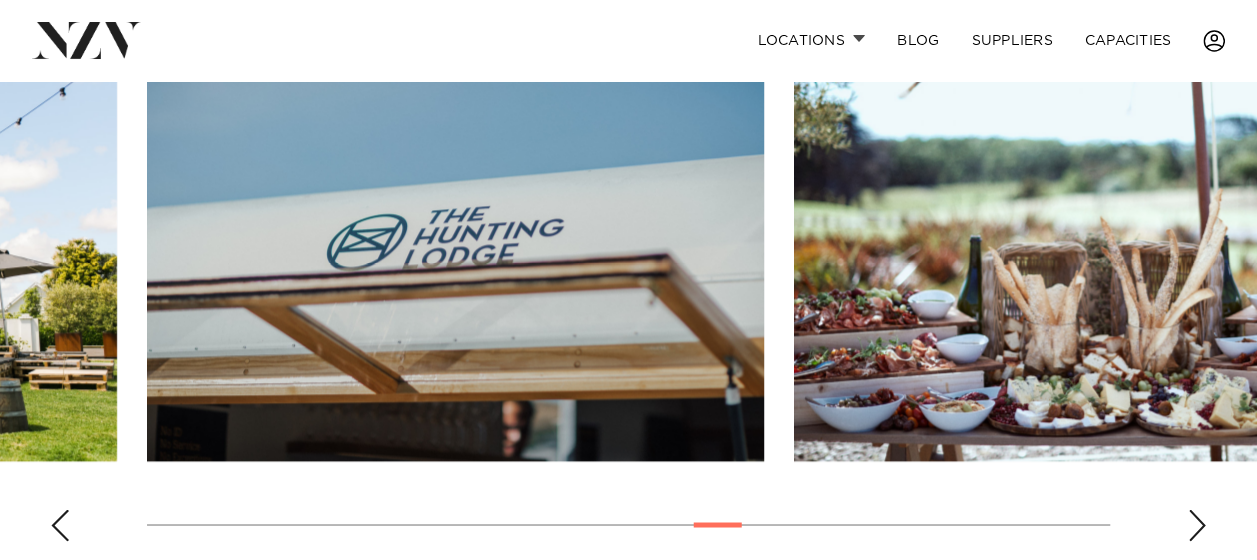 click at bounding box center (1197, 525) 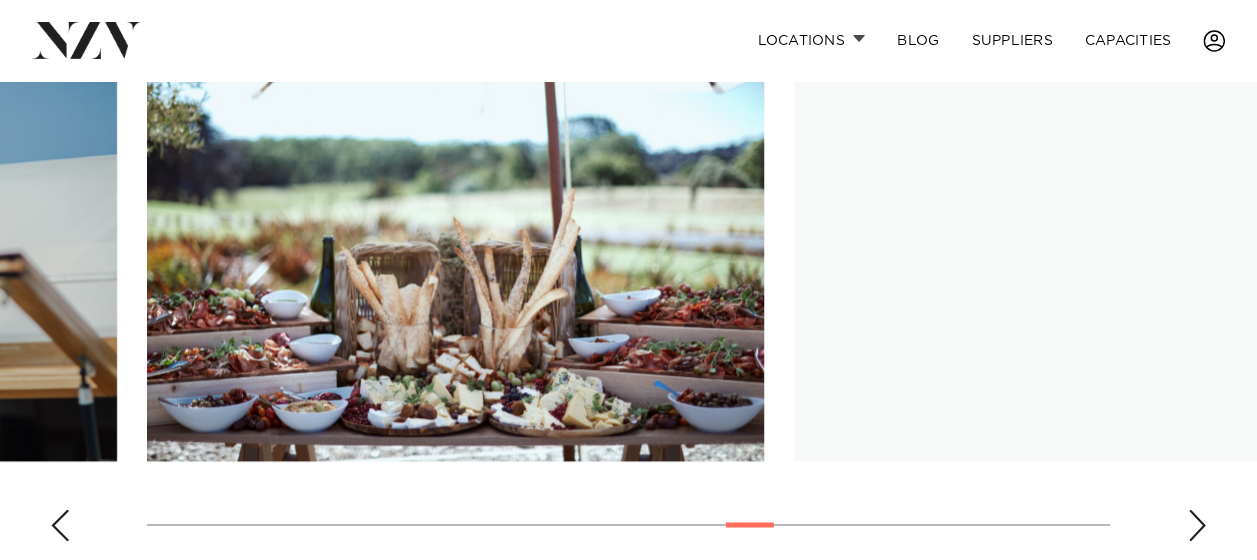 click at bounding box center (1197, 525) 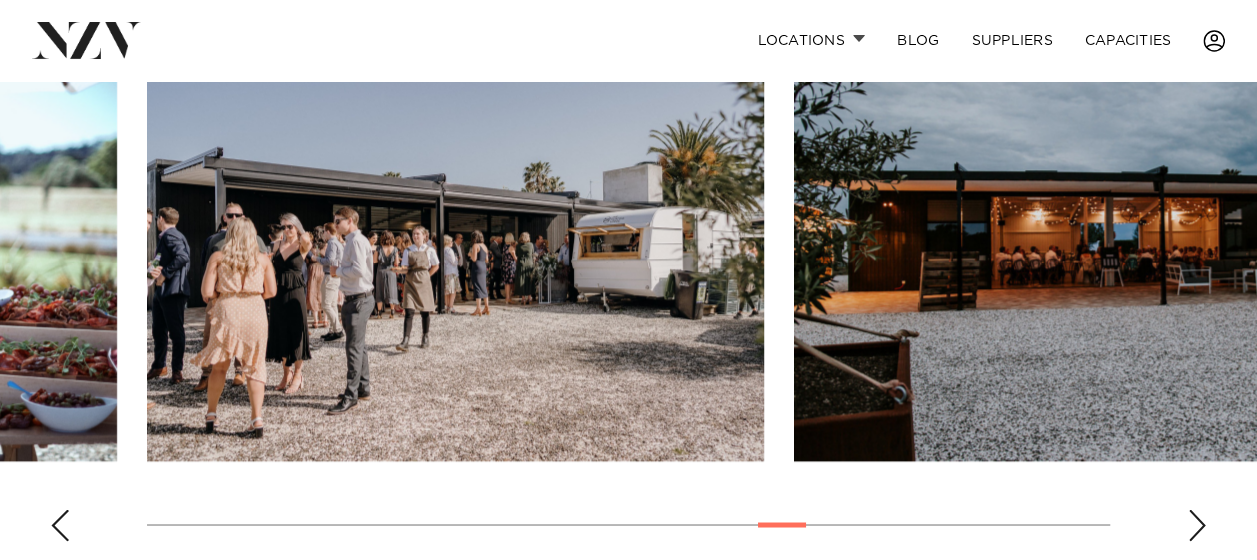 click at bounding box center [1197, 525] 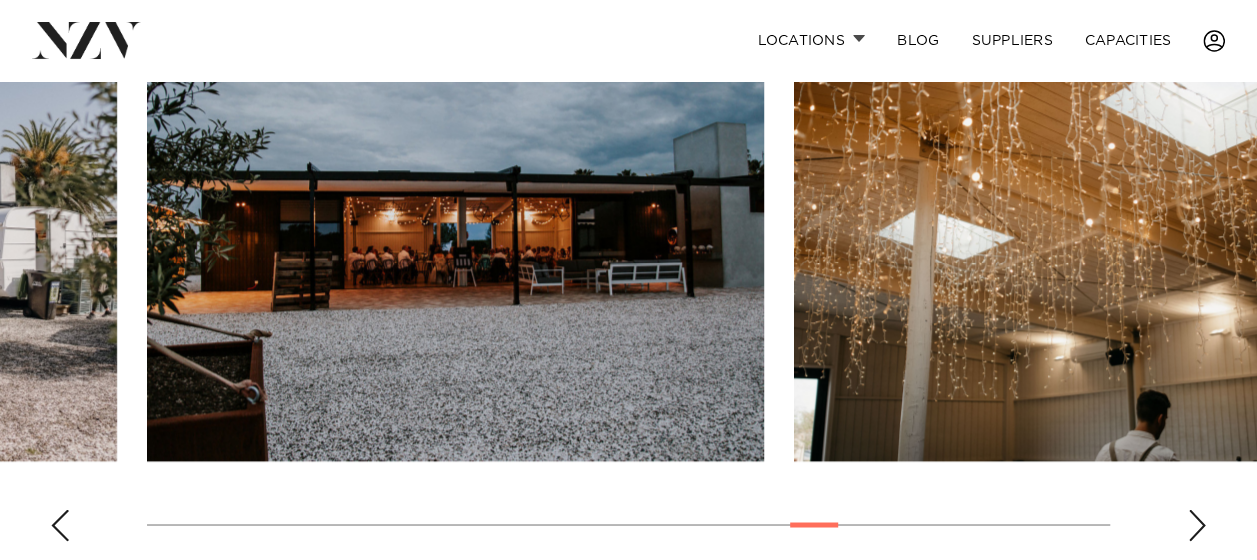 click at bounding box center [1197, 525] 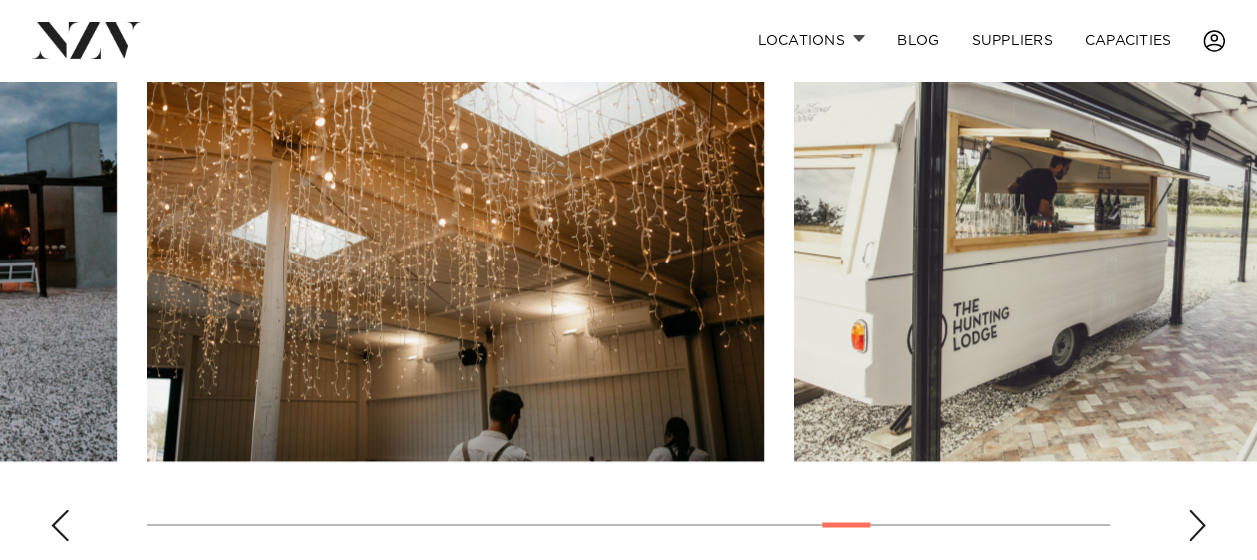 click at bounding box center [1197, 525] 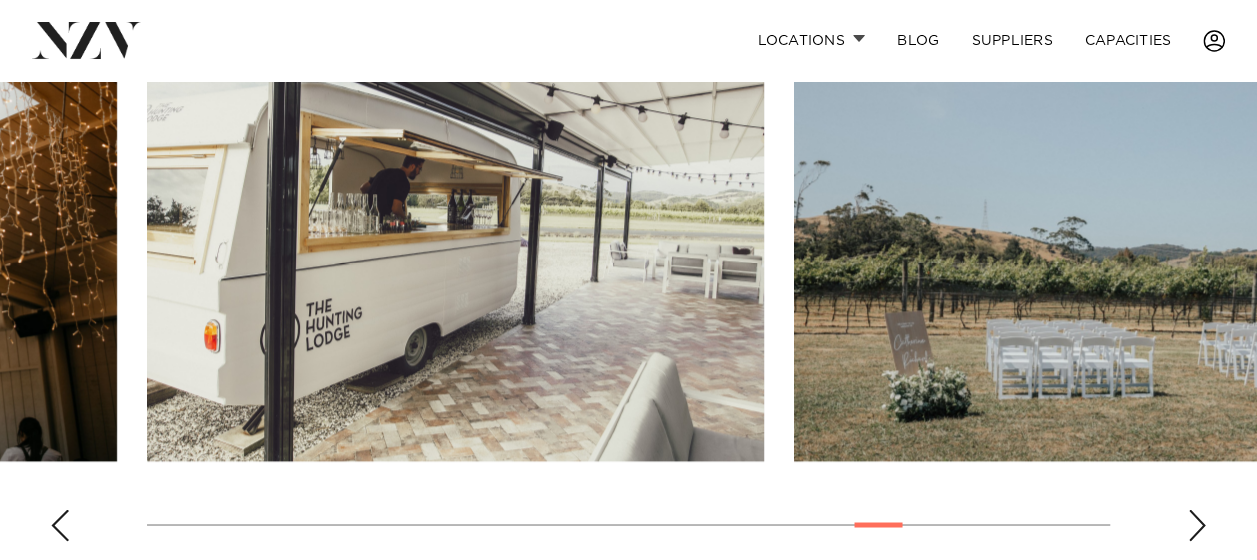 click at bounding box center [1197, 525] 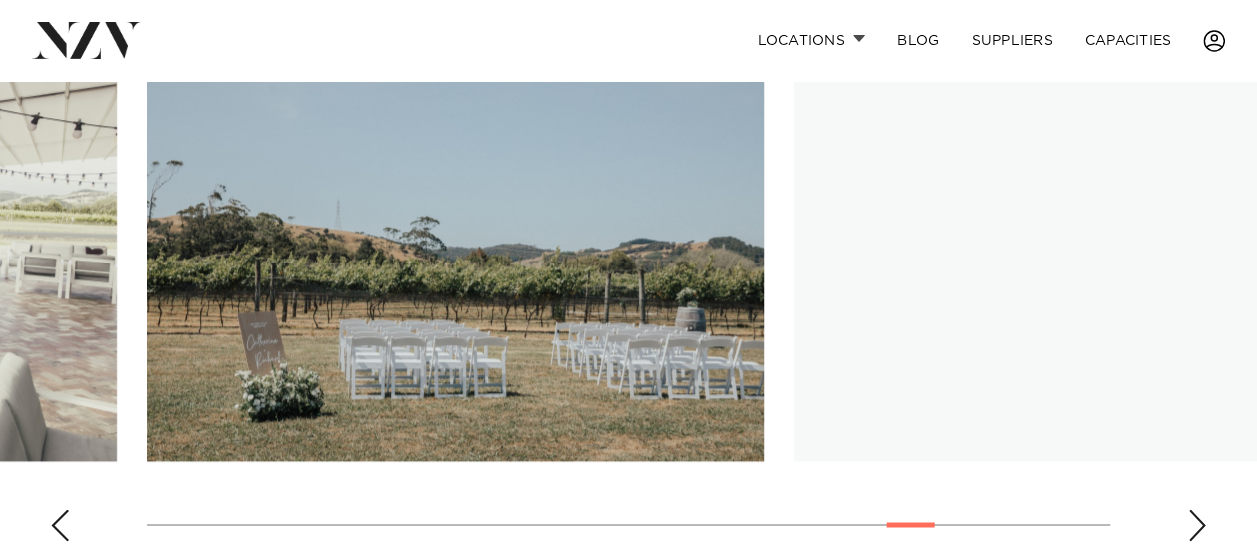 click at bounding box center (1197, 525) 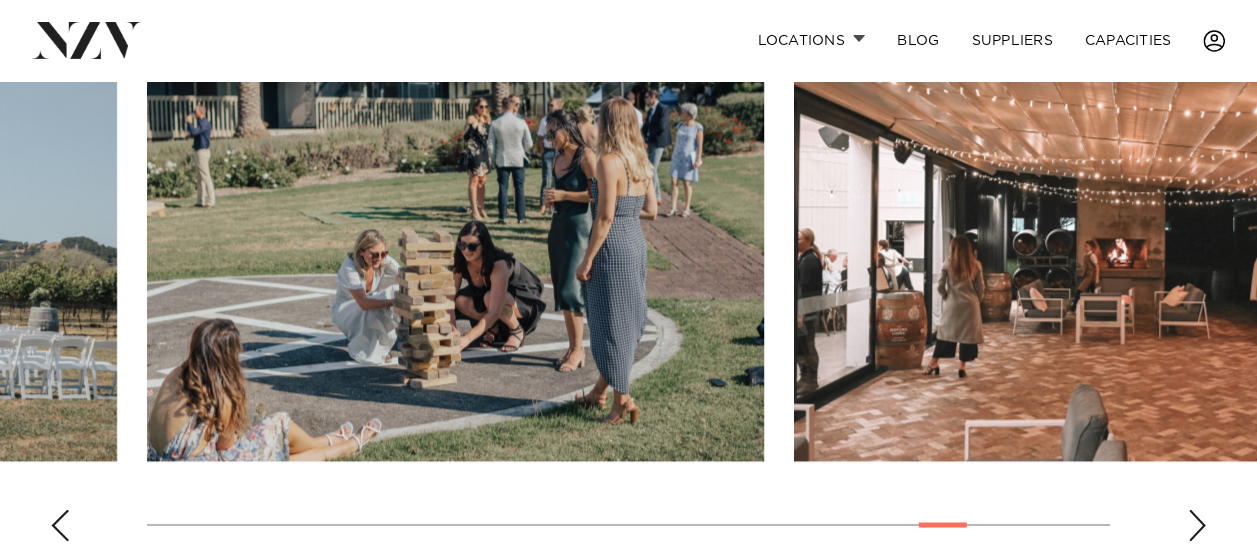 click at bounding box center [1197, 525] 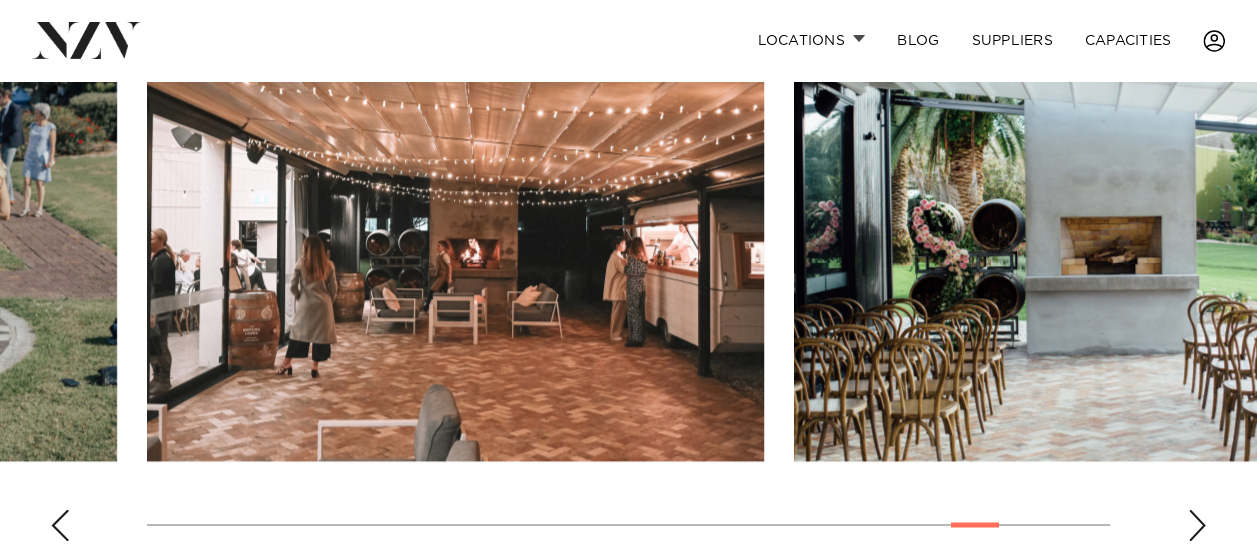 click at bounding box center [1197, 525] 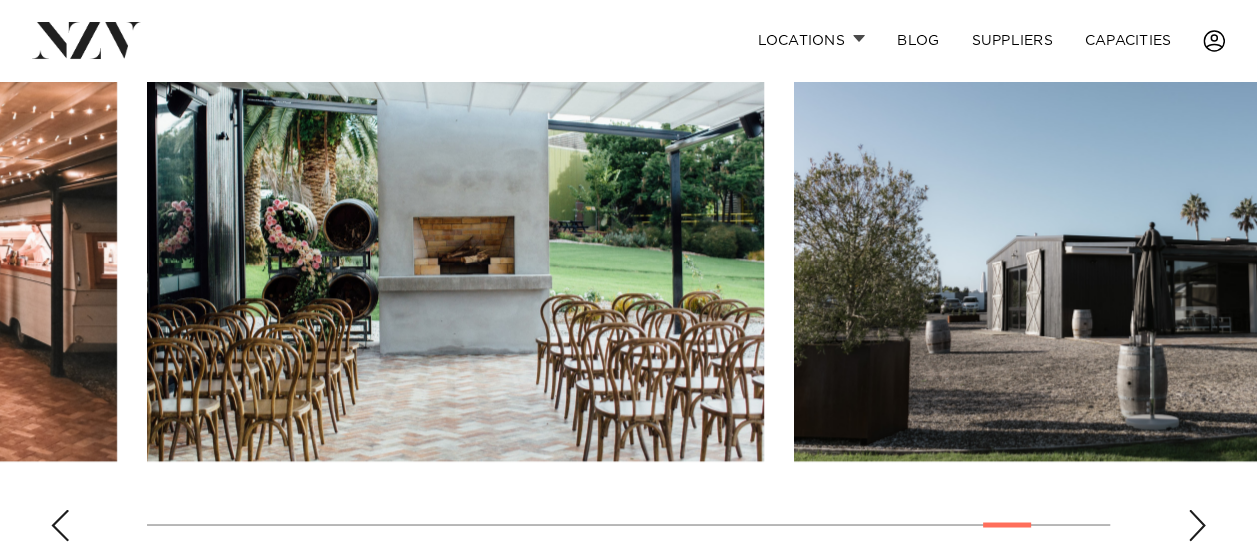 click at bounding box center (1197, 525) 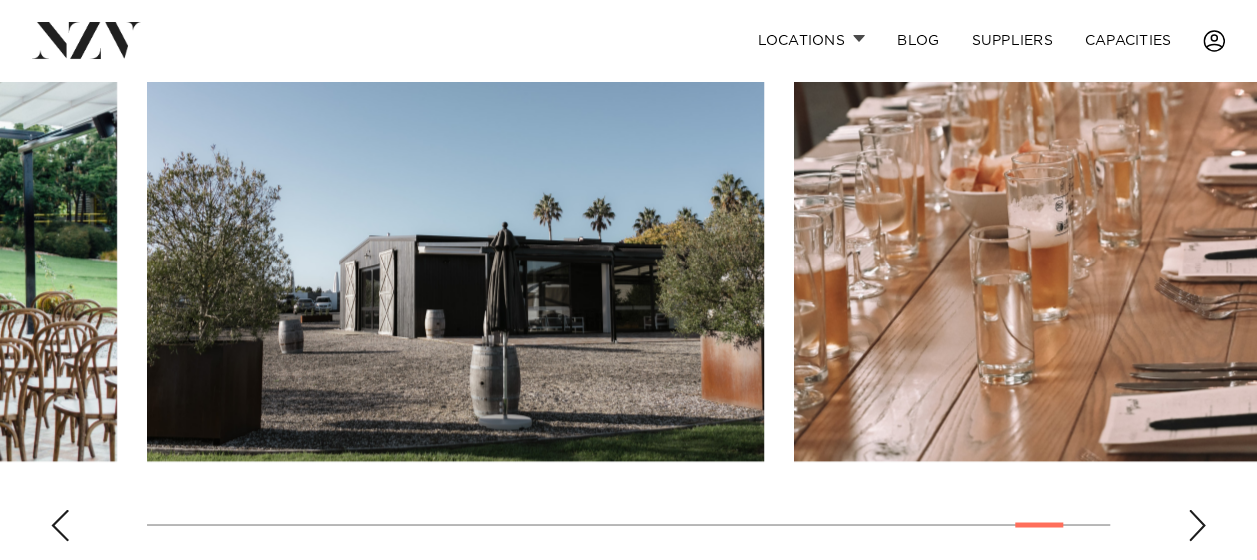click at bounding box center (1197, 525) 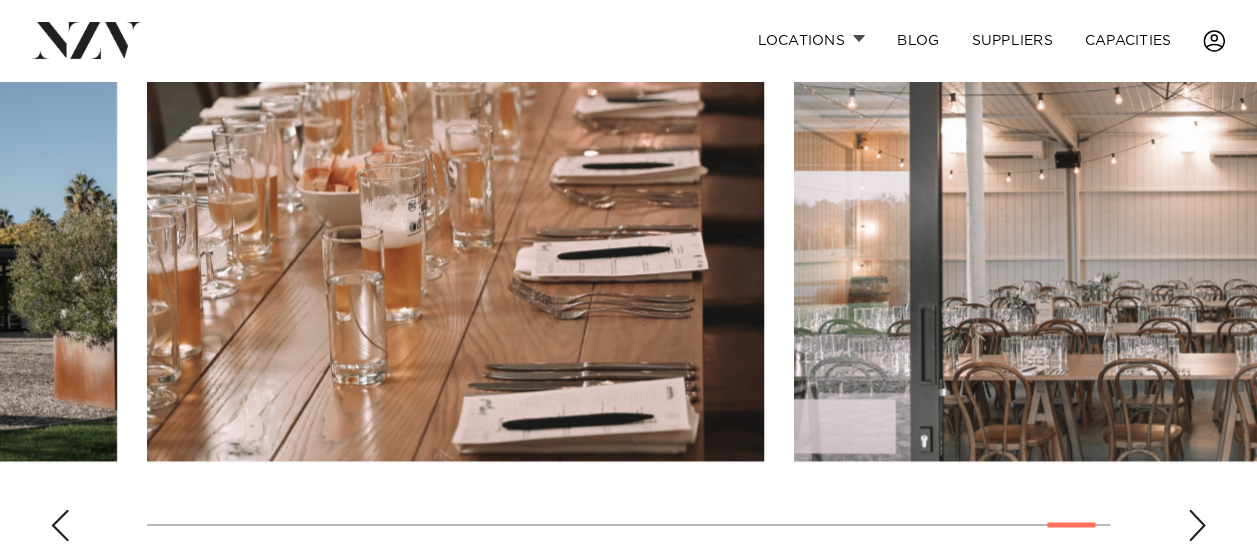 click at bounding box center (1197, 525) 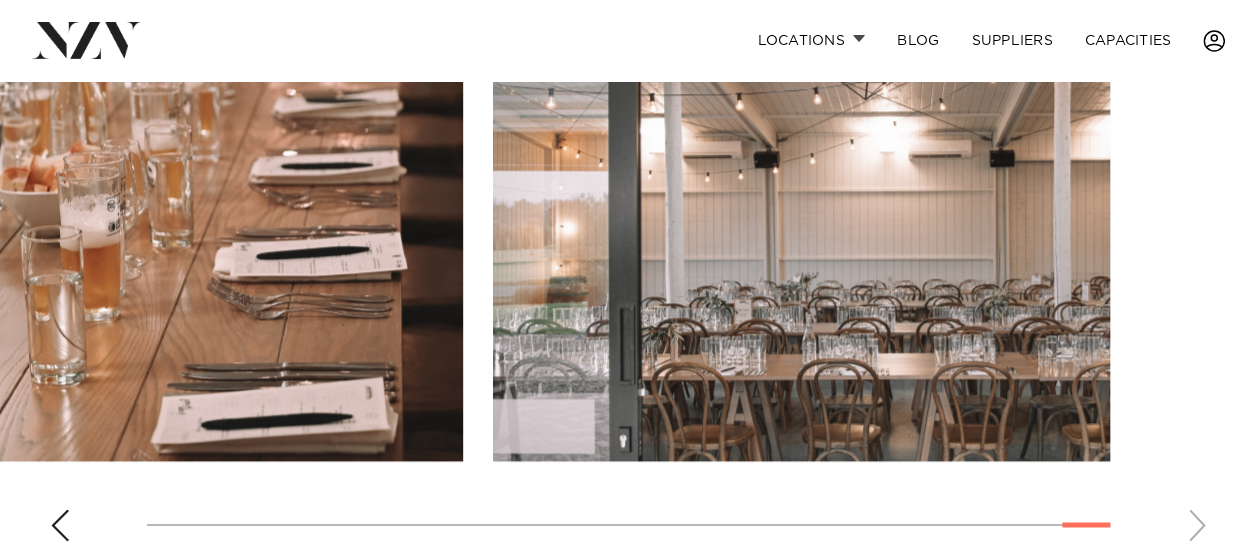 click at bounding box center [801, 234] 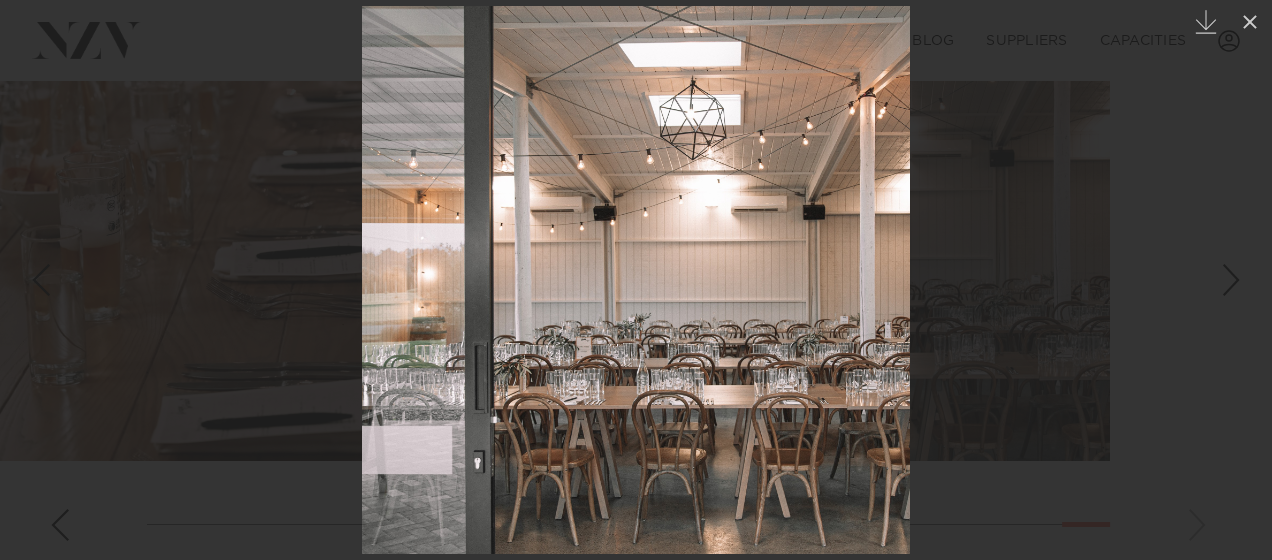 click at bounding box center [1237, 280] 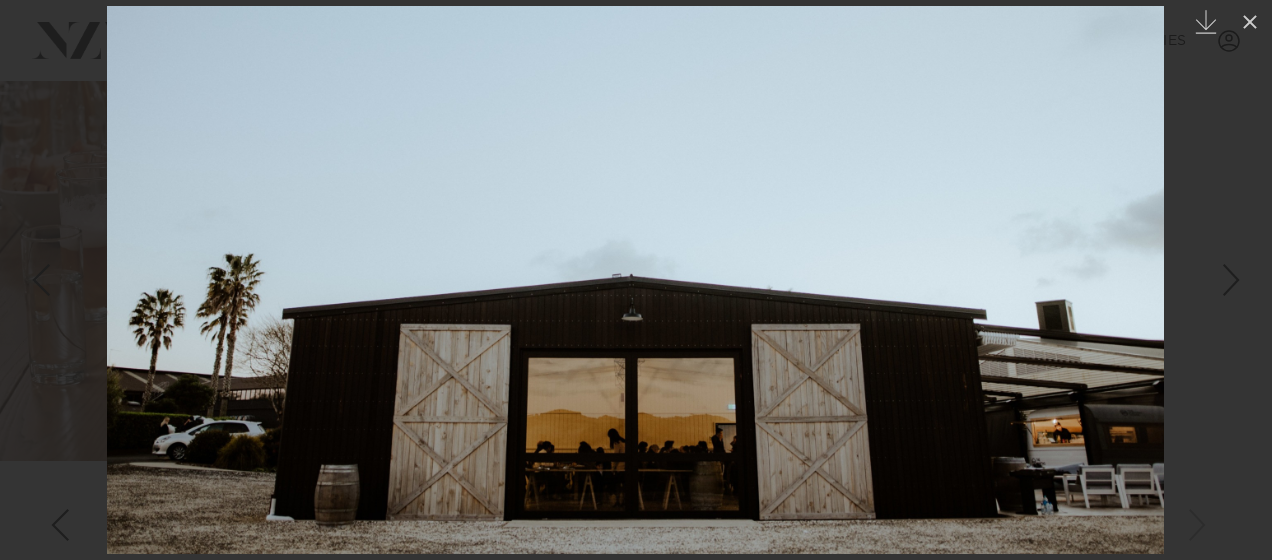 click at bounding box center [1237, 280] 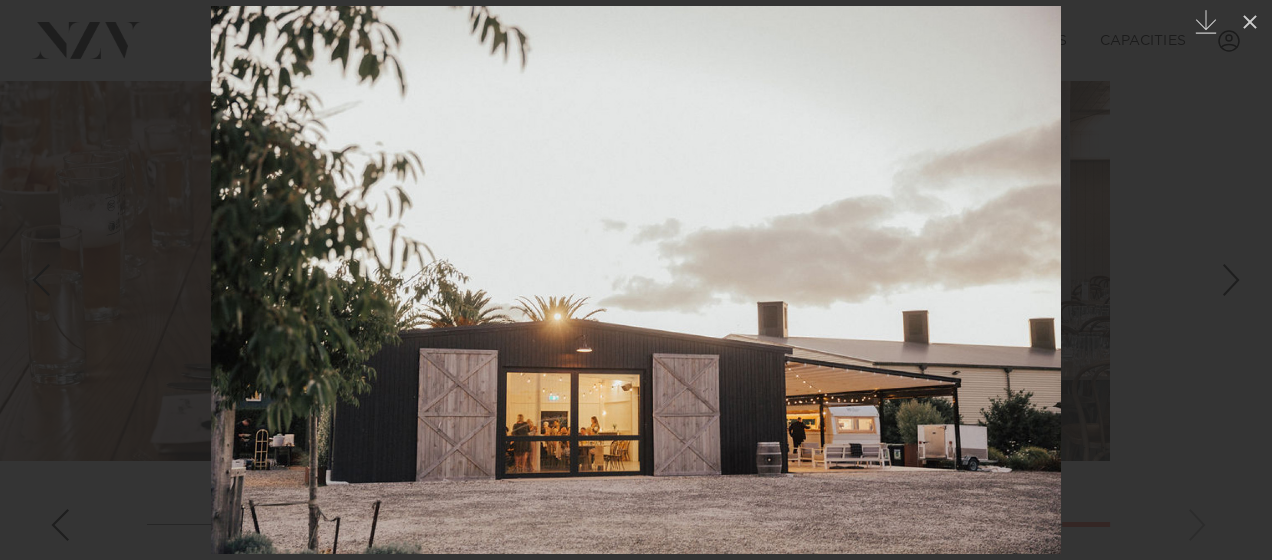 click at bounding box center [1231, 280] 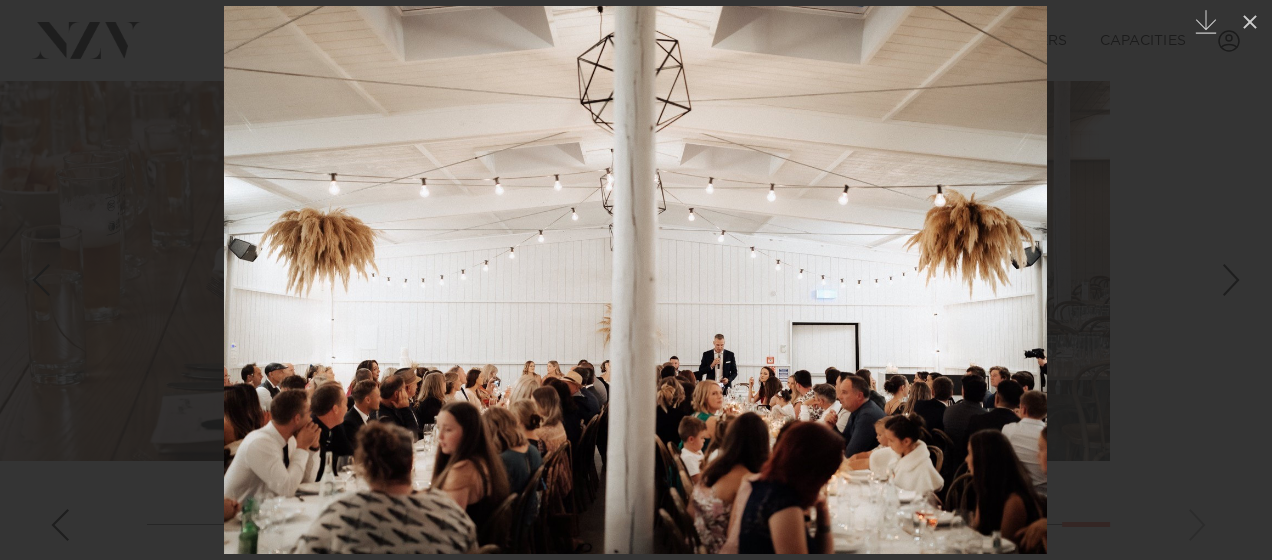 click at bounding box center (1231, 280) 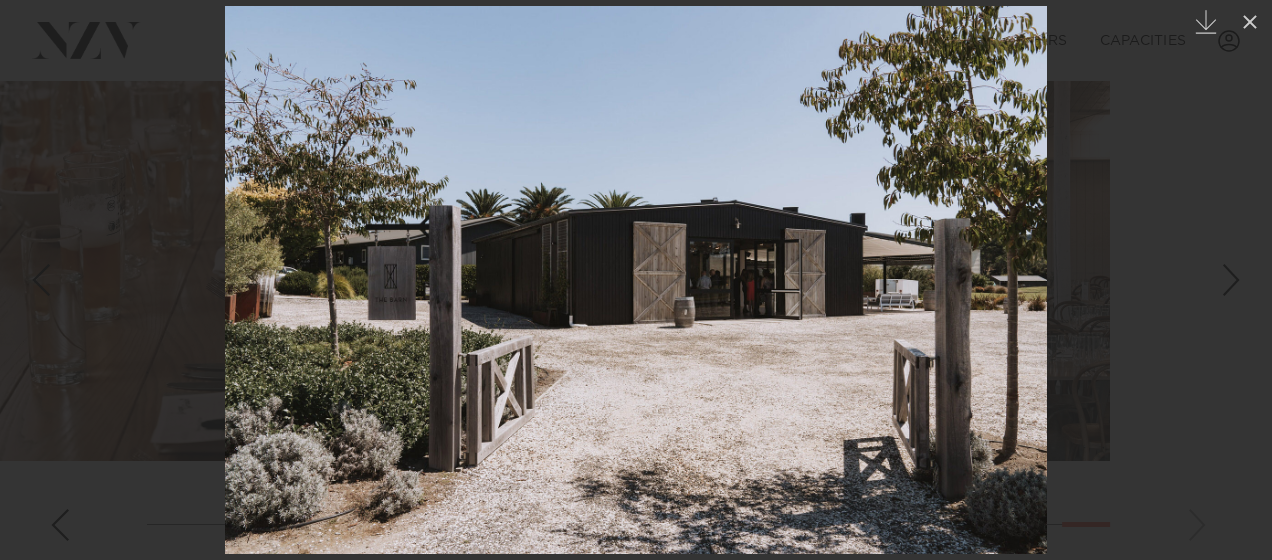 click at bounding box center (1231, 280) 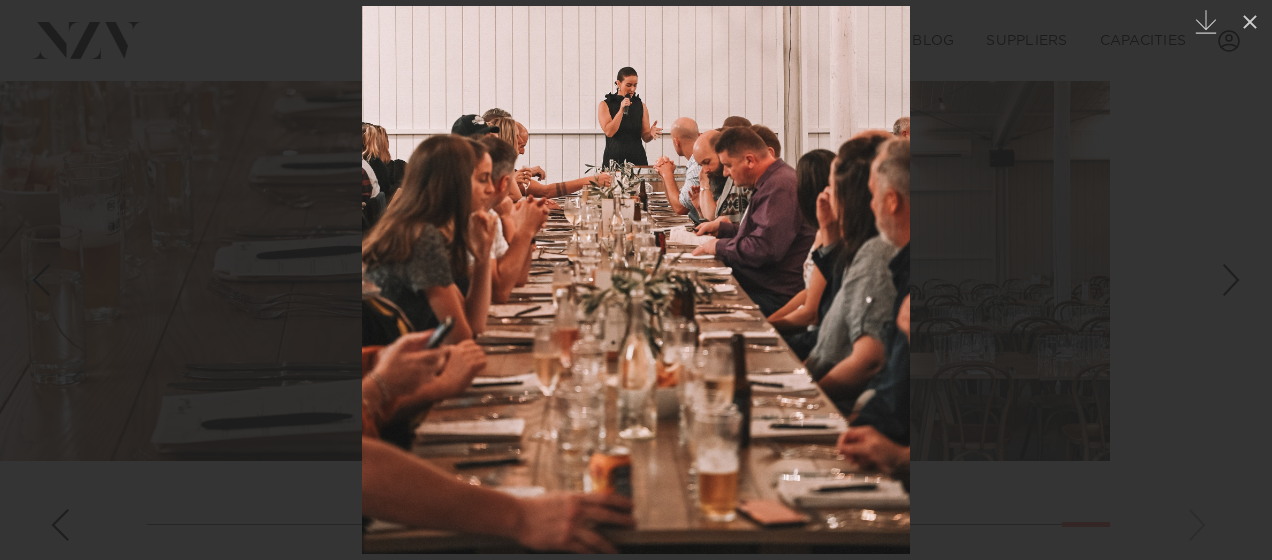 click at bounding box center (1231, 280) 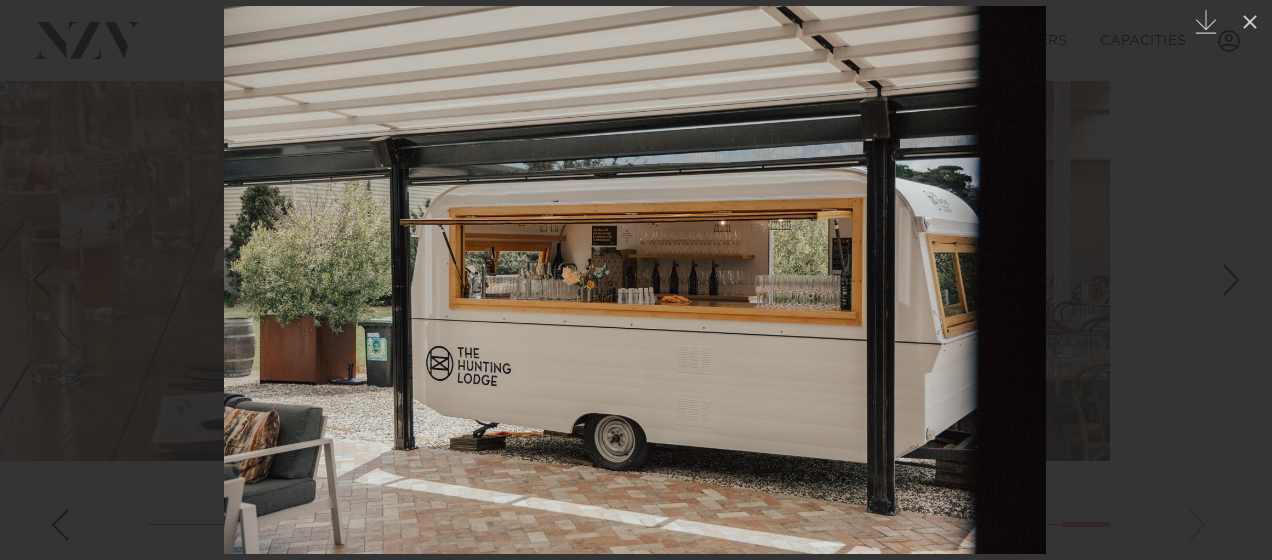 click at bounding box center (1231, 280) 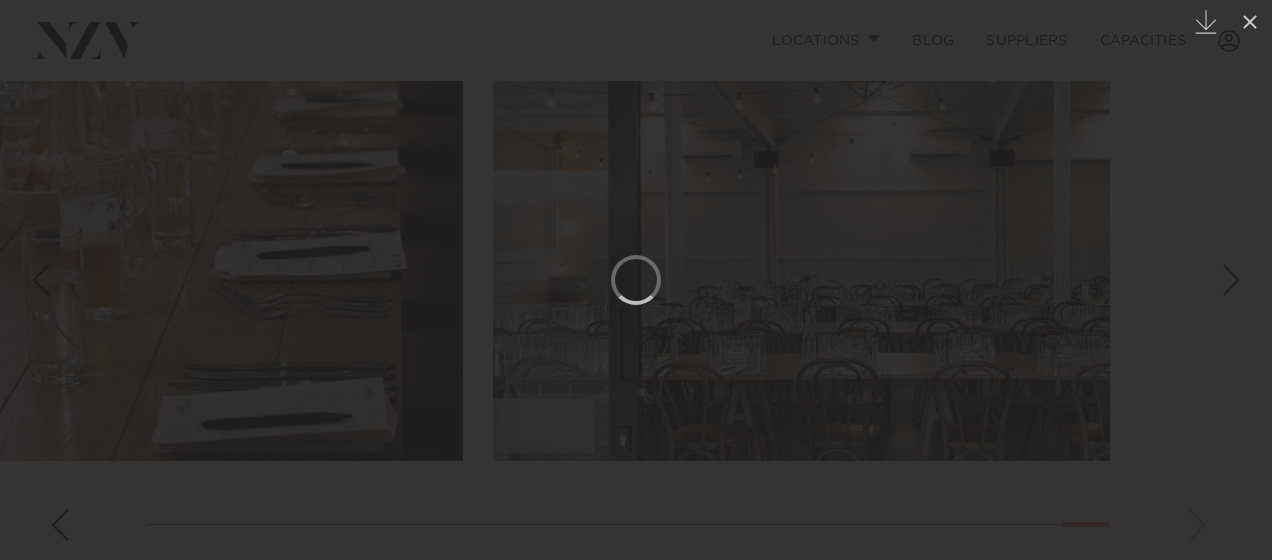 click at bounding box center [1231, 280] 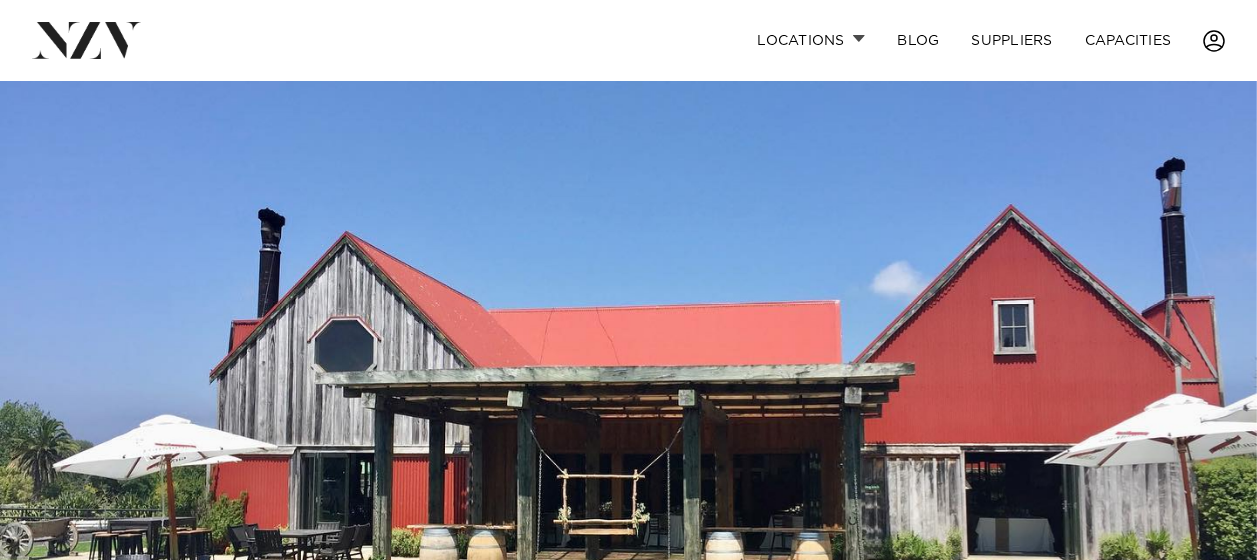 scroll, scrollTop: 0, scrollLeft: 0, axis: both 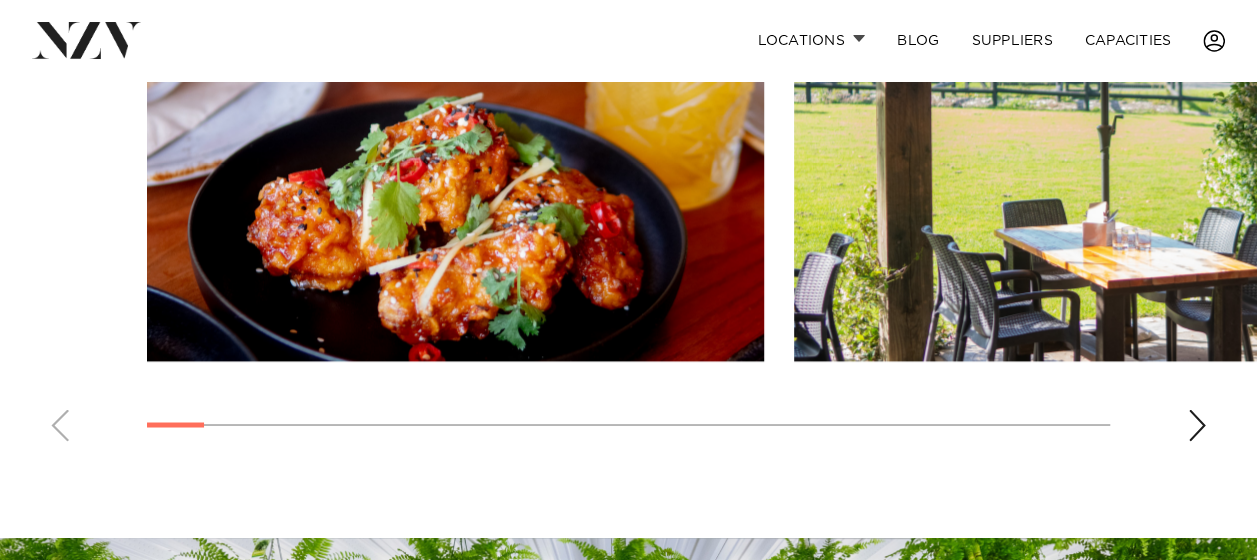 click at bounding box center [1197, 425] 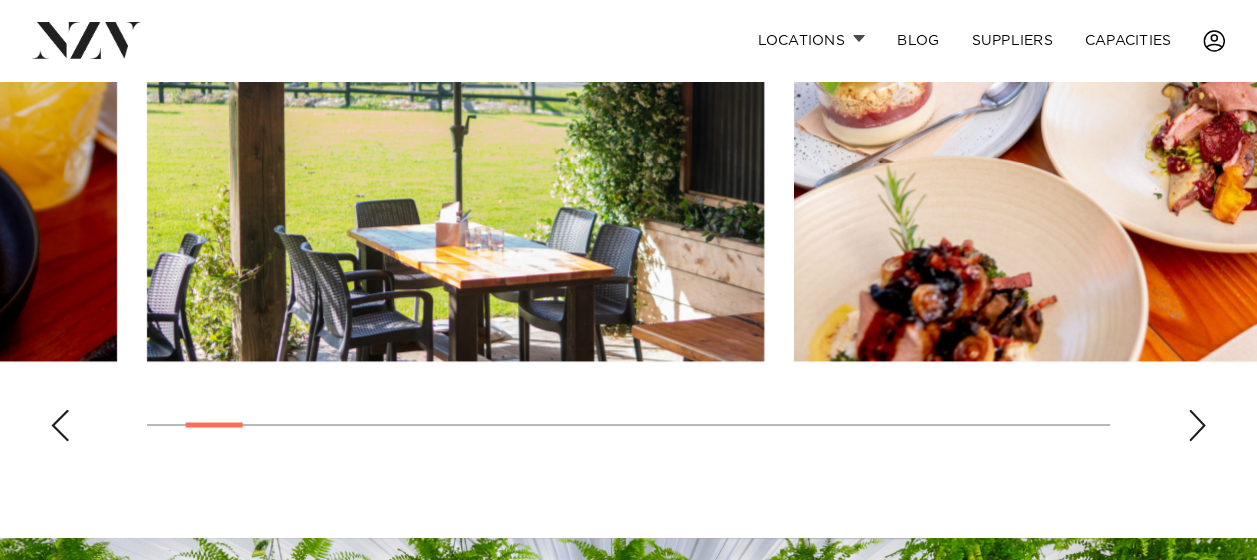 click at bounding box center (1197, 425) 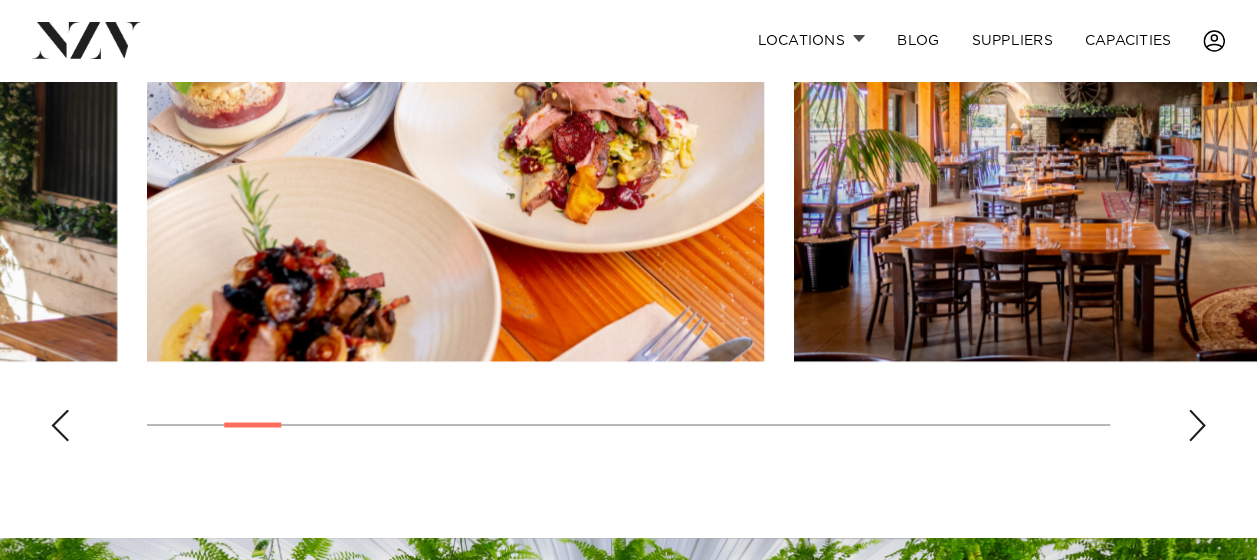 click at bounding box center (1197, 425) 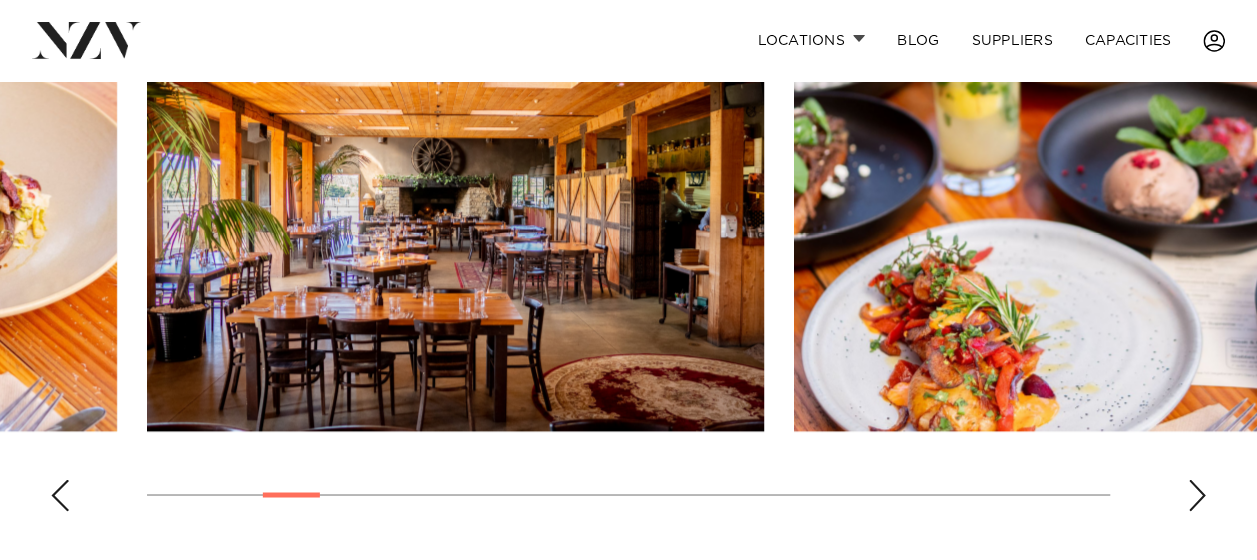scroll, scrollTop: 1400, scrollLeft: 0, axis: vertical 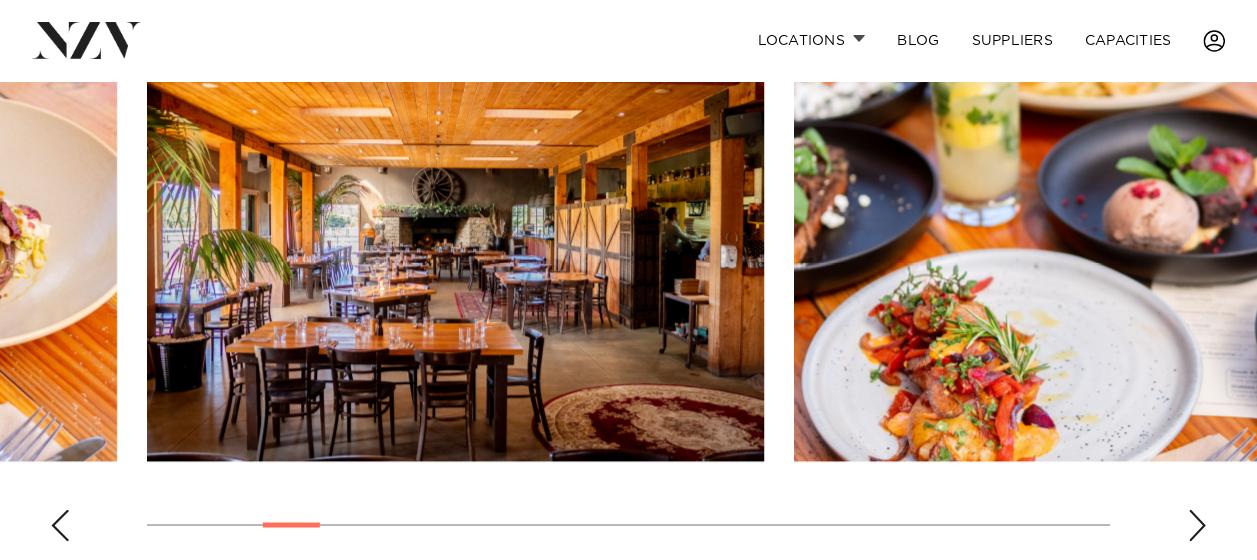 click at bounding box center [1197, 525] 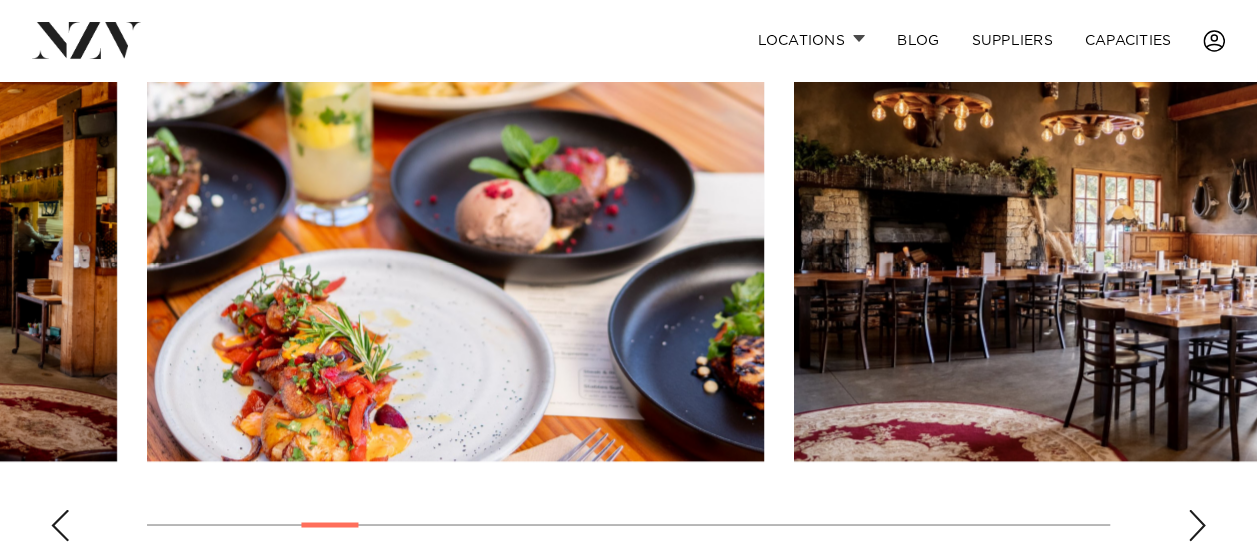 click at bounding box center [1197, 525] 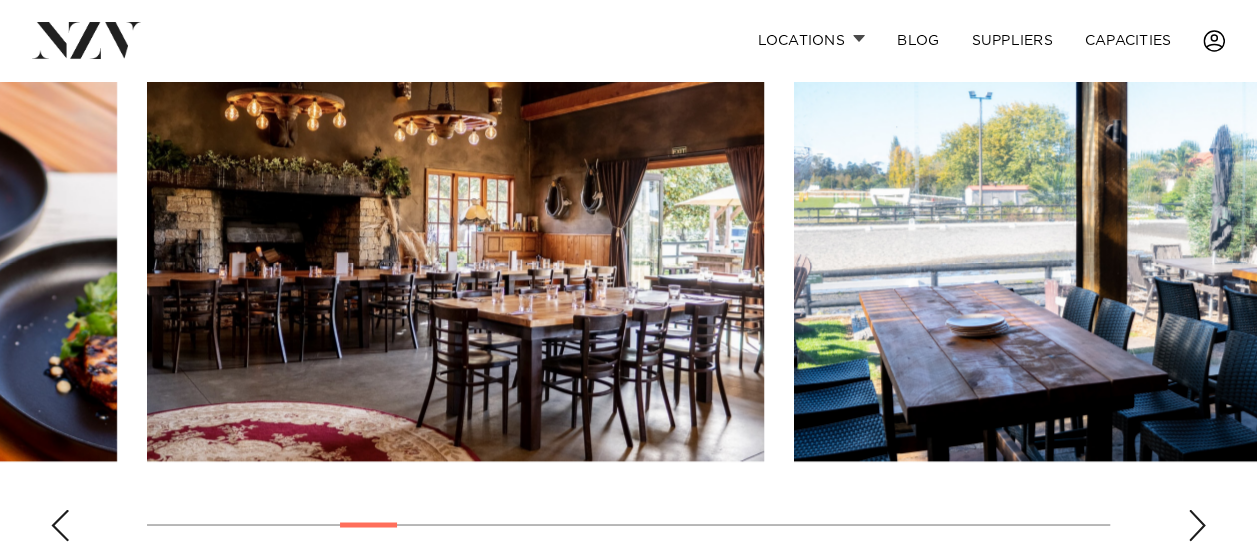 click at bounding box center [1197, 525] 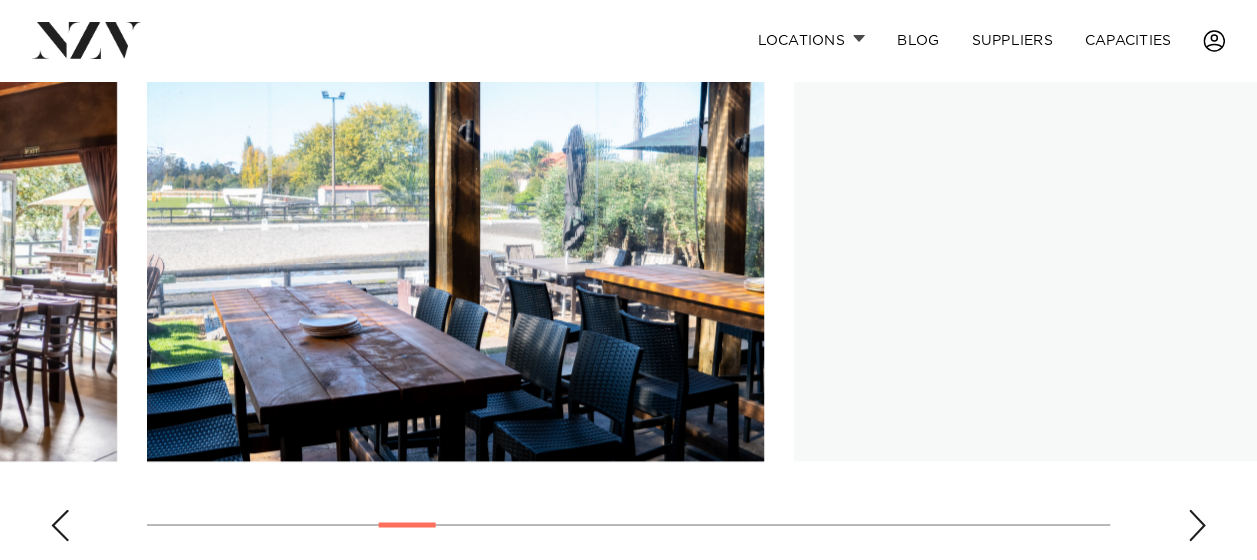 click at bounding box center (1197, 525) 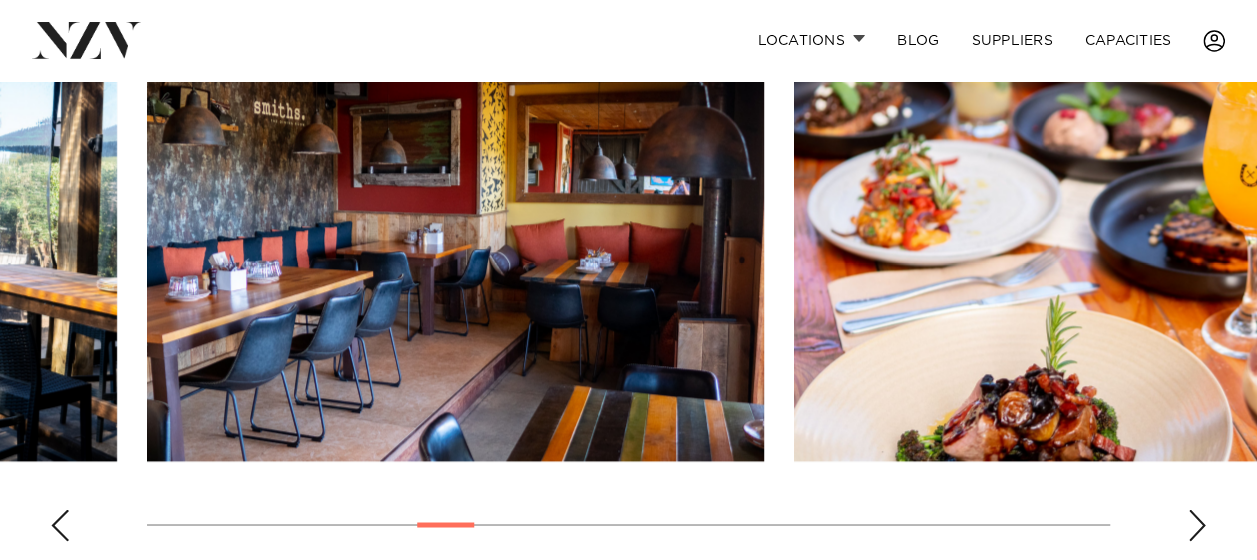 click at bounding box center [1197, 525] 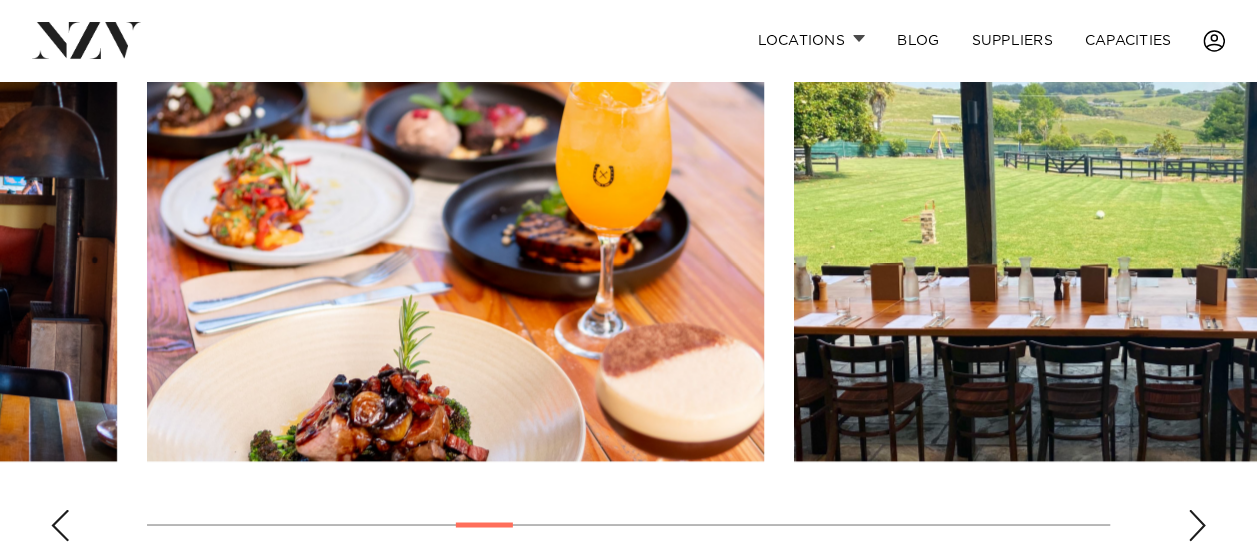 click at bounding box center [1197, 525] 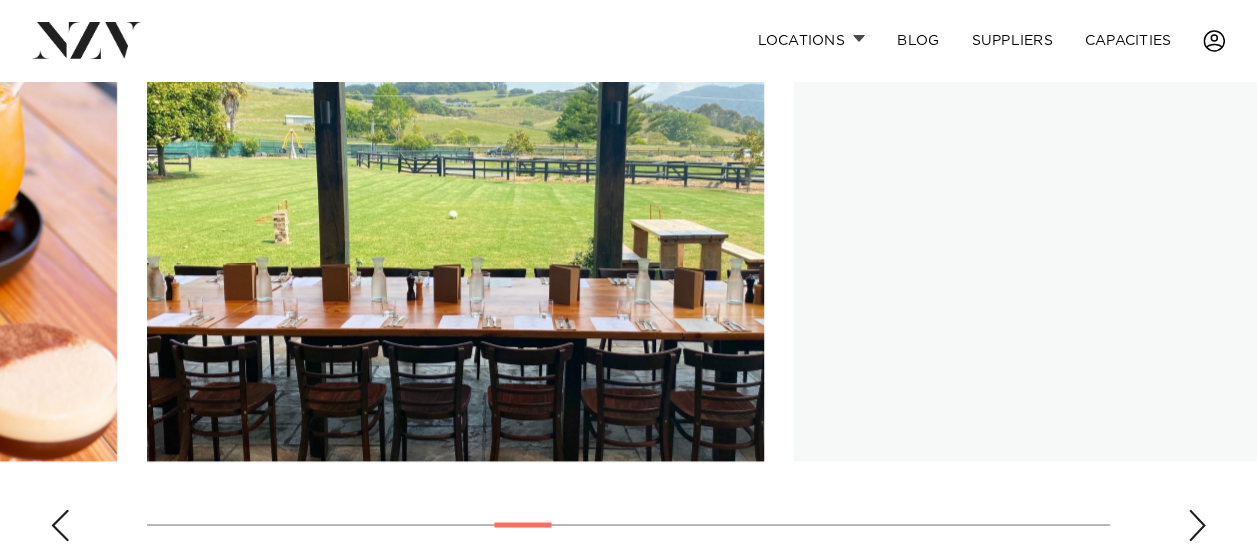 click at bounding box center (1197, 525) 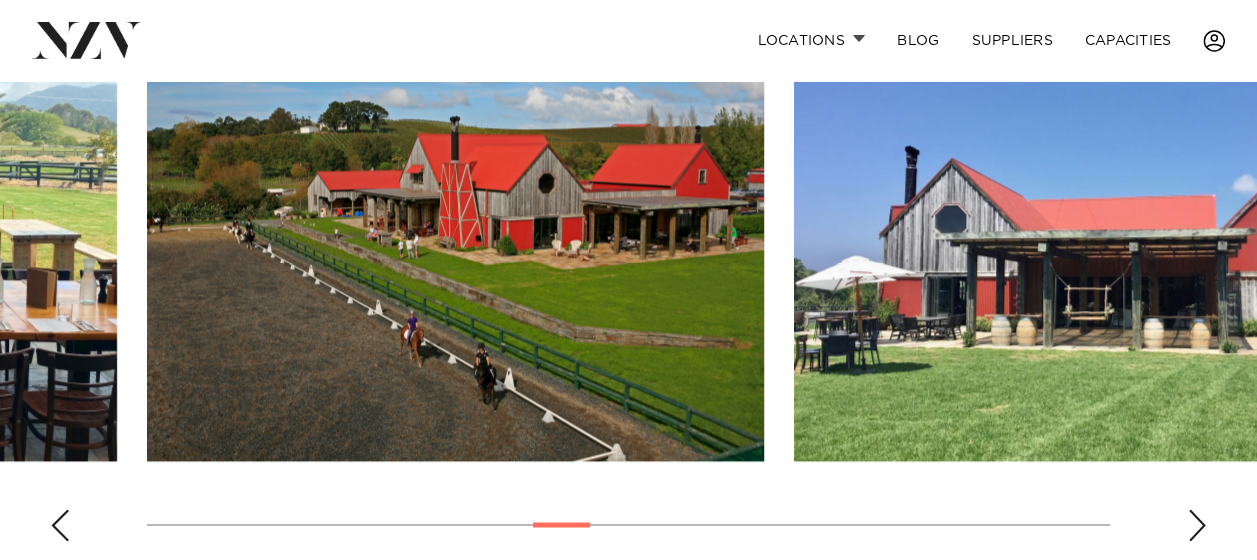 click at bounding box center (1197, 525) 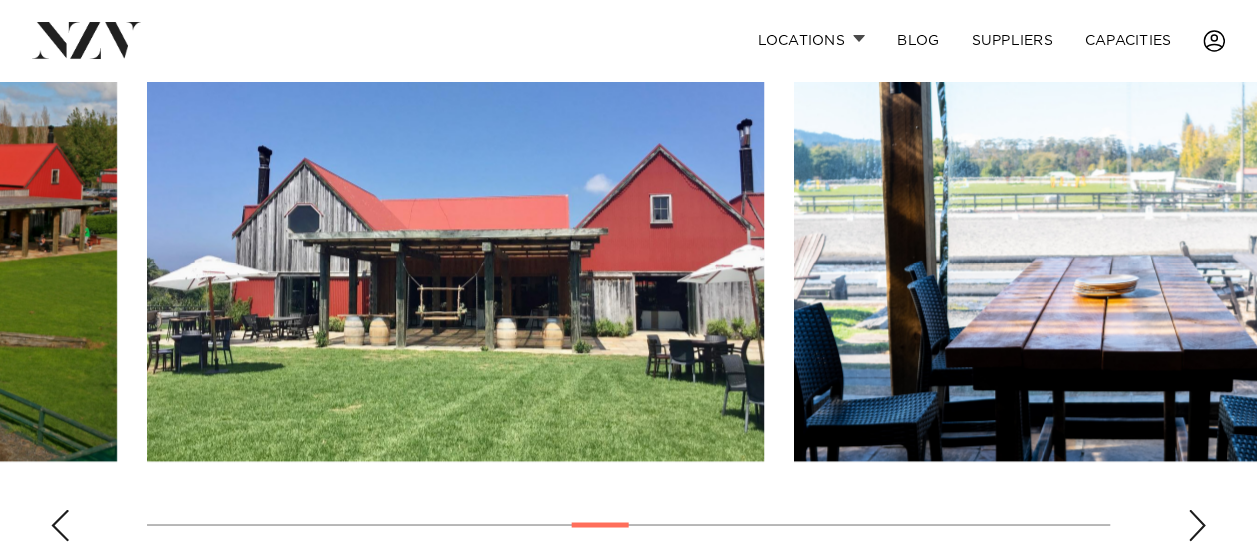 click at bounding box center (1197, 525) 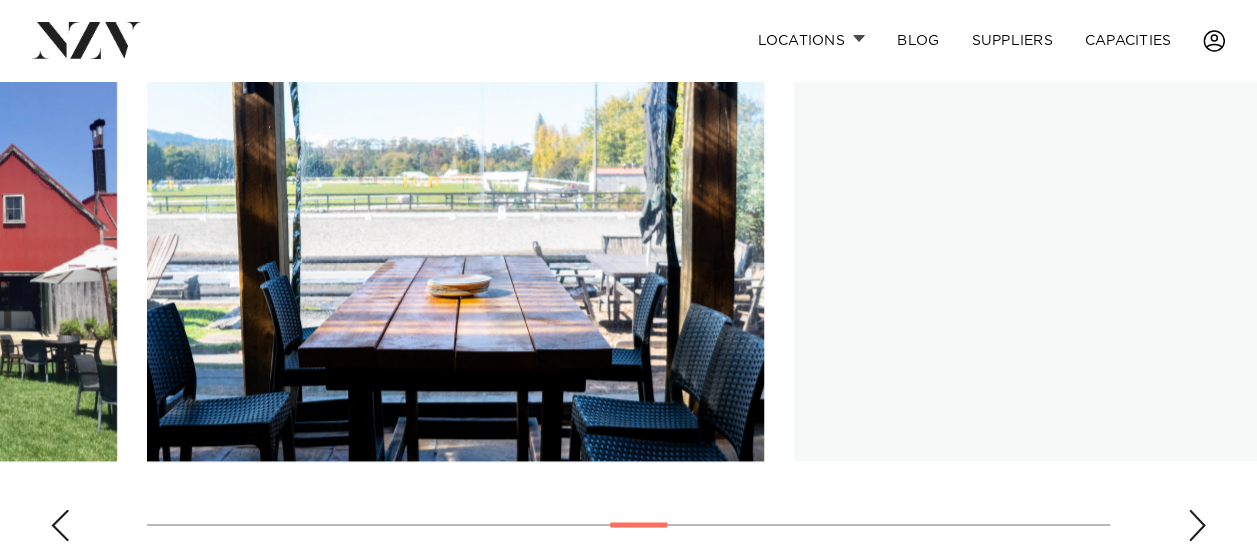 click at bounding box center (1197, 525) 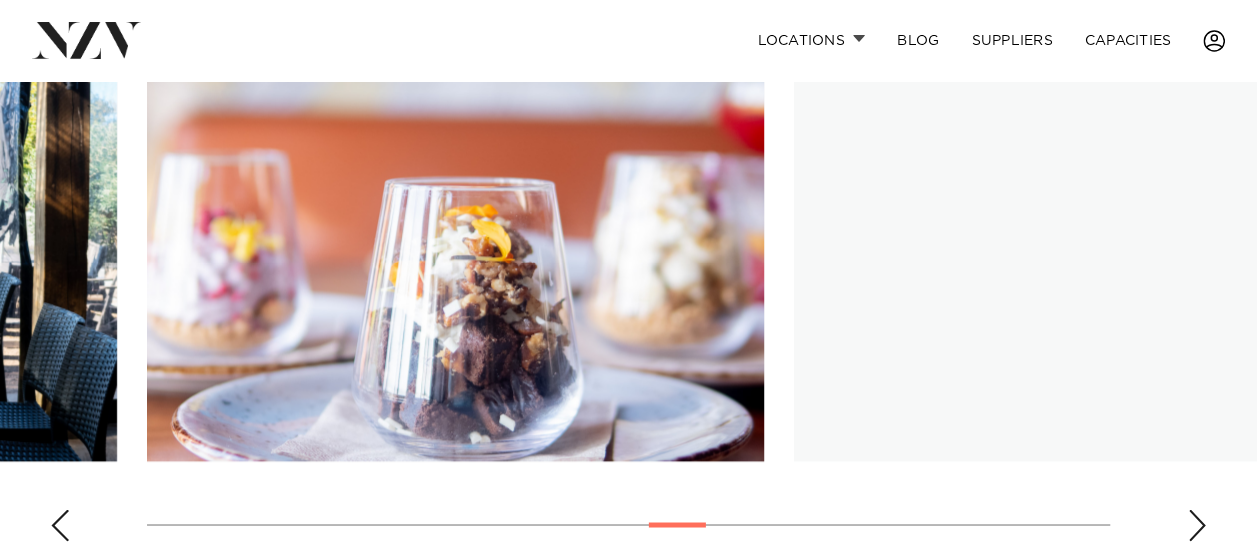 click at bounding box center [1197, 525] 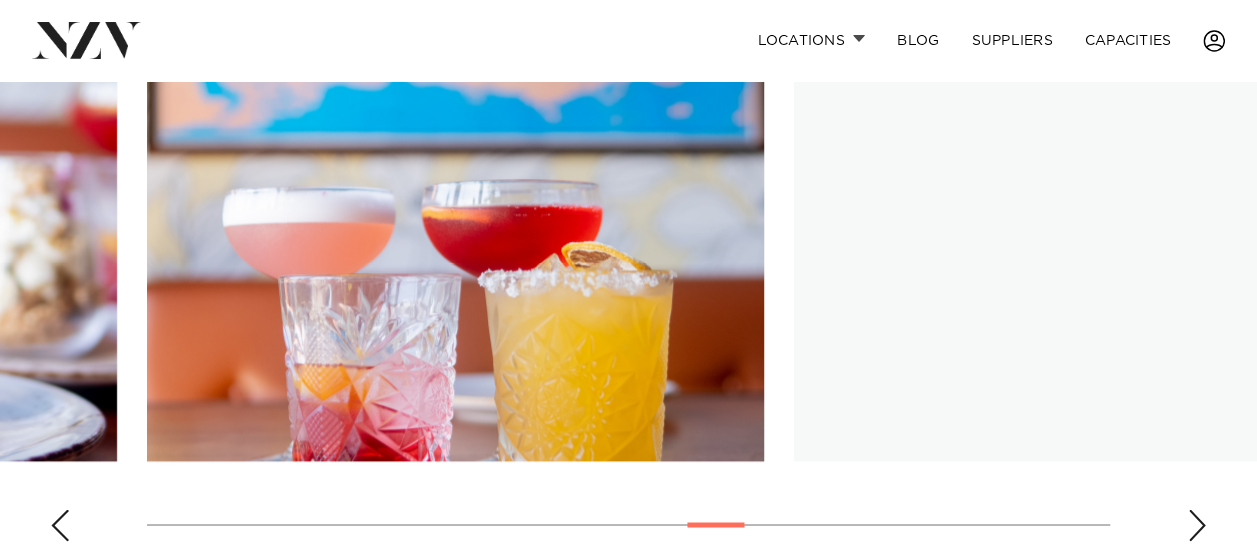 click at bounding box center [1197, 525] 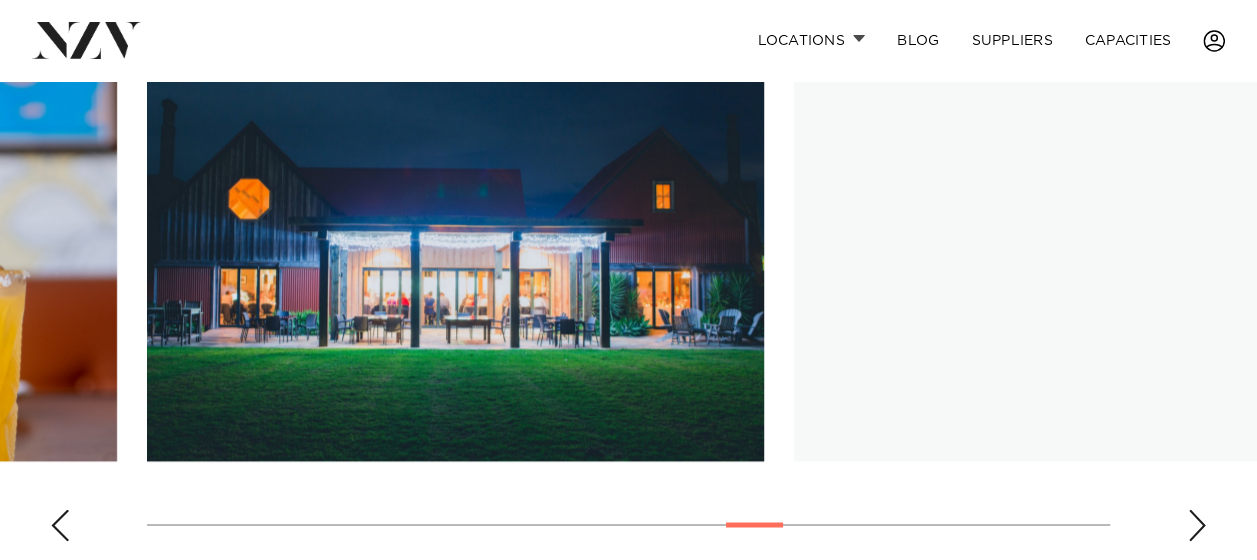 click at bounding box center [1197, 525] 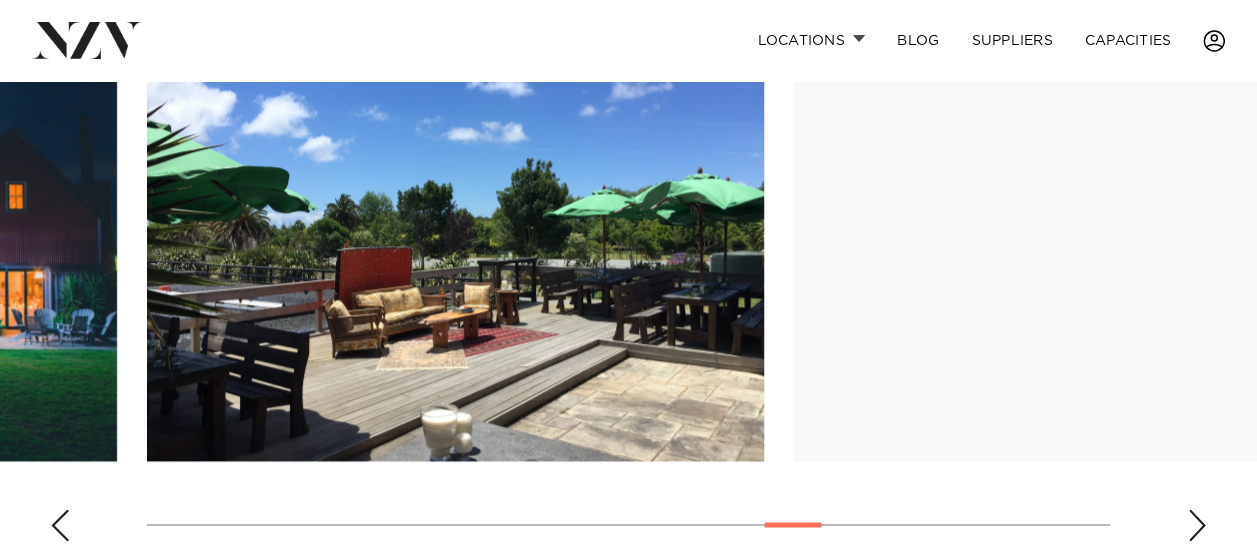 click at bounding box center [1197, 525] 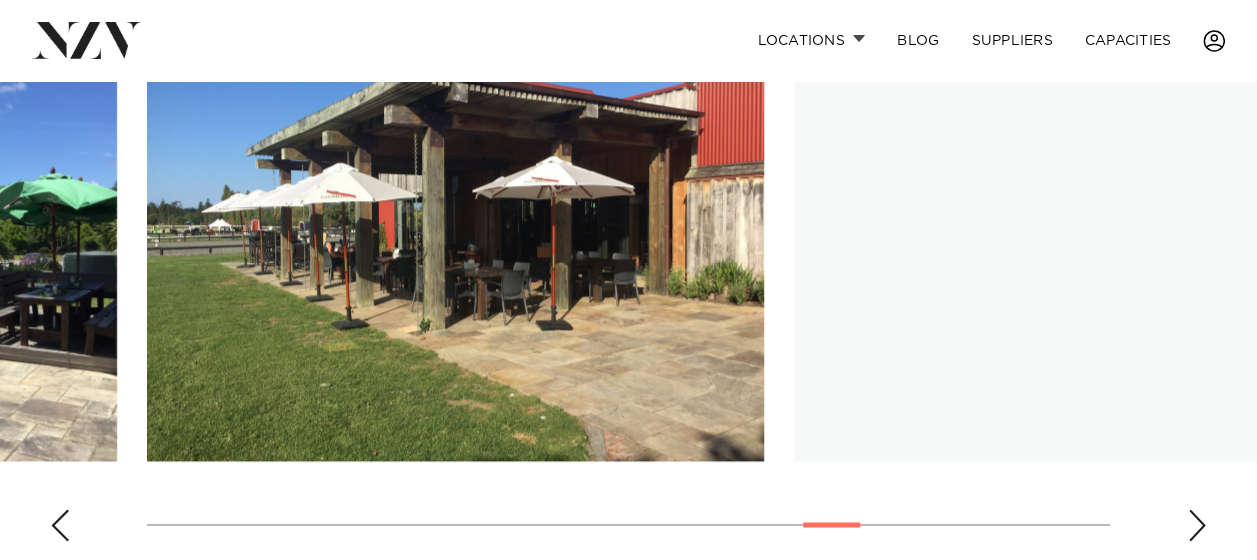click at bounding box center [1197, 525] 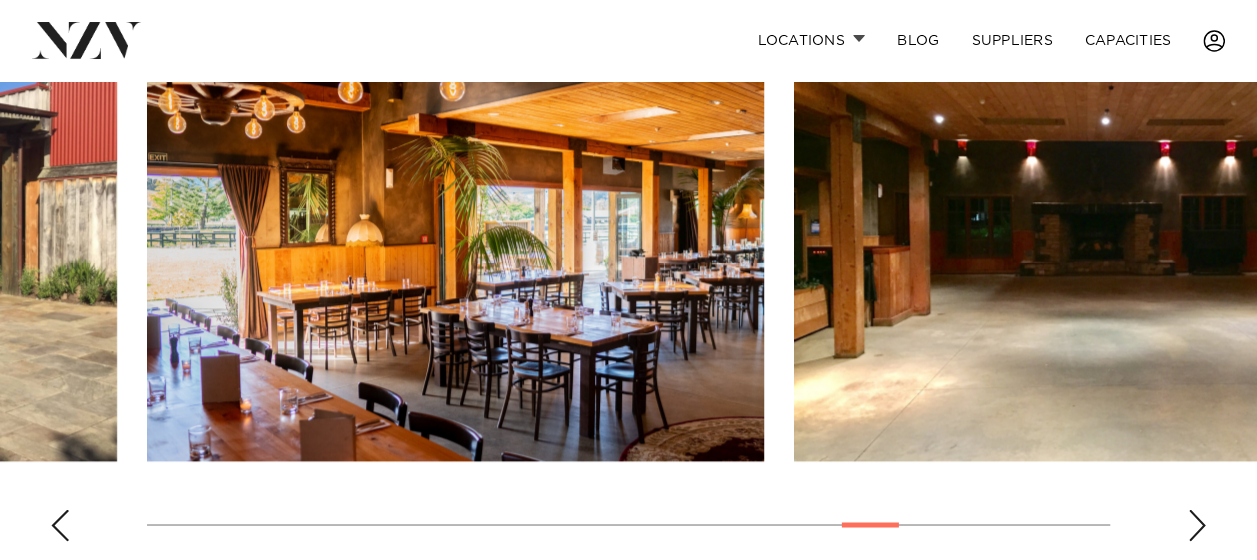 click at bounding box center [1197, 525] 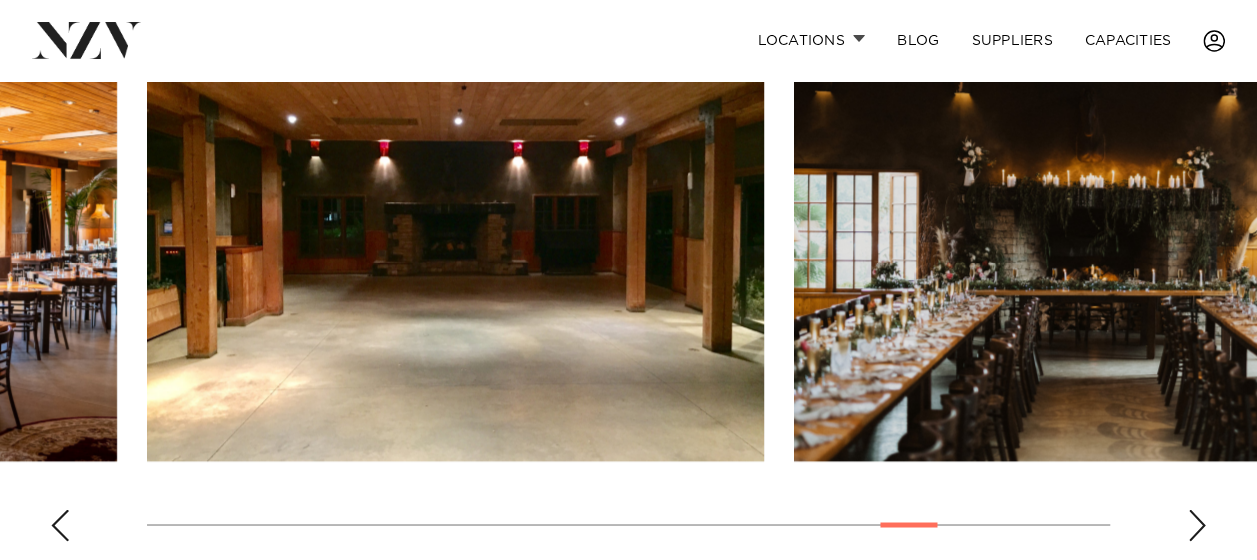 click at bounding box center (1197, 525) 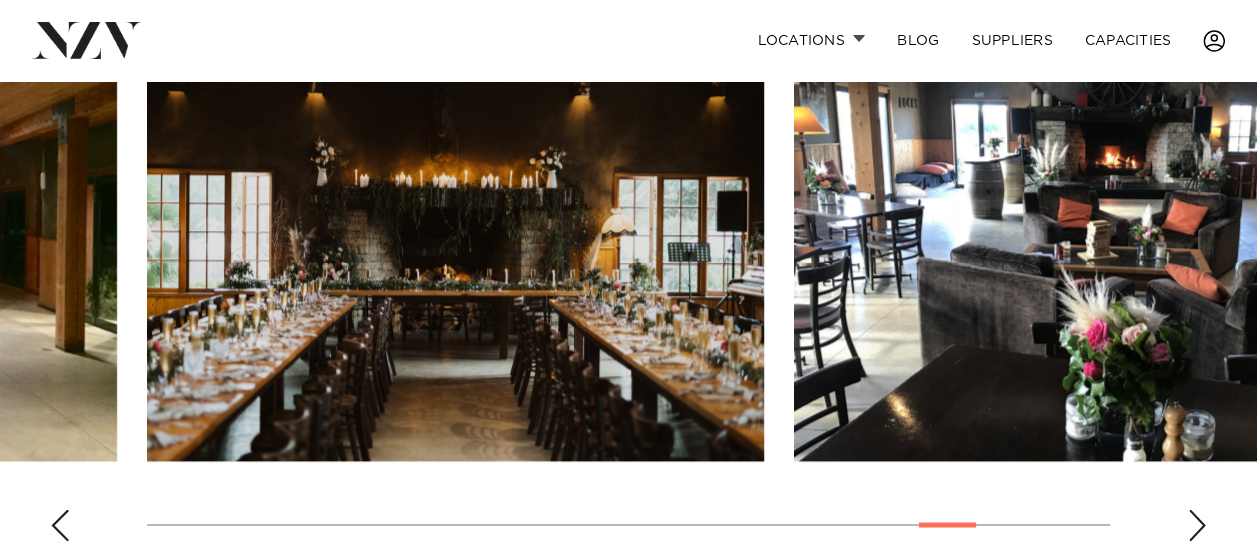 click at bounding box center [1197, 525] 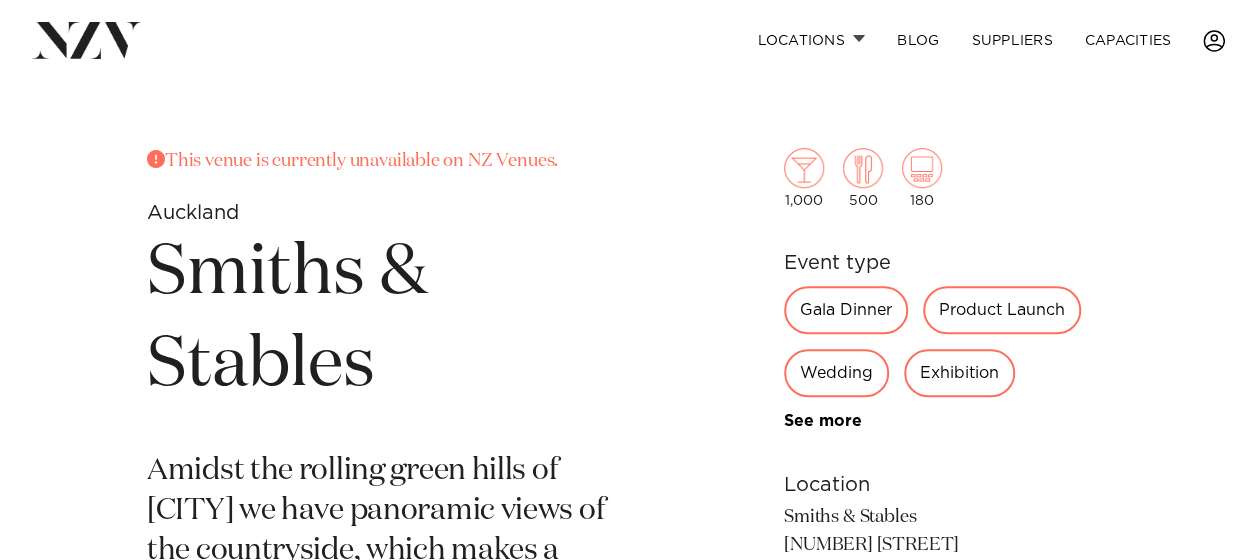 scroll, scrollTop: 600, scrollLeft: 0, axis: vertical 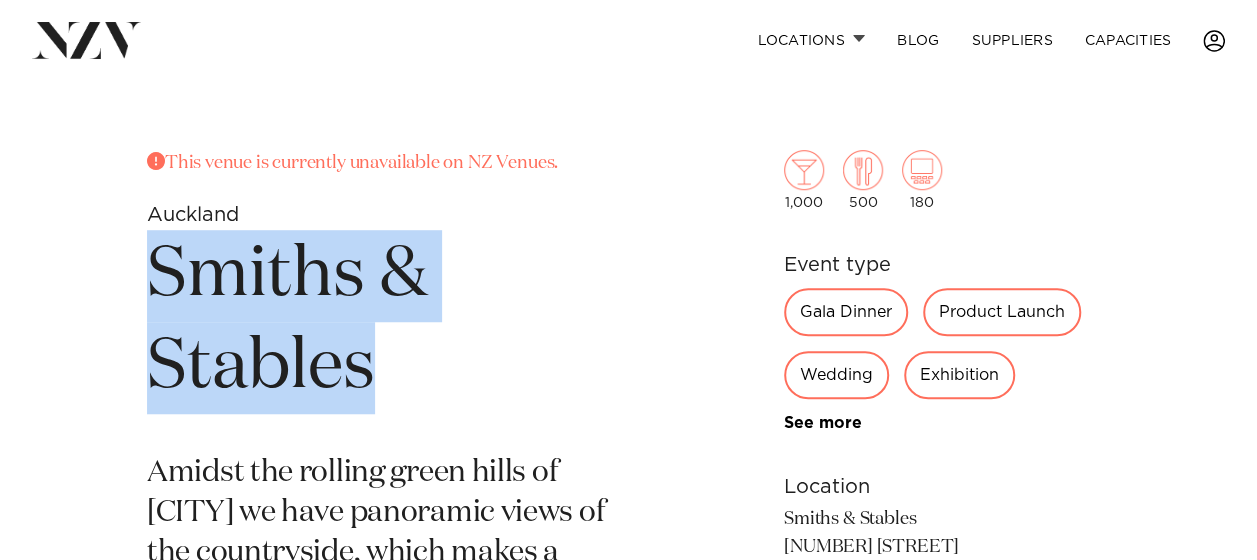 drag, startPoint x: 387, startPoint y: 374, endPoint x: 57, endPoint y: 259, distance: 349.46387 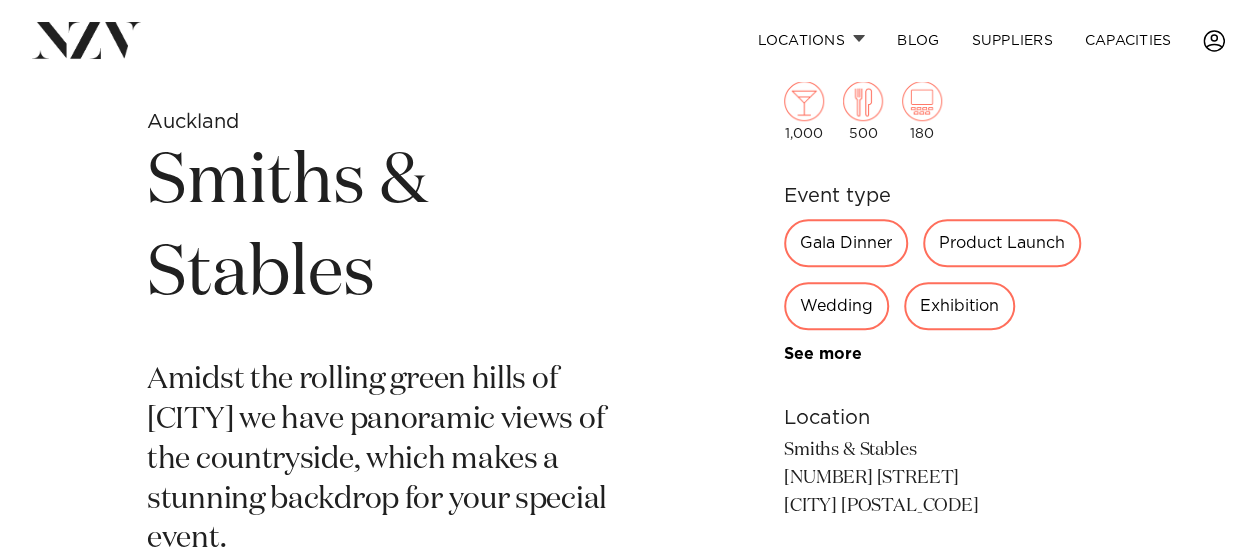 scroll, scrollTop: 800, scrollLeft: 0, axis: vertical 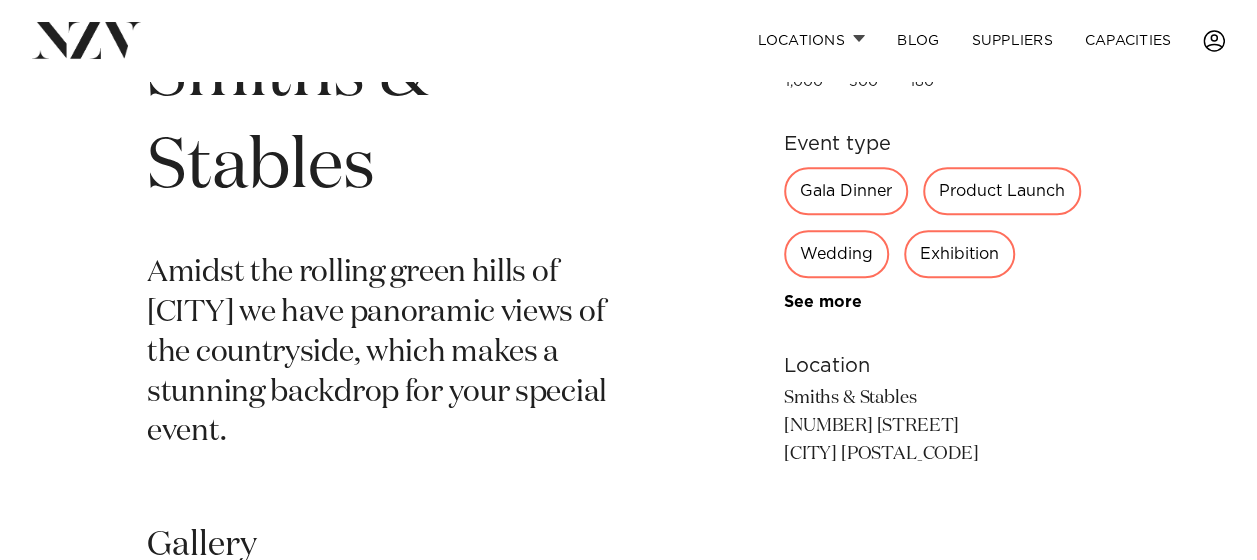 drag, startPoint x: 784, startPoint y: 398, endPoint x: 950, endPoint y: 458, distance: 176.51062 